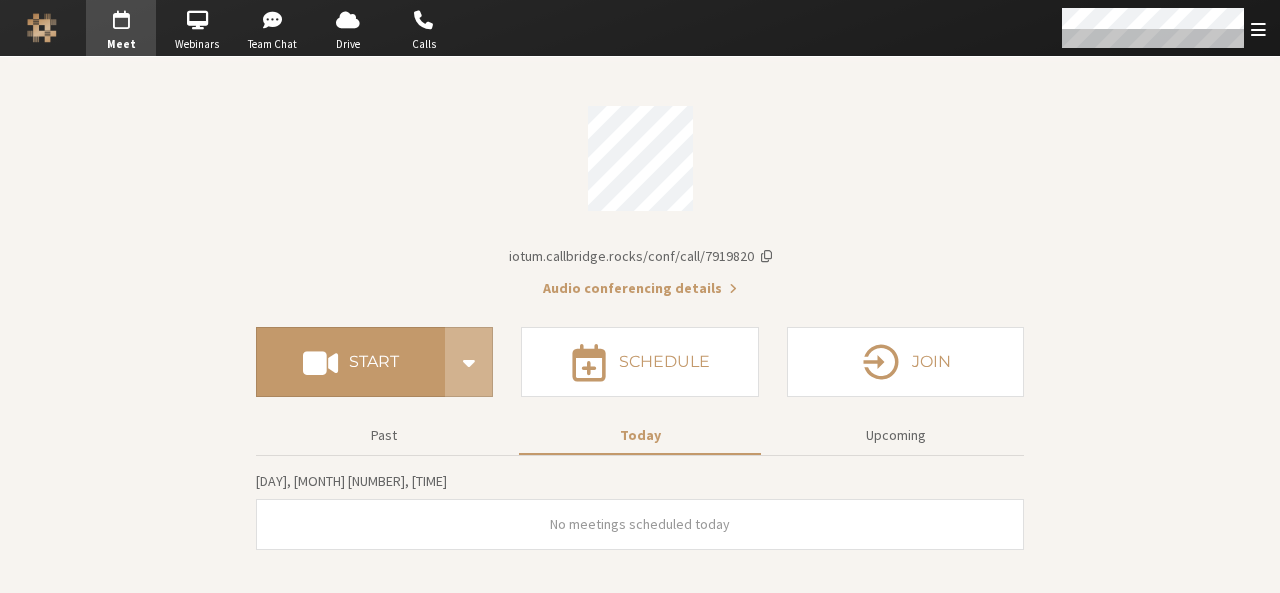 scroll, scrollTop: 0, scrollLeft: 0, axis: both 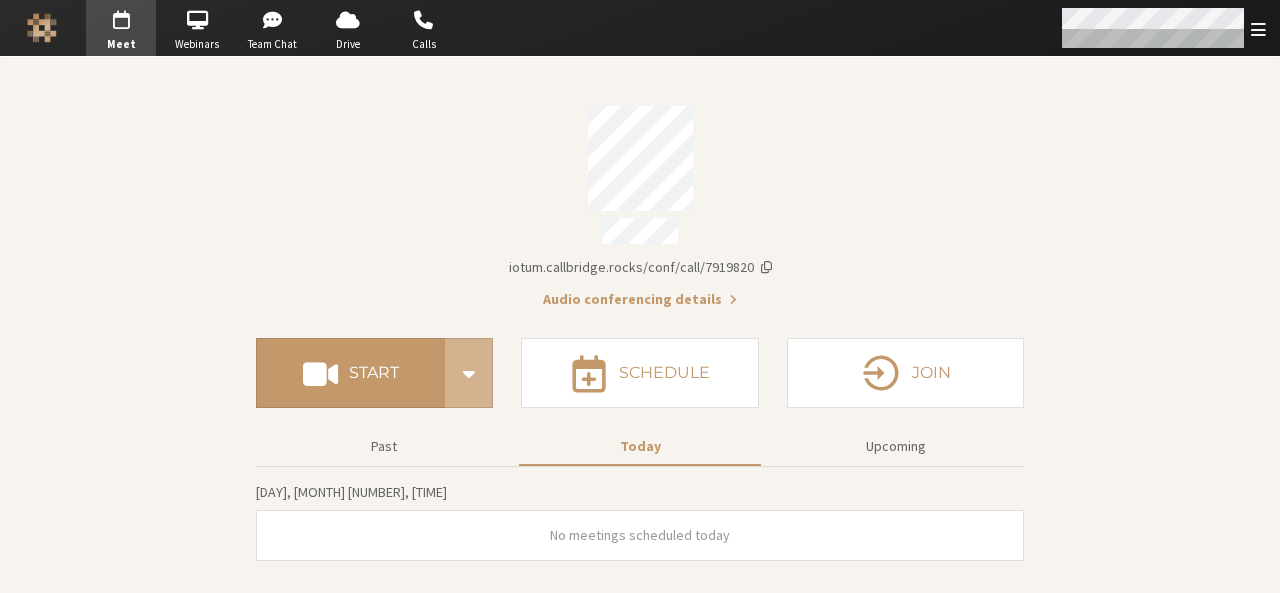 click at bounding box center [1258, 29] 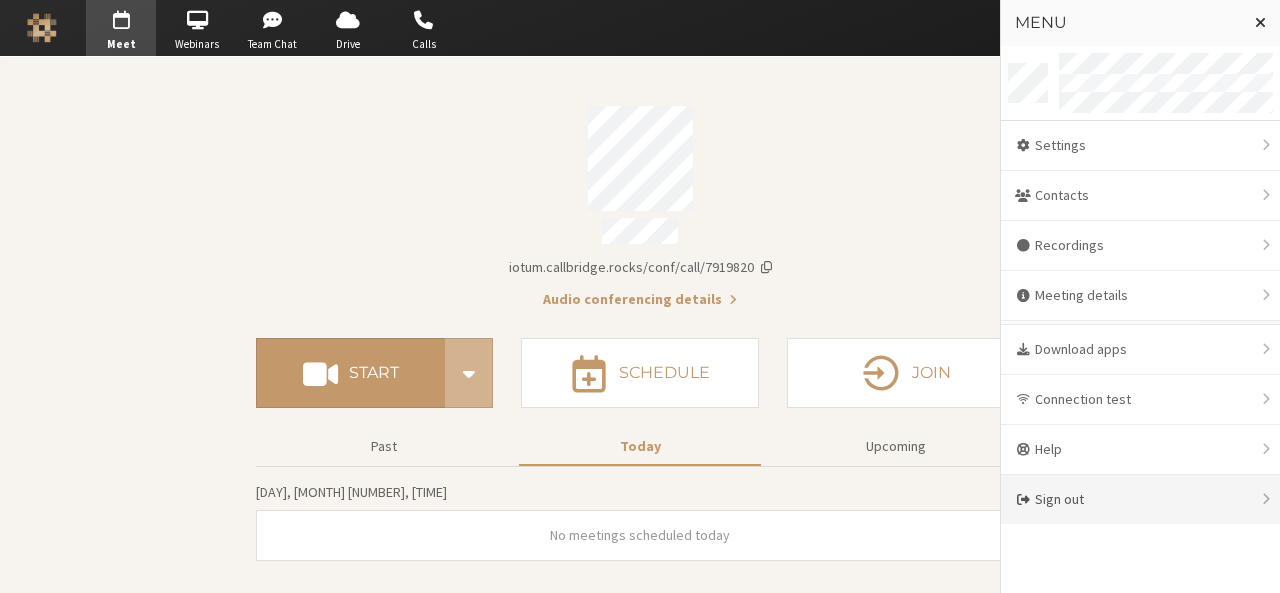 click on "Sign out" at bounding box center (1140, 499) 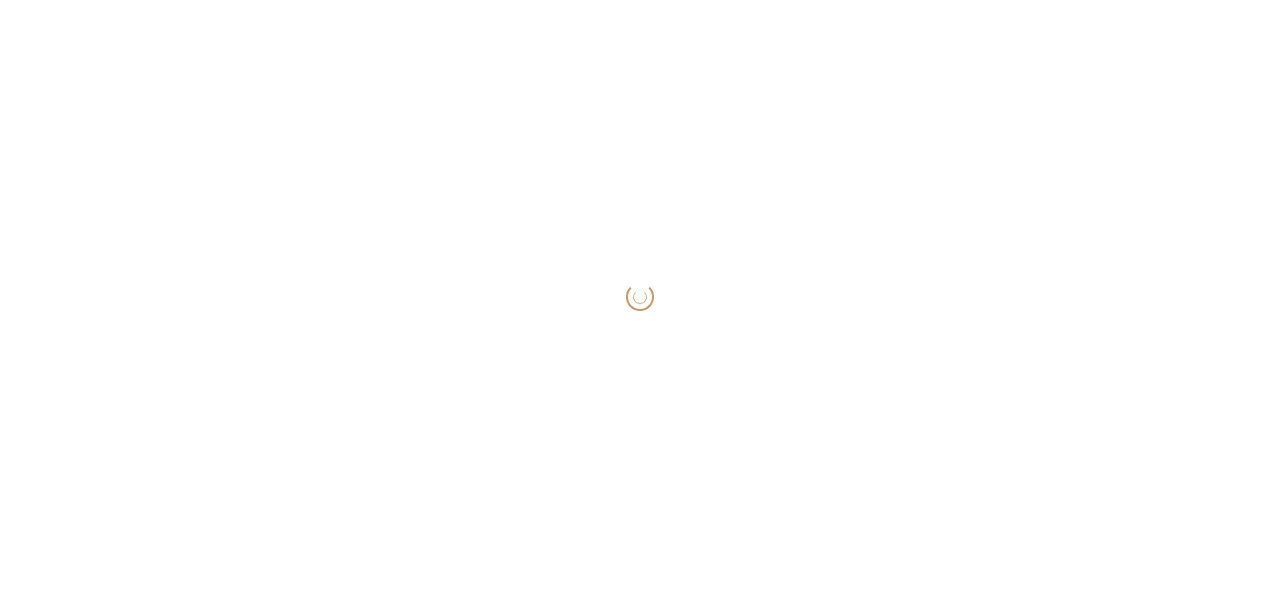 scroll, scrollTop: 0, scrollLeft: 0, axis: both 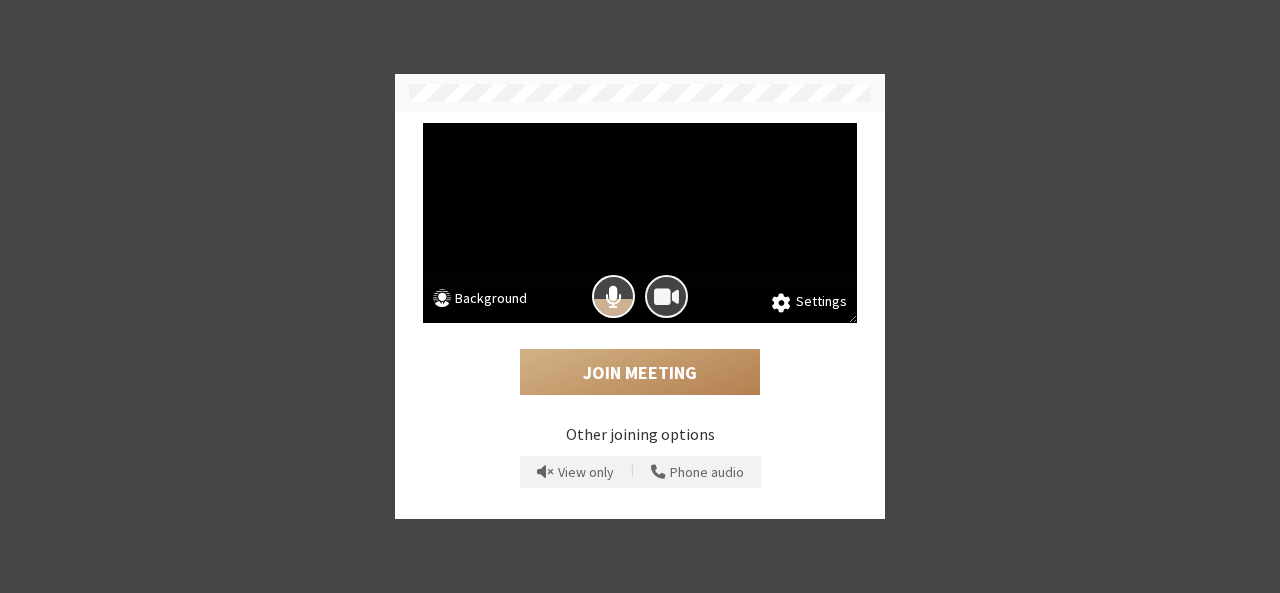 click at bounding box center (666, 296) 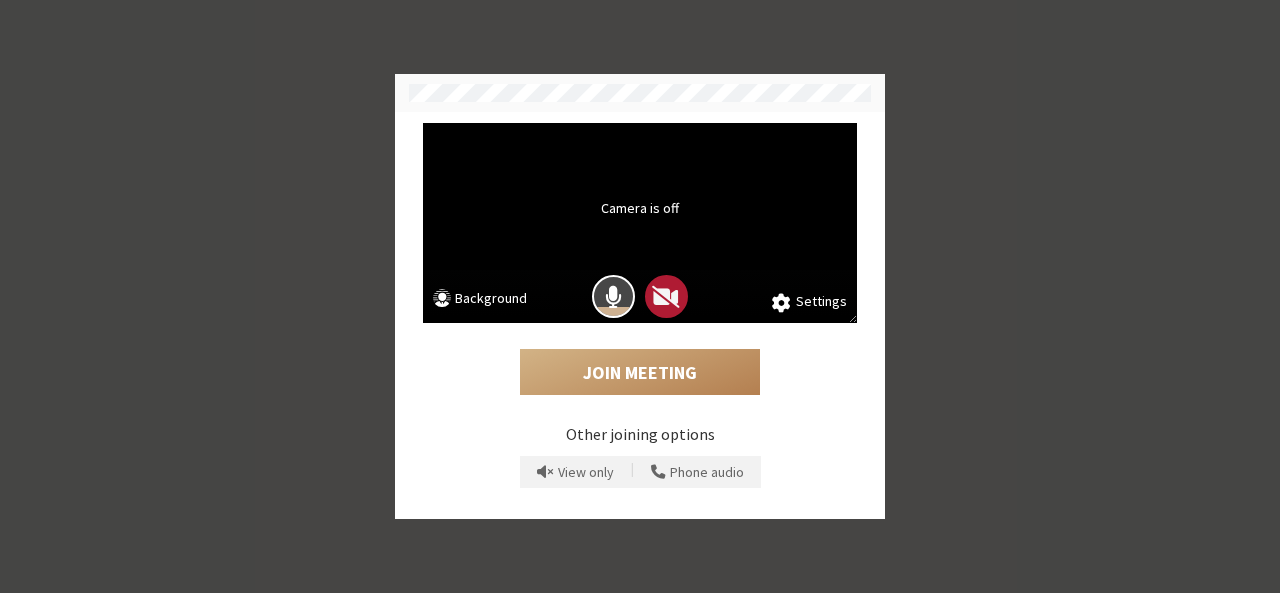 click at bounding box center (666, 296) 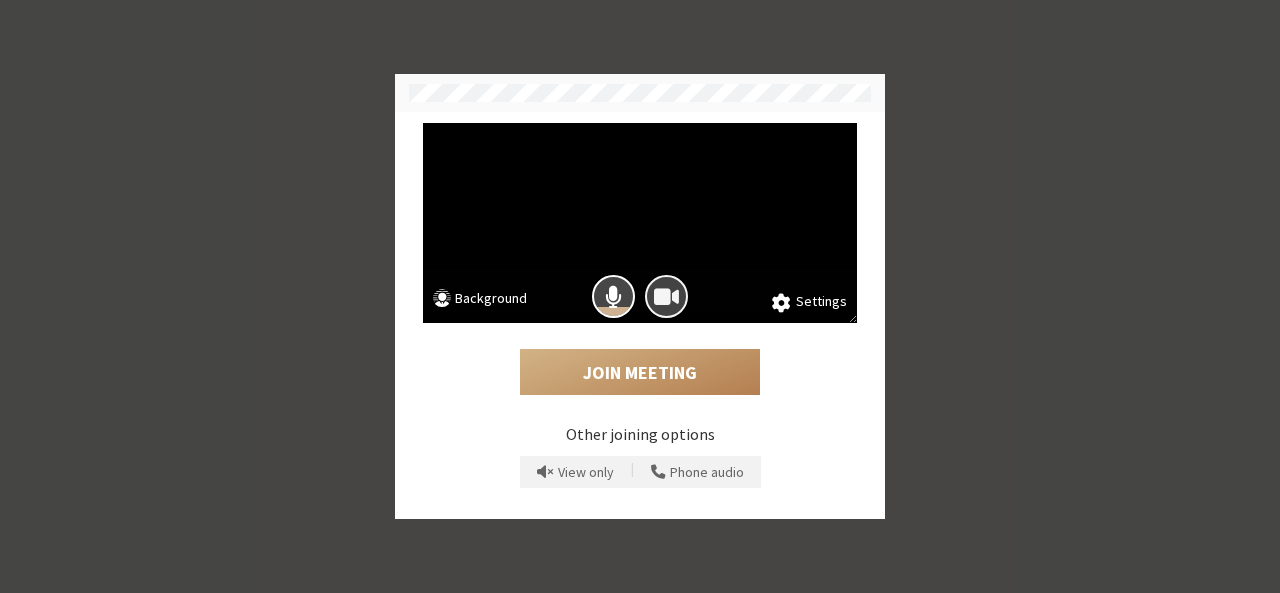 click at bounding box center [666, 296] 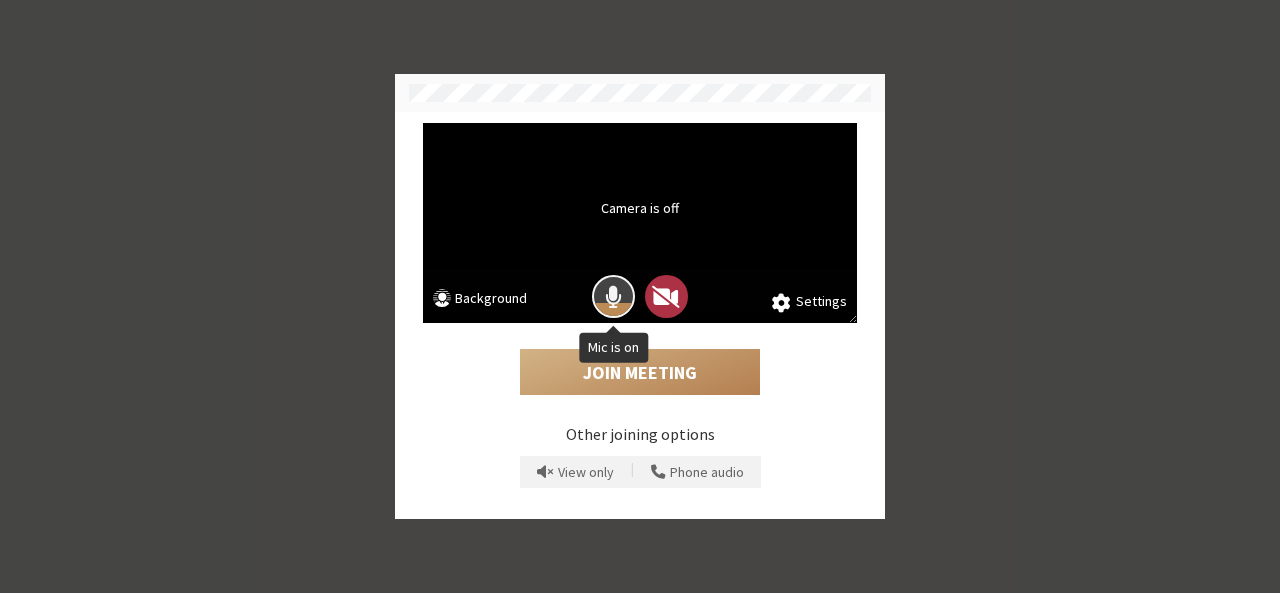 click at bounding box center [613, 296] 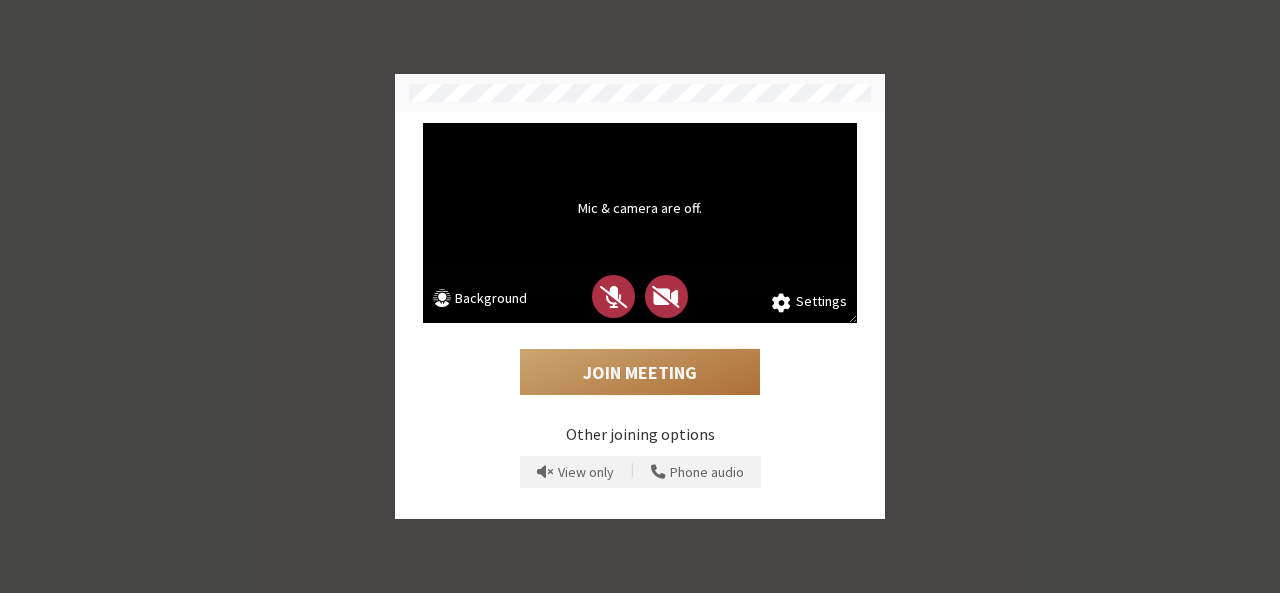 click on "Join Meeting" at bounding box center (640, 372) 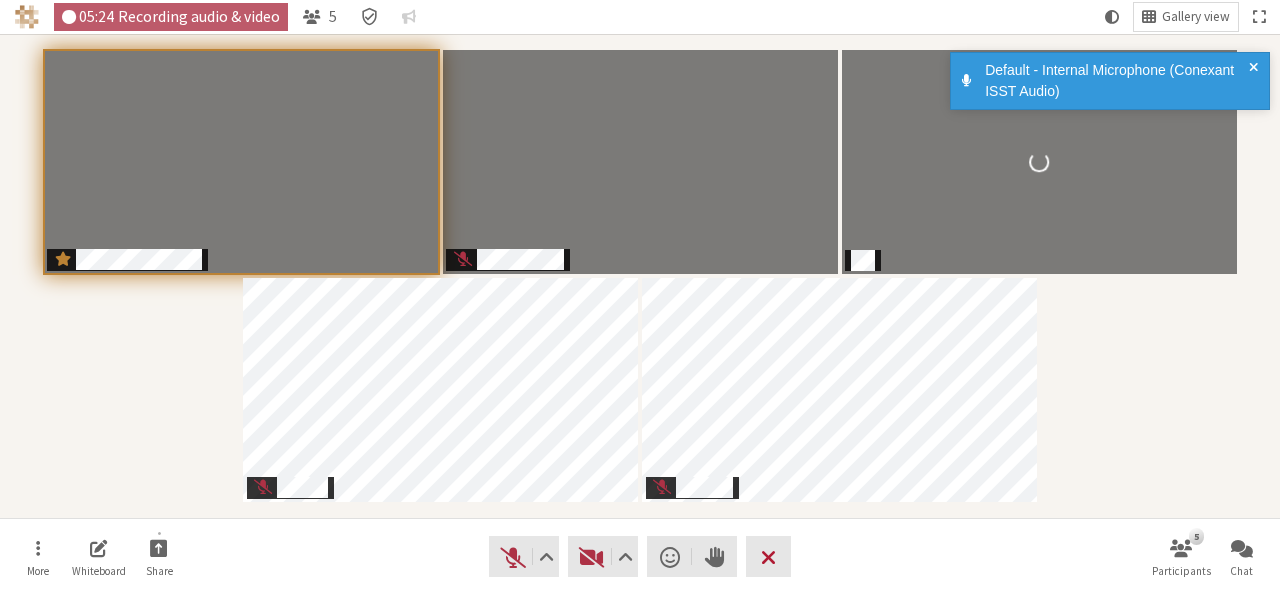 click at bounding box center (768, 557) 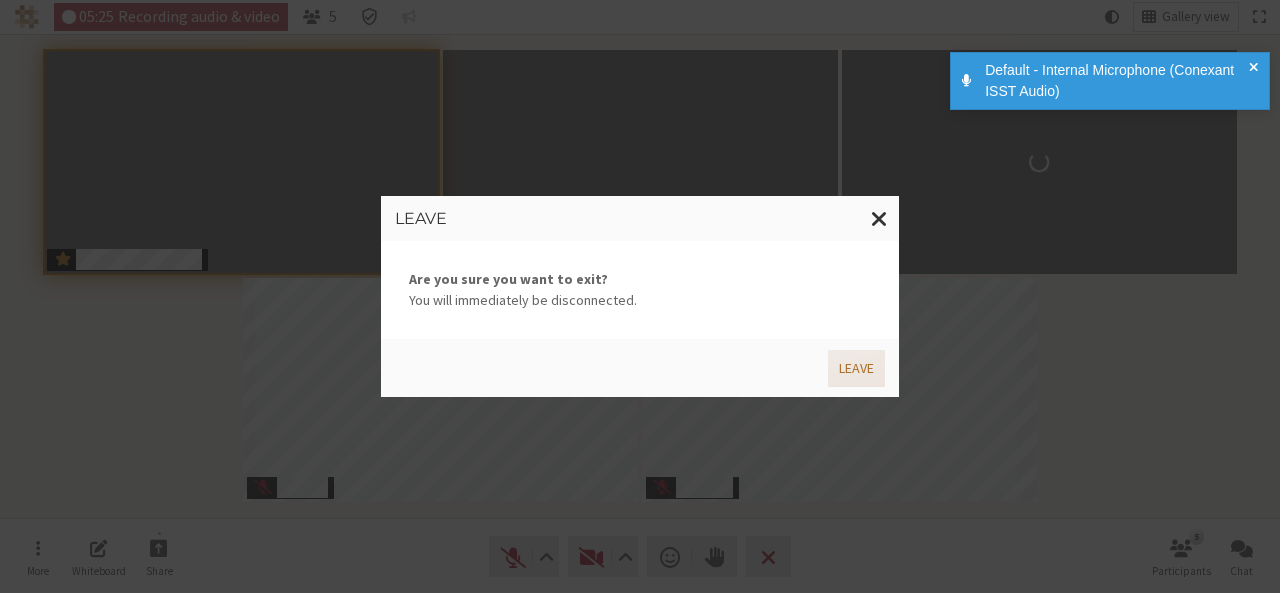 click on "Leave" at bounding box center [856, 368] 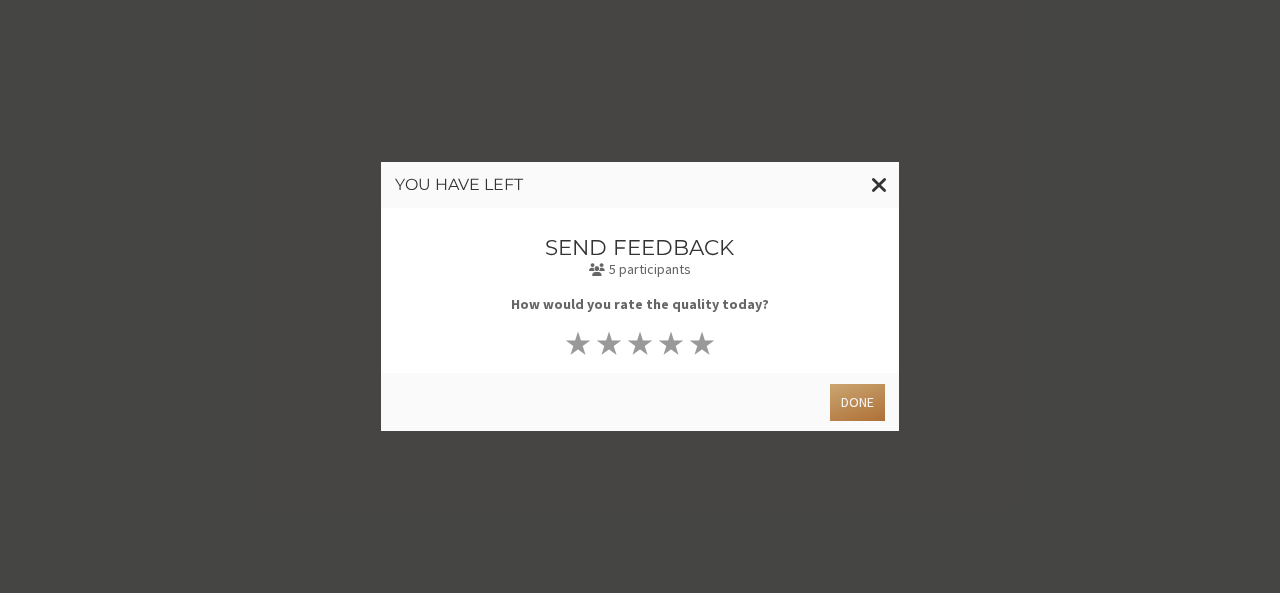 click on "Done" at bounding box center (857, 402) 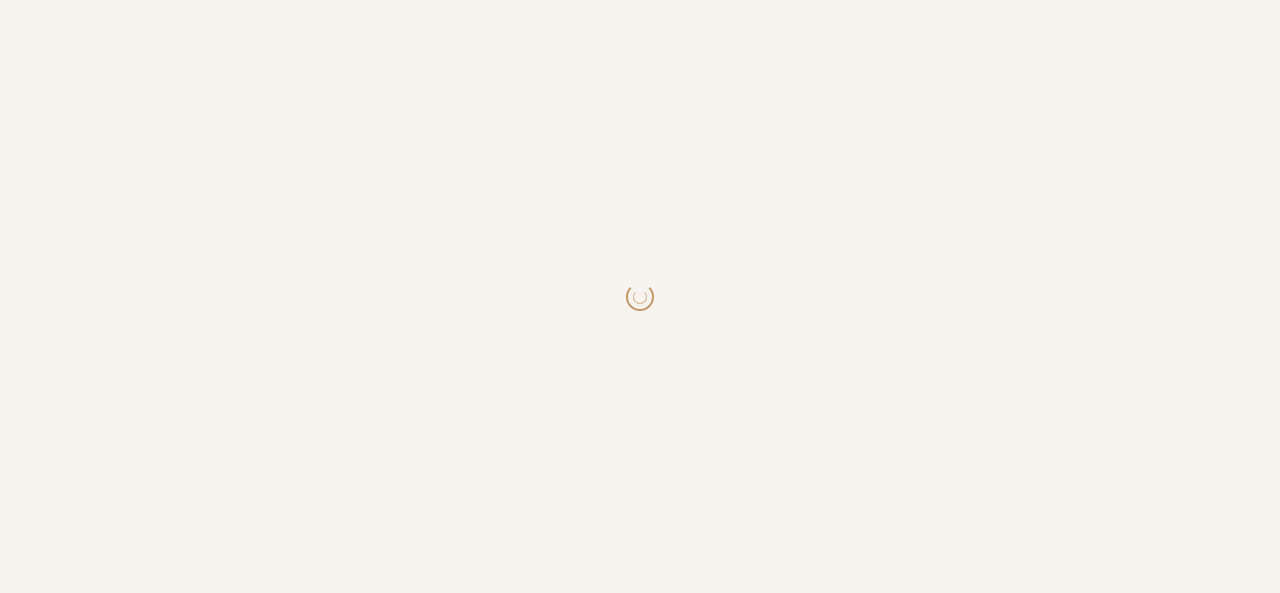 scroll, scrollTop: 0, scrollLeft: 0, axis: both 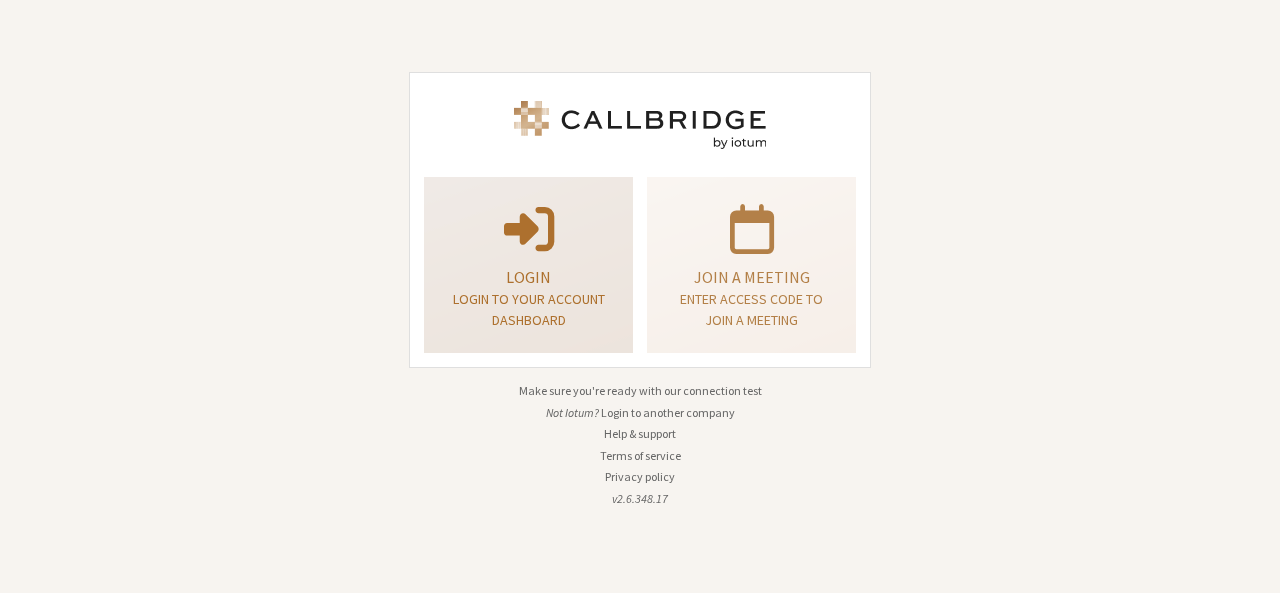 click on "Login to your account dashboard" at bounding box center [528, 310] 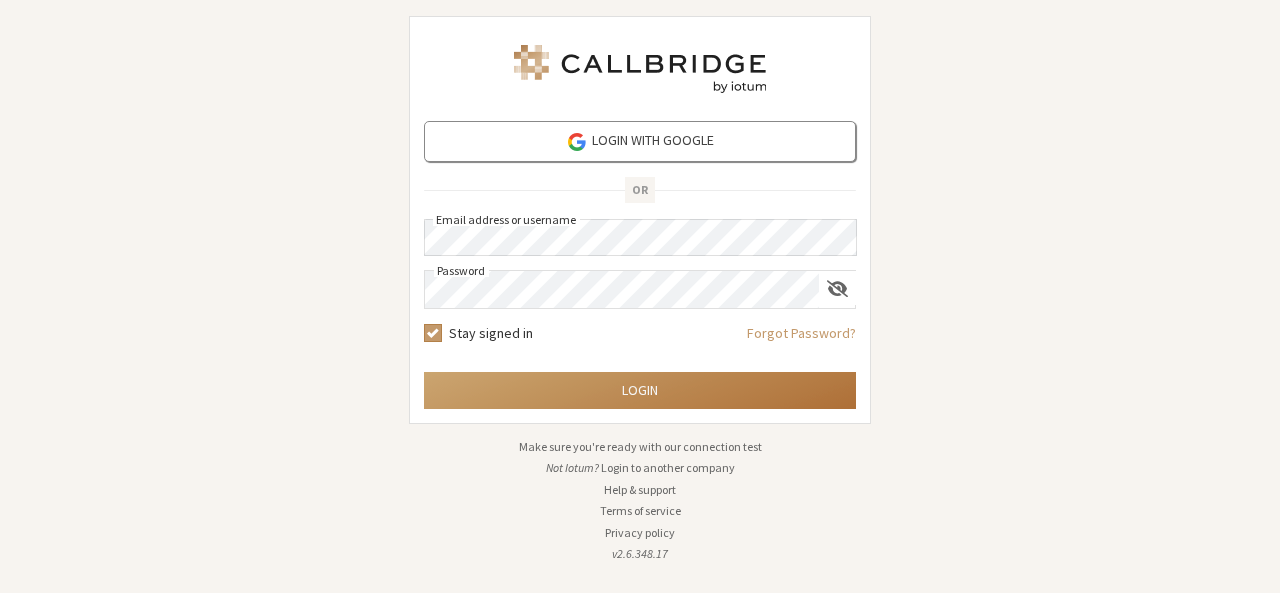 click on "Login" at bounding box center [640, 390] 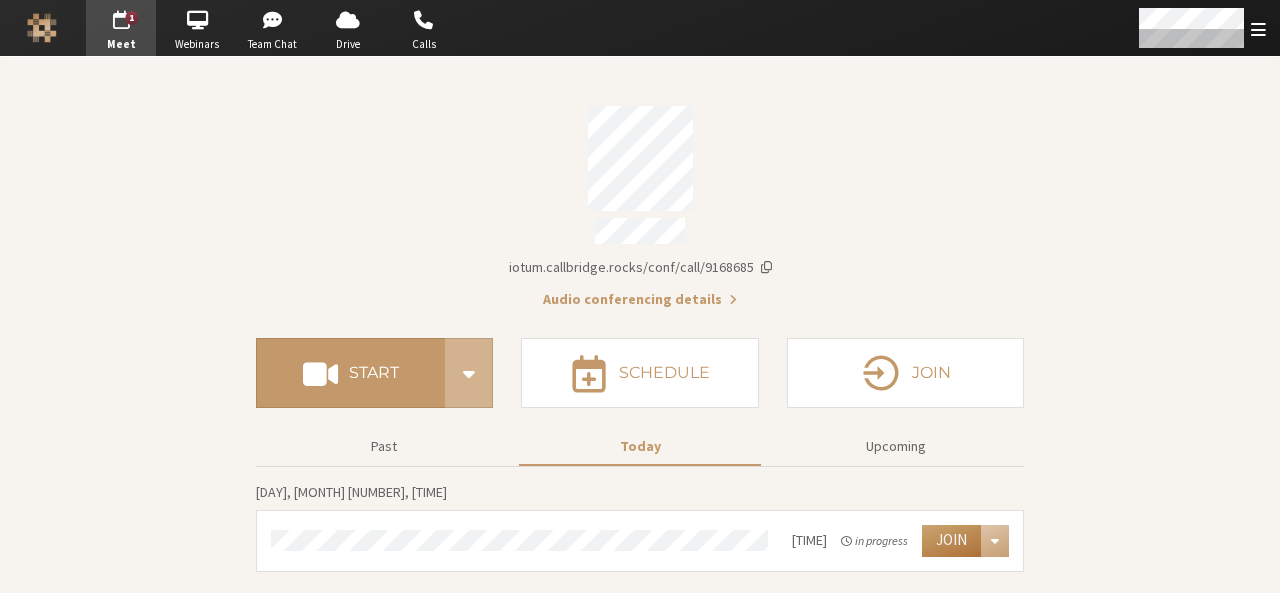 click on "Join" at bounding box center [951, 541] 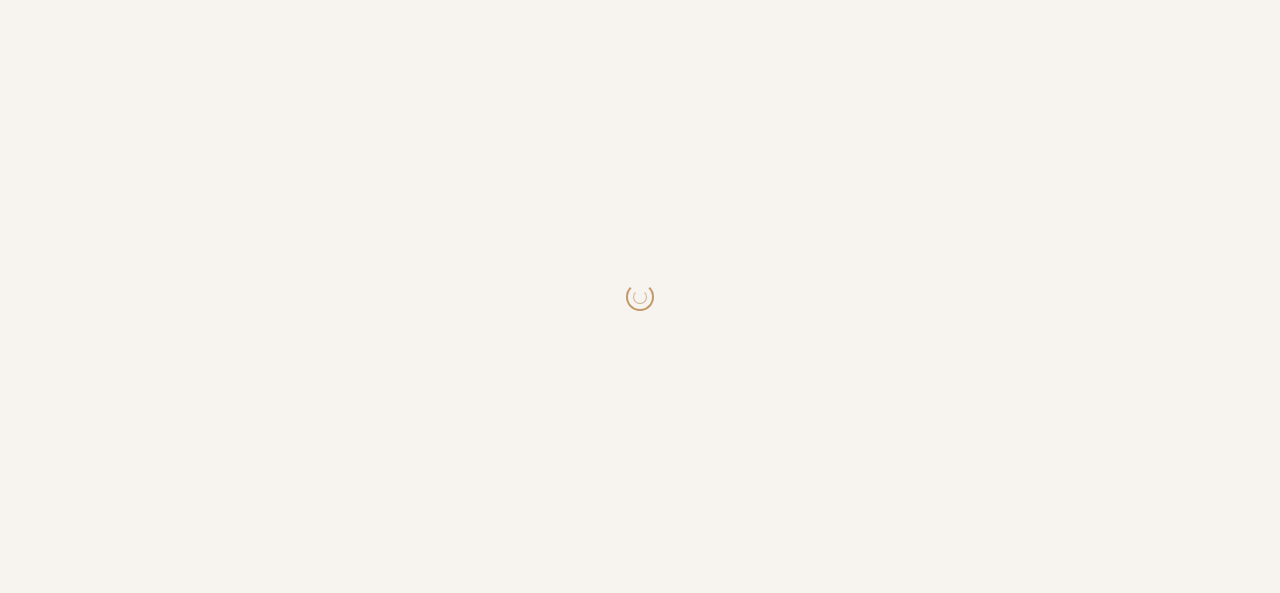 scroll, scrollTop: 0, scrollLeft: 0, axis: both 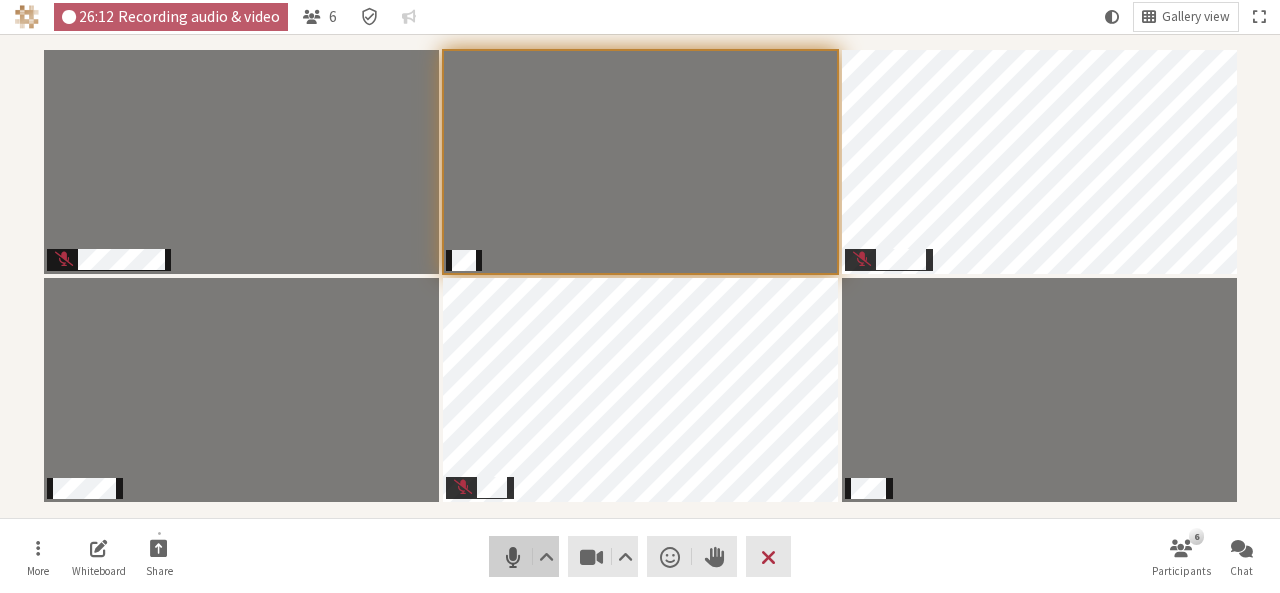 click at bounding box center [513, 557] 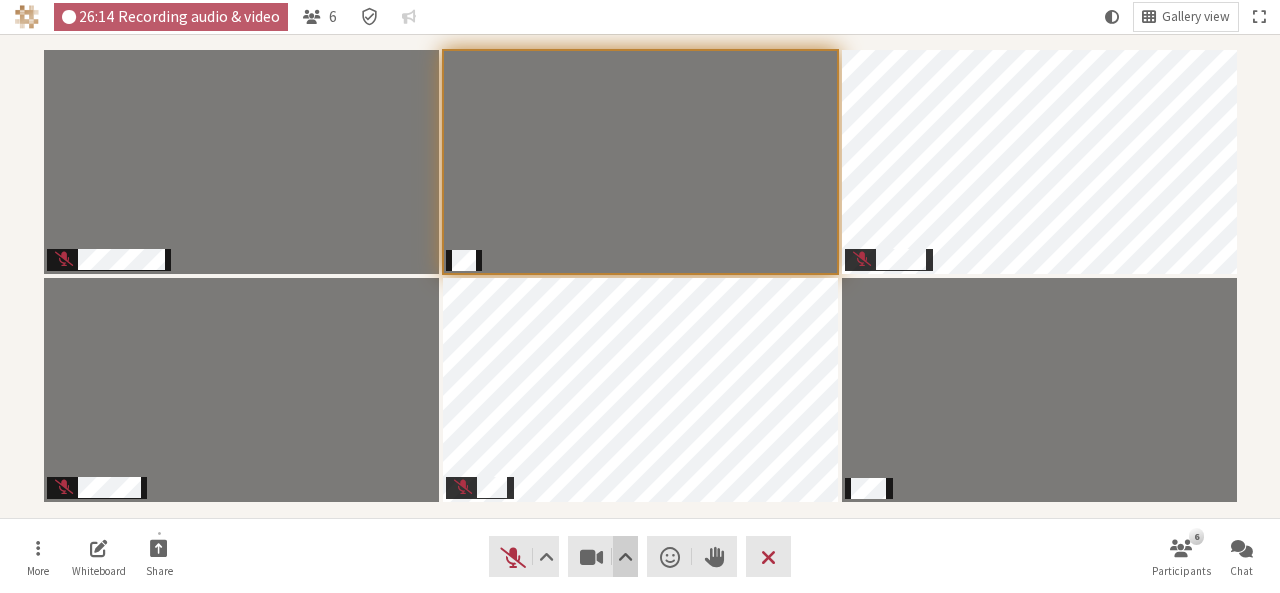 click at bounding box center [625, 557] 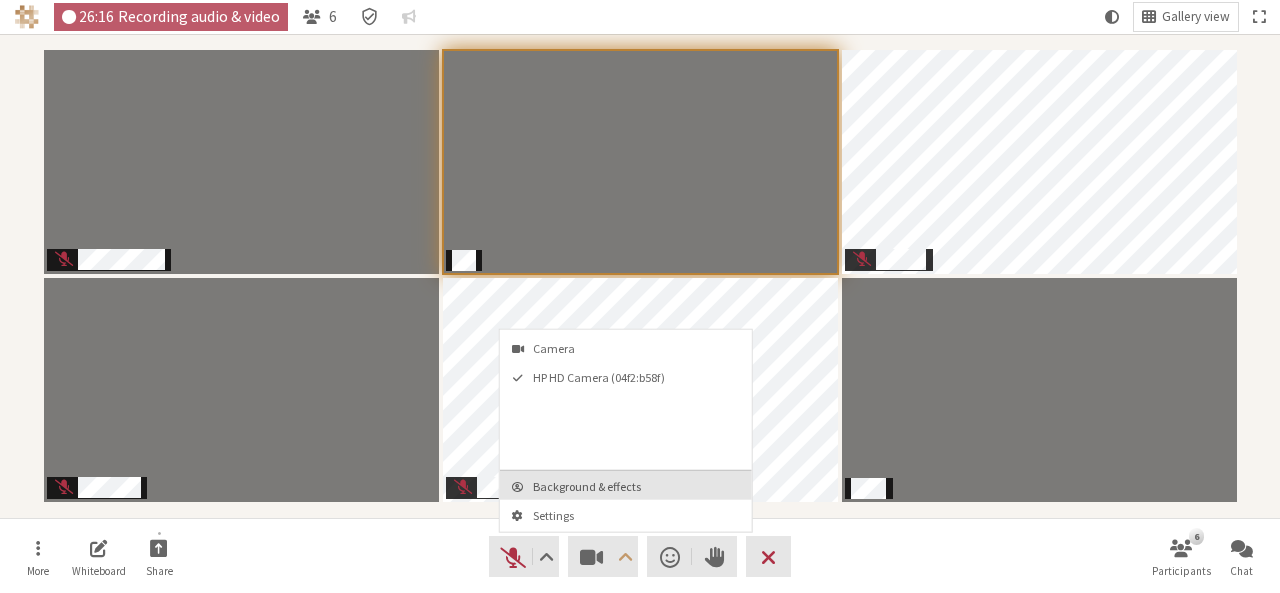 click on "Background & effects" at bounding box center (638, 486) 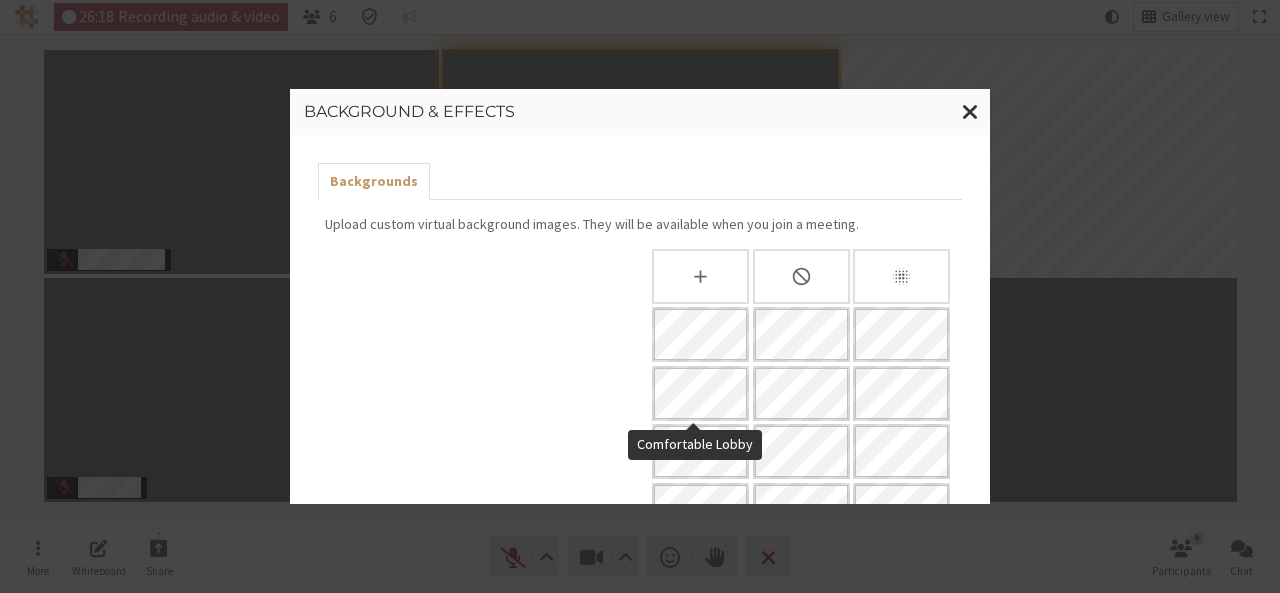 scroll, scrollTop: 386, scrollLeft: 0, axis: vertical 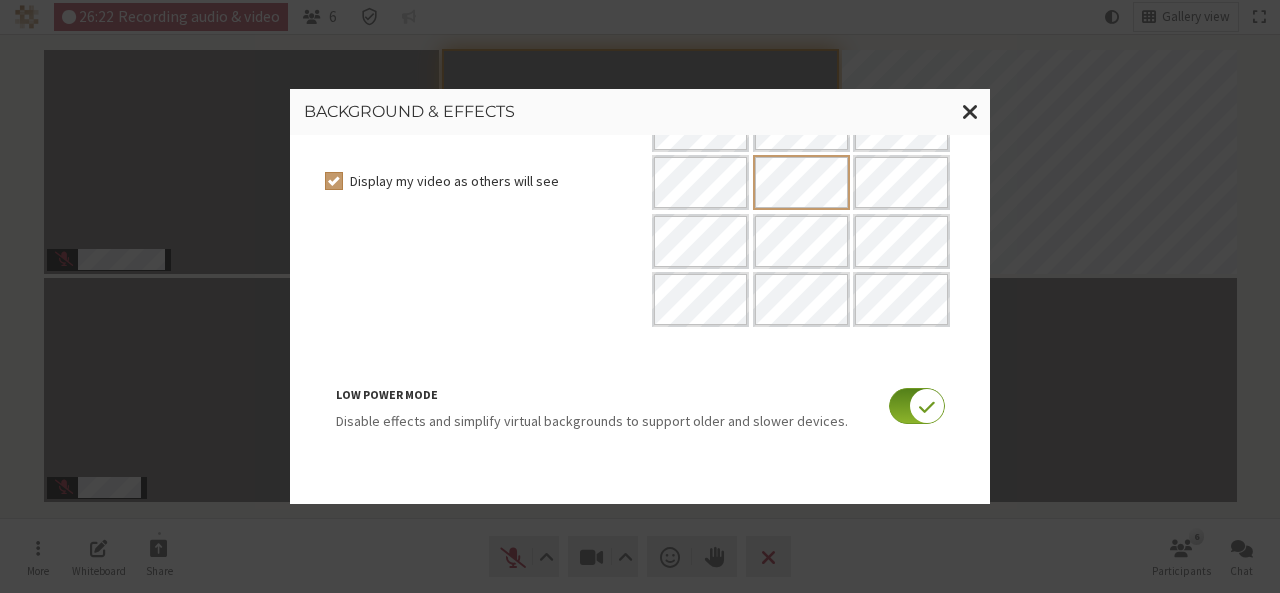click at bounding box center (917, 406) 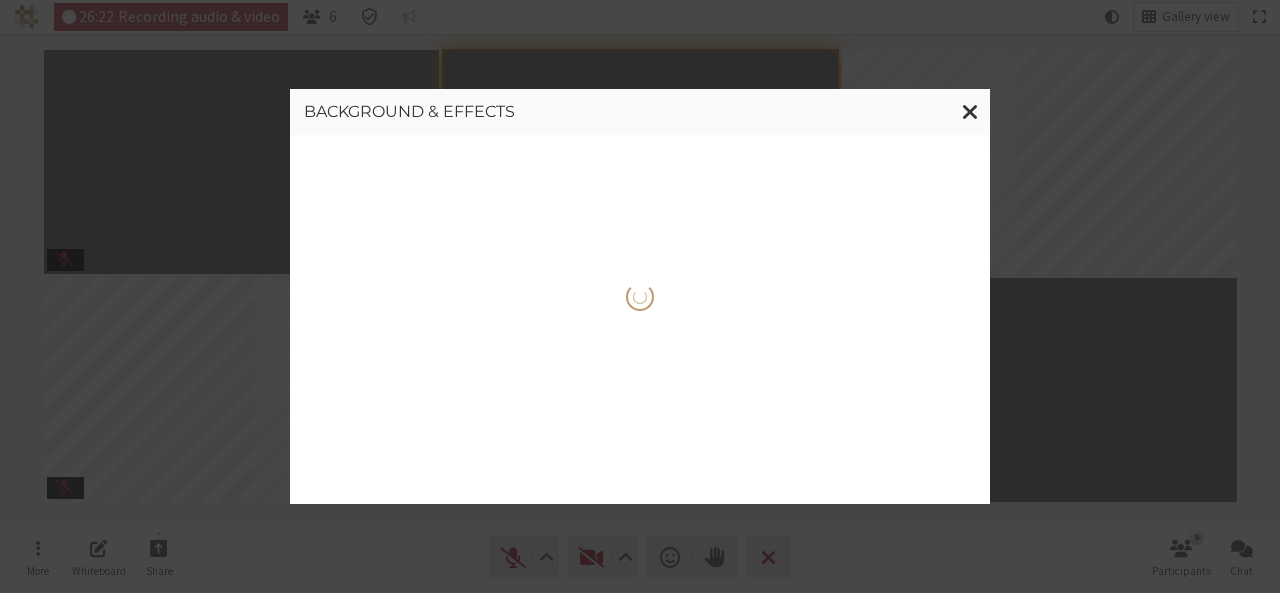scroll, scrollTop: 0, scrollLeft: 0, axis: both 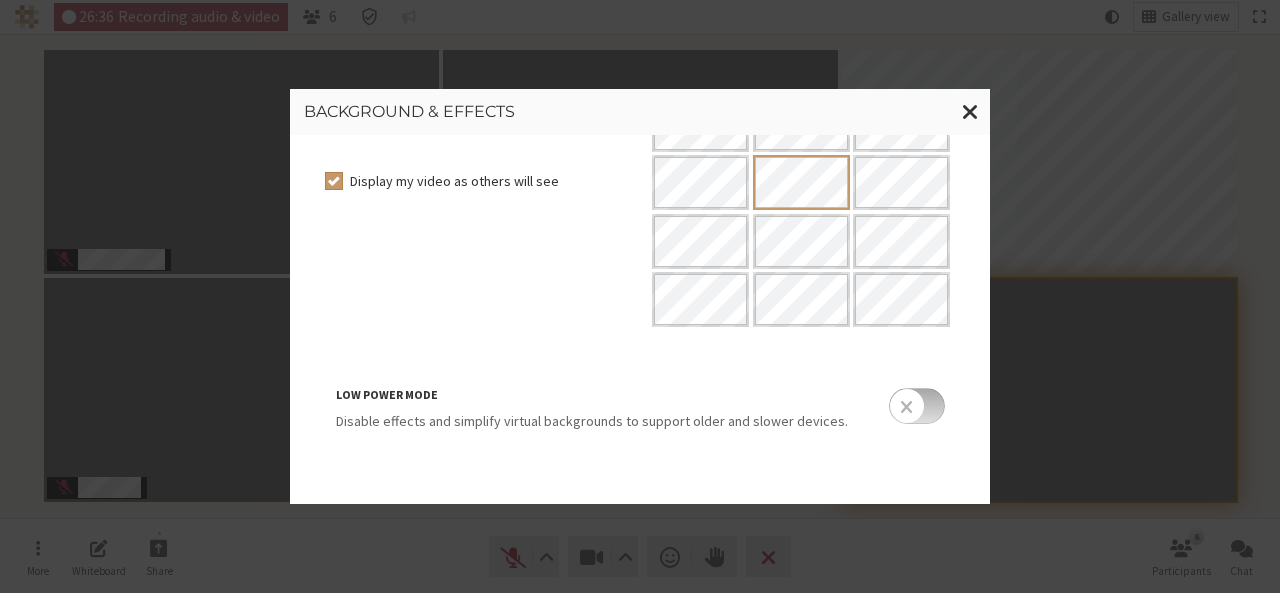 click at bounding box center [970, 111] 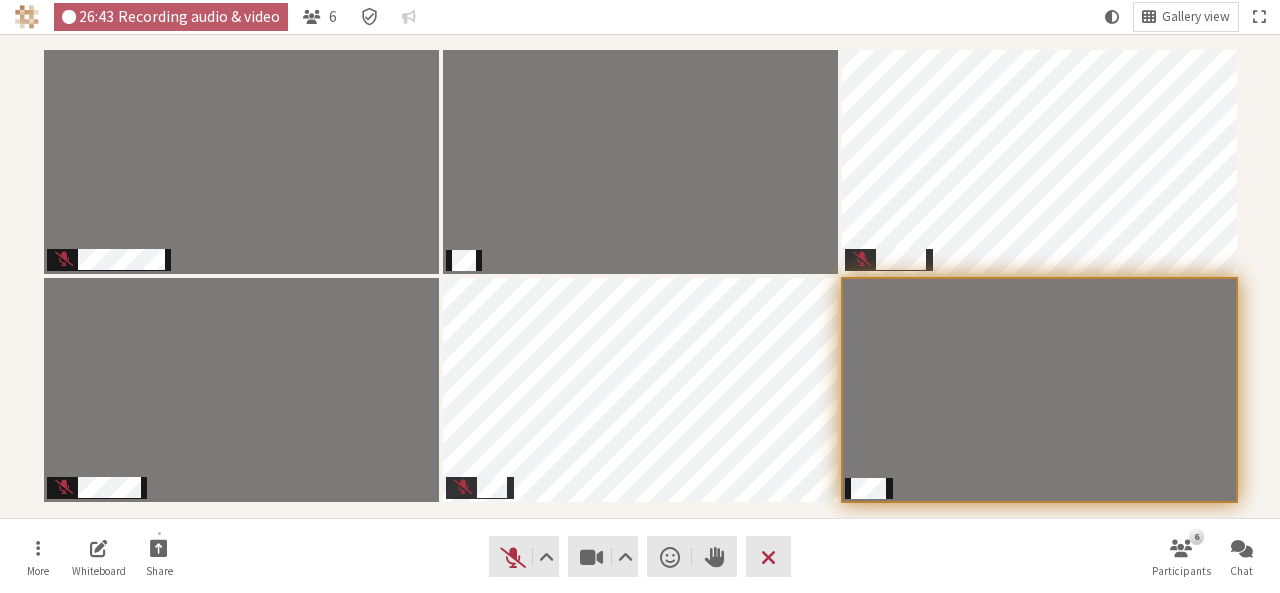 drag, startPoint x: 1256, startPoint y: 0, endPoint x: 966, endPoint y: 547, distance: 619.1195 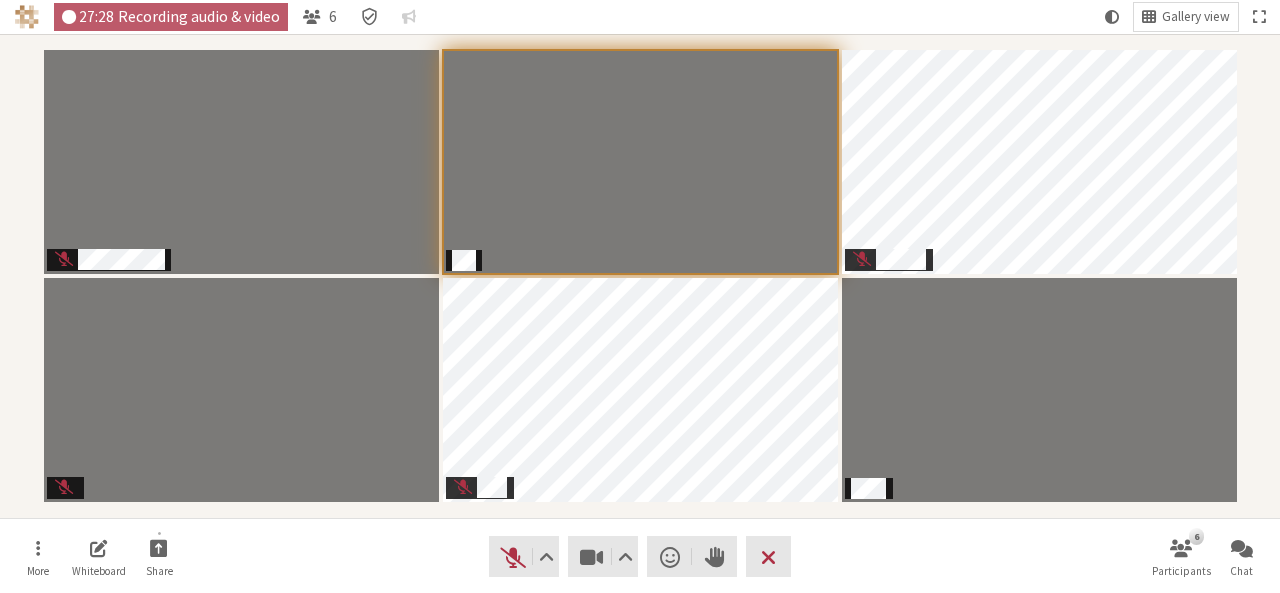 click on "More Whiteboard Share Audio Video Send a reaction Raise hand Leave 6 Participants Chat" at bounding box center (640, 556) 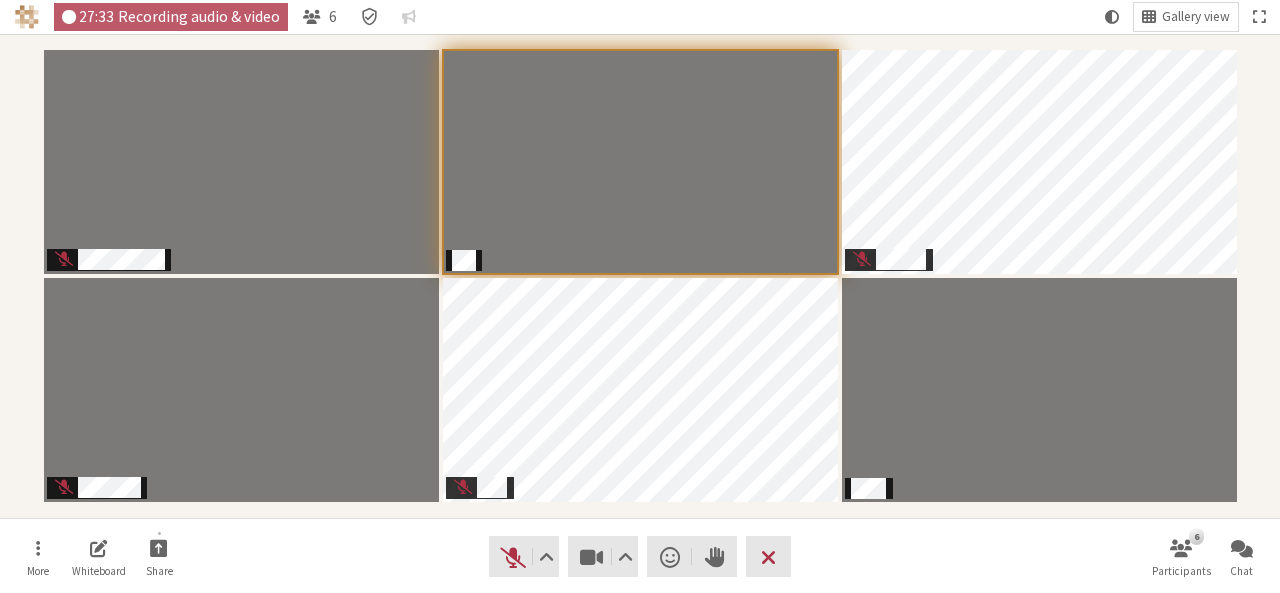 click on "More Whiteboard Share Audio Video Send a reaction Raise hand Leave 6 Participants Chat" at bounding box center (640, 556) 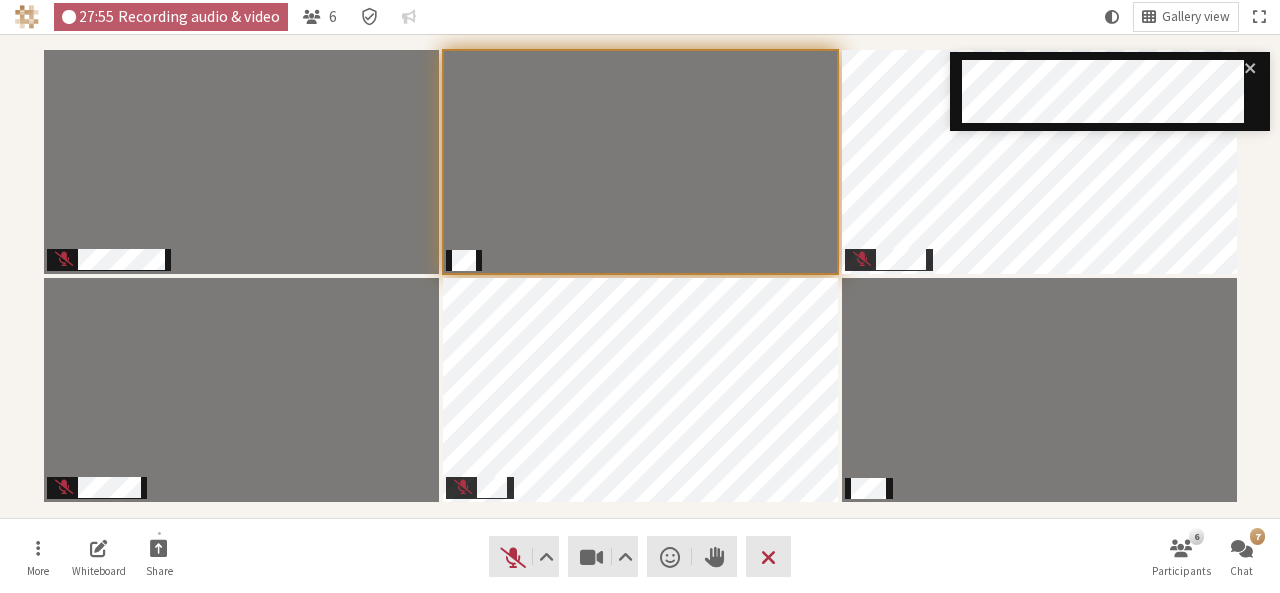 click at bounding box center (241, 390) 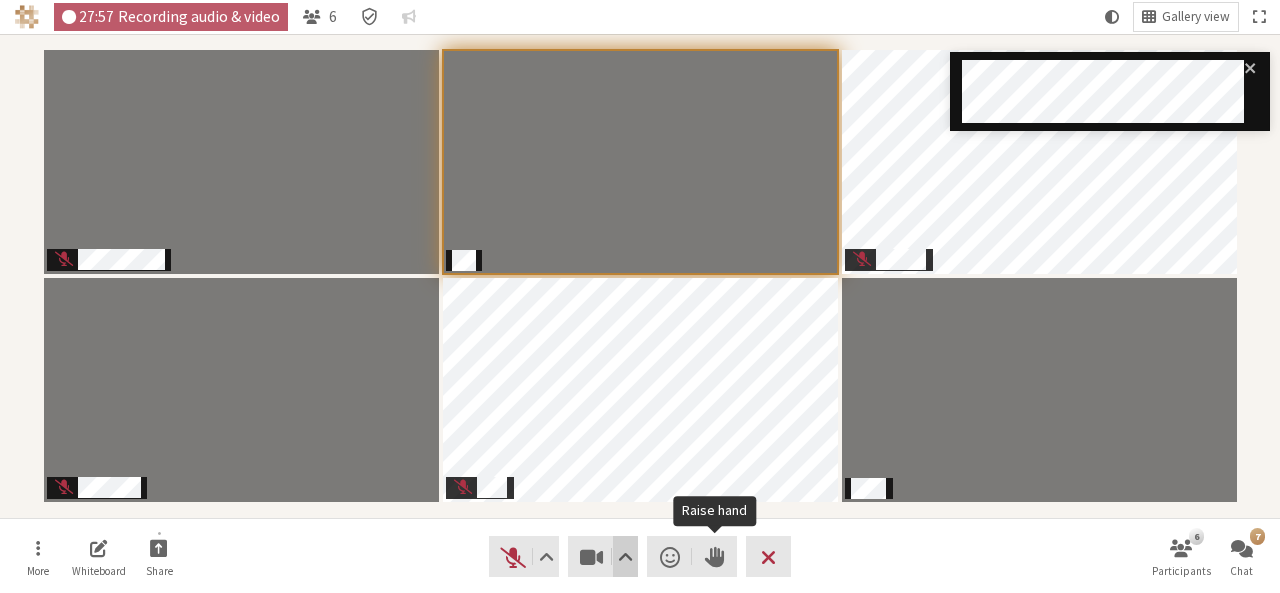 click at bounding box center (625, 557) 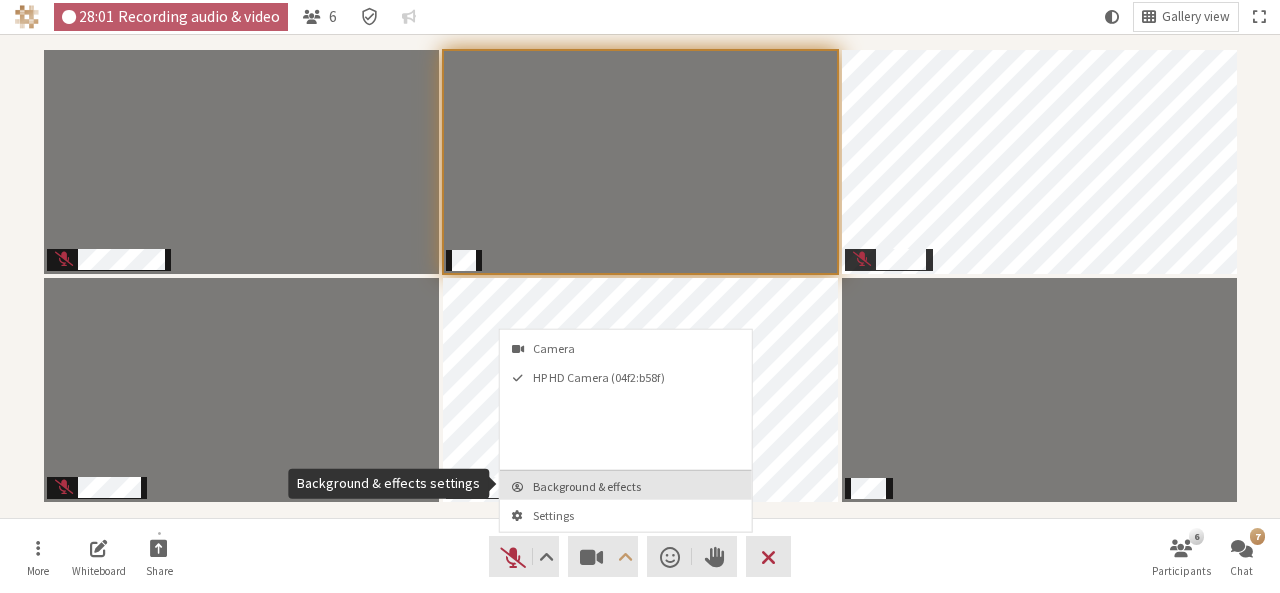 click on "Background & effects" at bounding box center [638, 486] 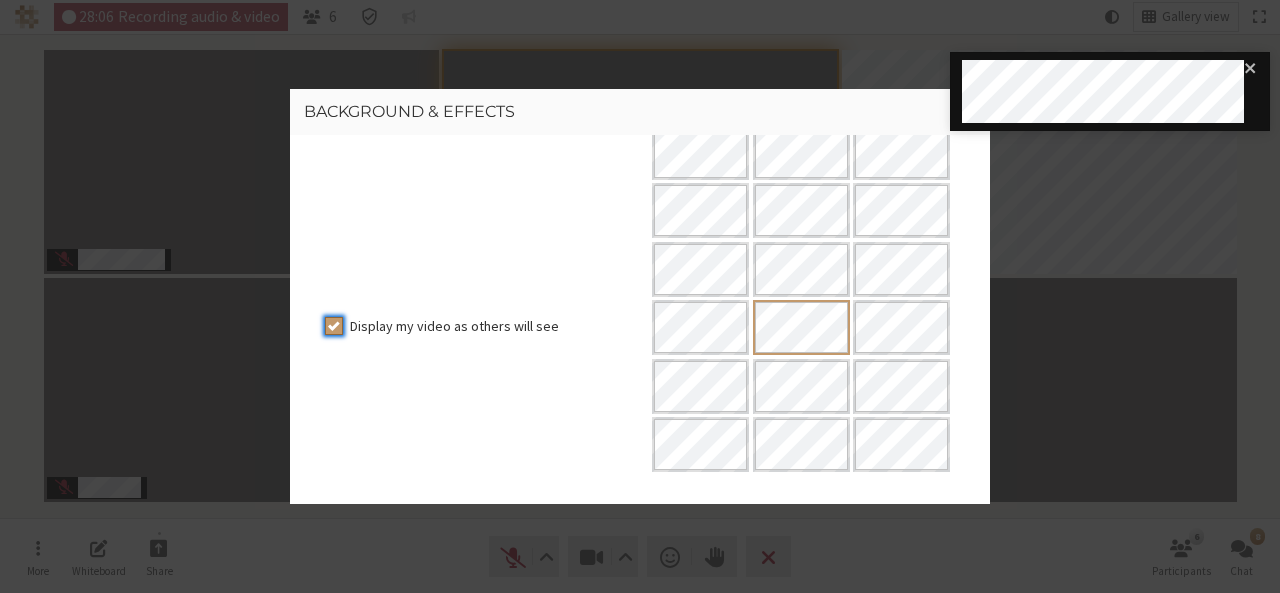 scroll, scrollTop: 386, scrollLeft: 0, axis: vertical 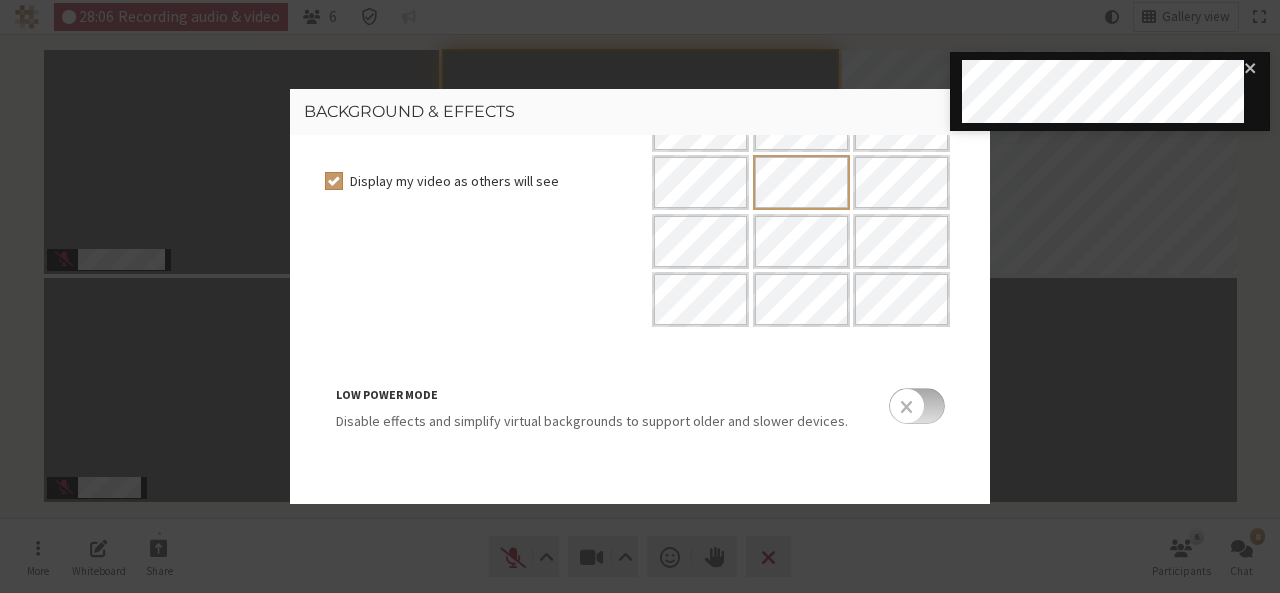 click at bounding box center (917, 406) 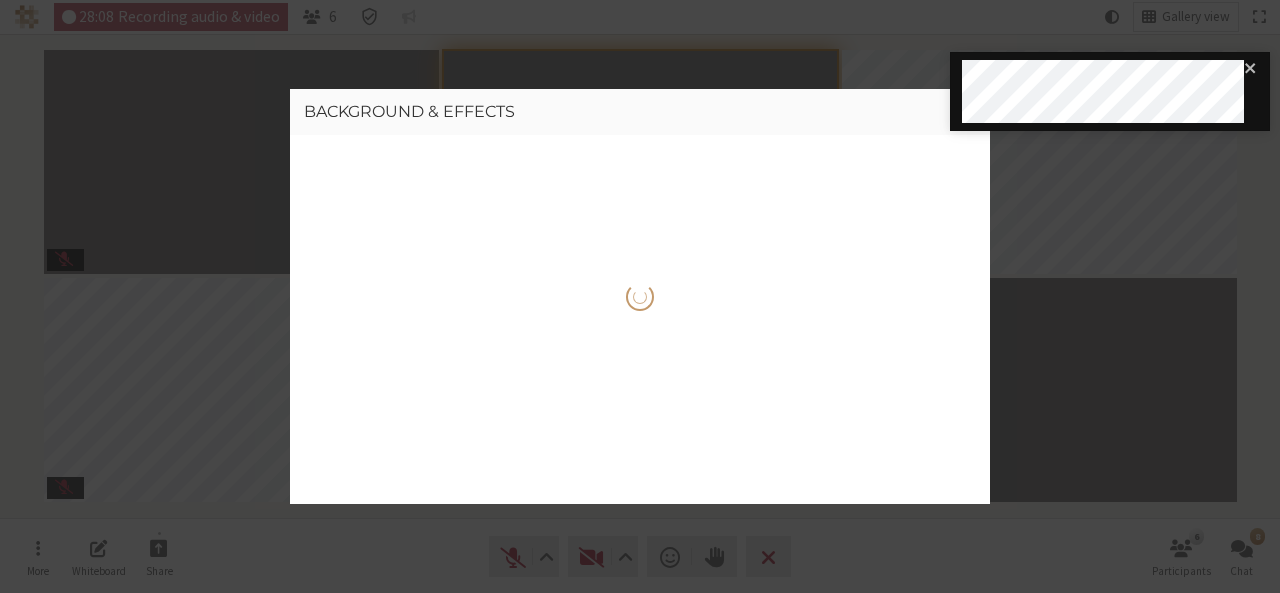 scroll, scrollTop: 0, scrollLeft: 0, axis: both 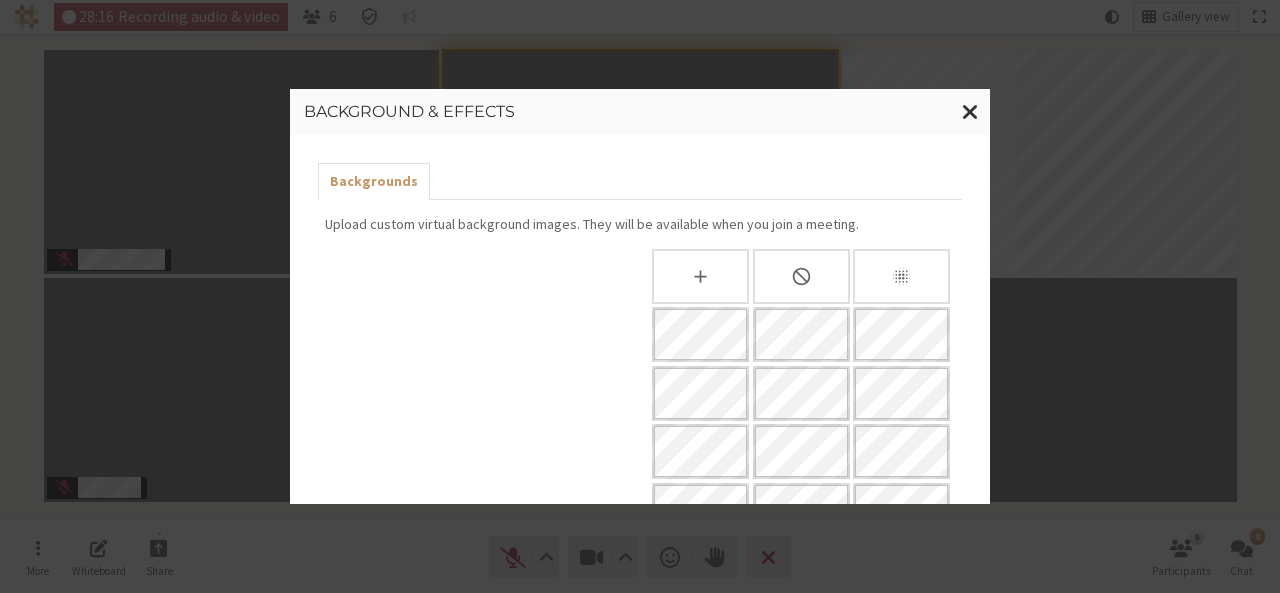 click on "Background & effects Backgrounds Upload custom virtual background images. They will be available when you join a meeting. Display my video as others will see Low power mode Disable effects and simplify virtual backgrounds to support older and slower devices." at bounding box center [640, 296] 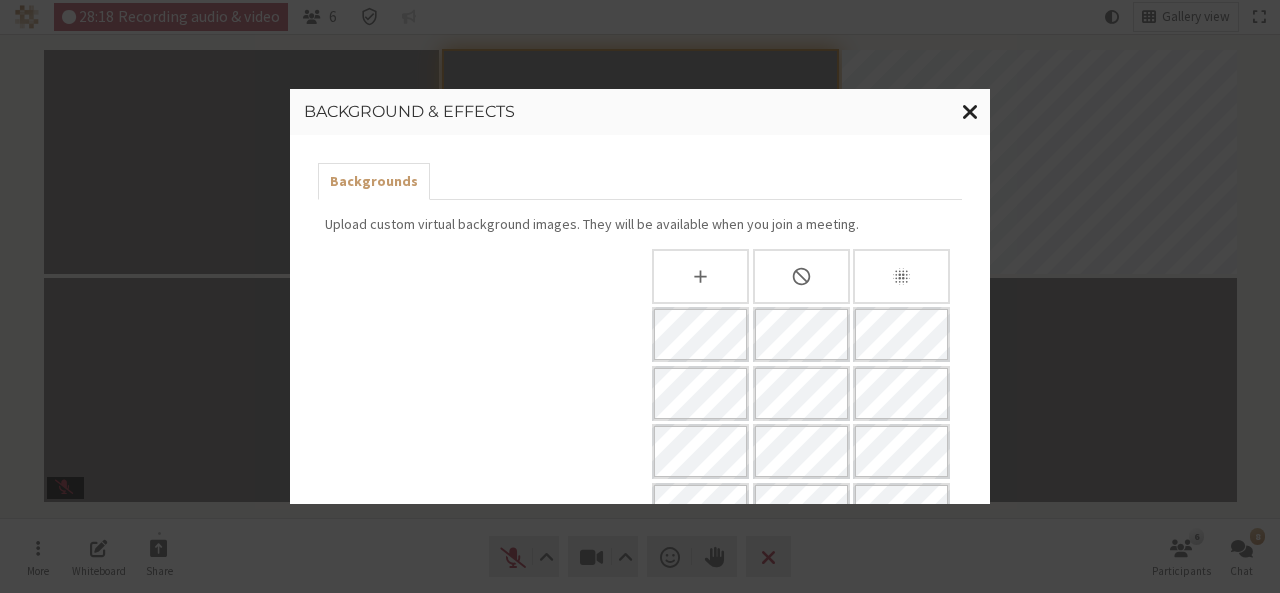 click at bounding box center (970, 111) 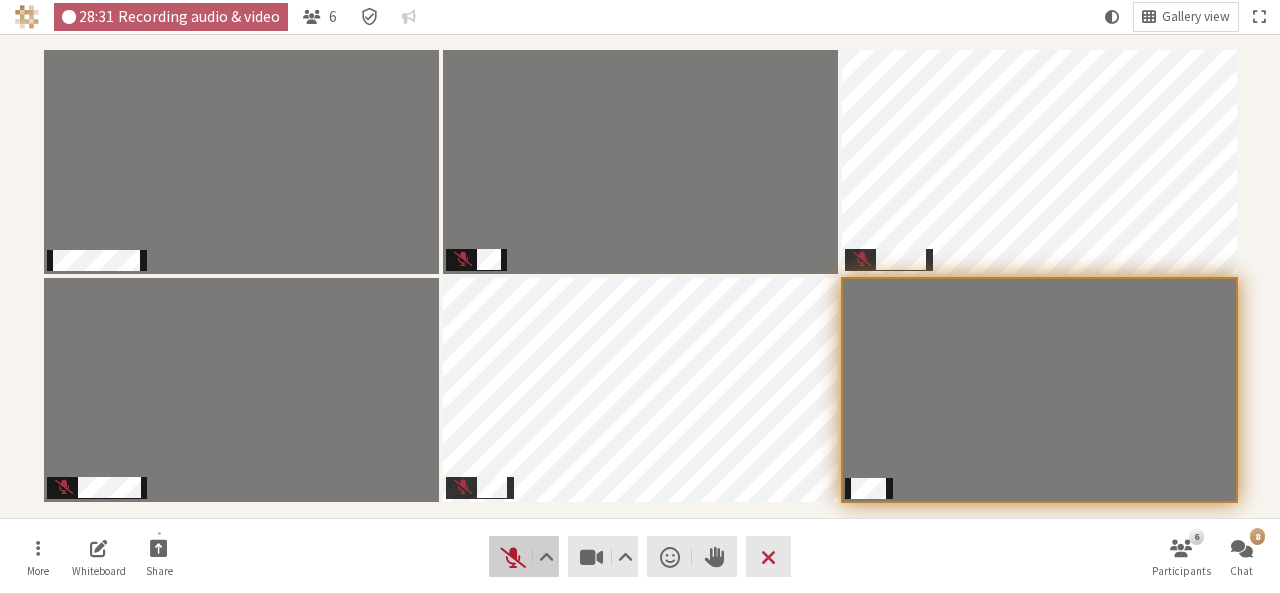 click on "Audio" at bounding box center [524, 556] 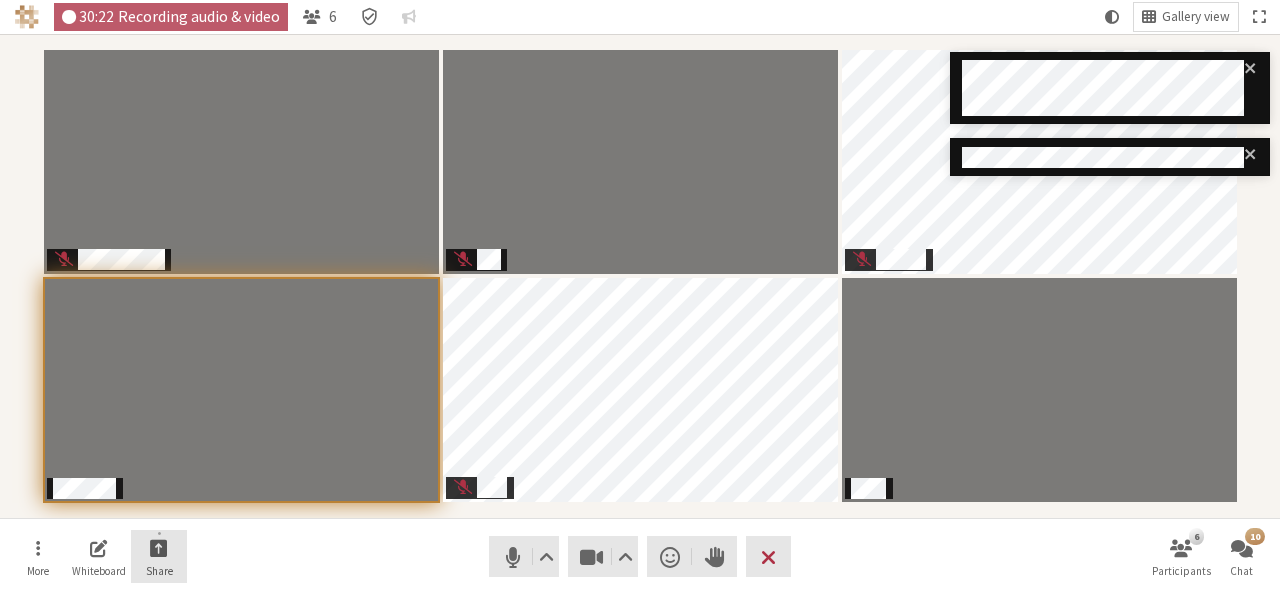 click at bounding box center (159, 547) 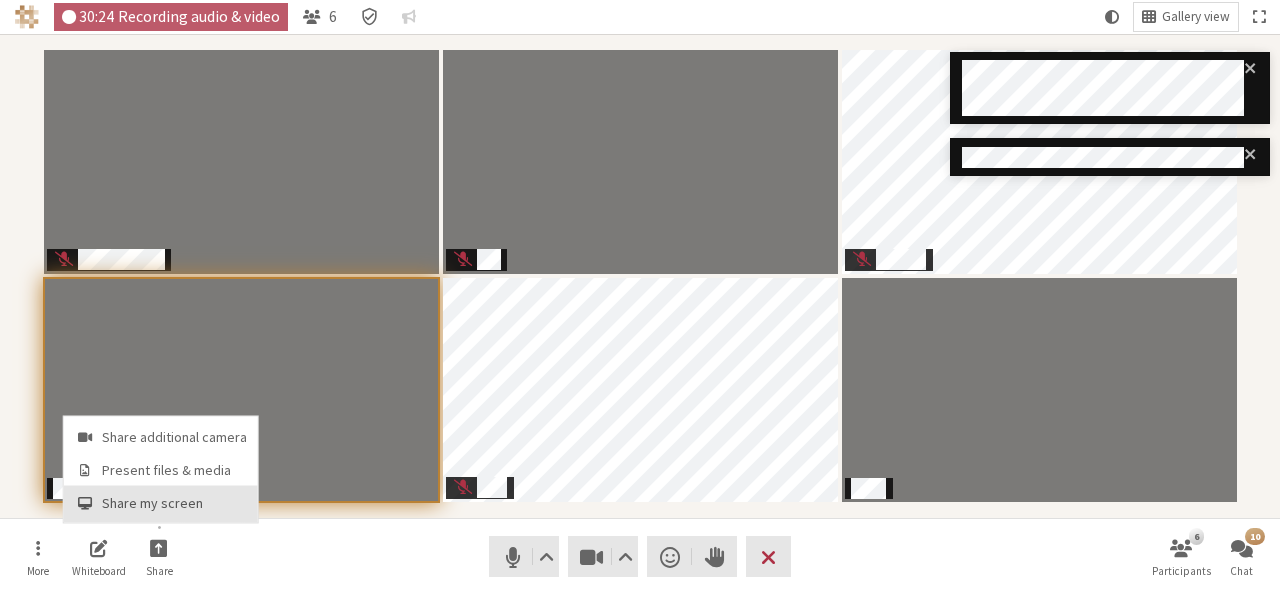 click on "Share my screen" at bounding box center (174, 503) 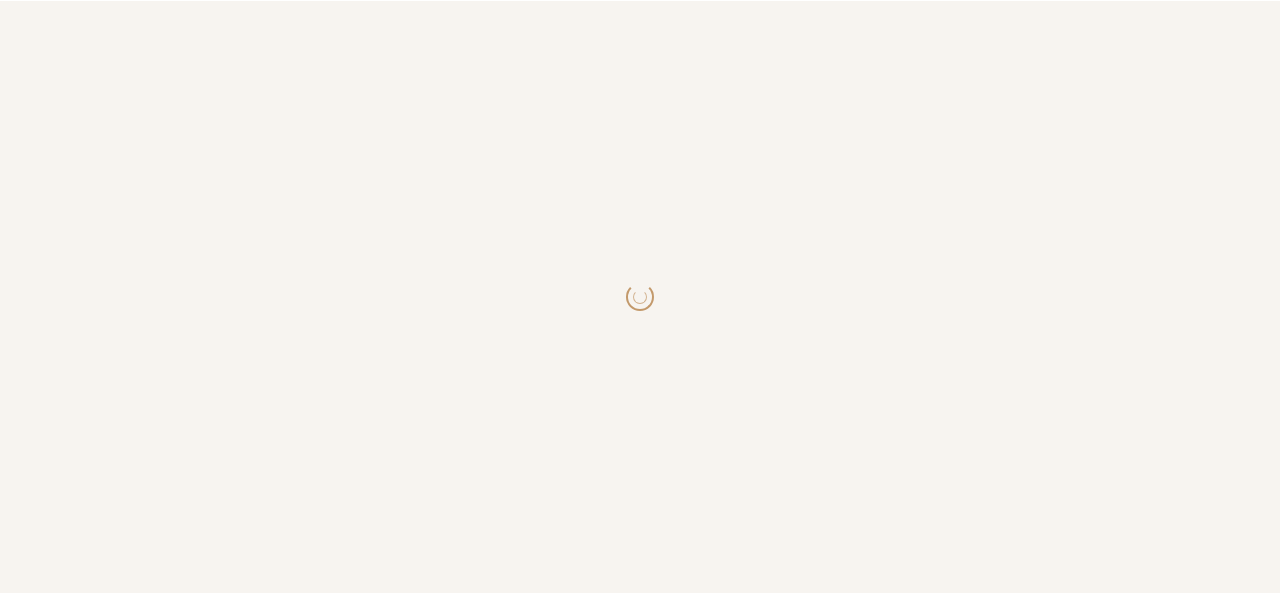 scroll, scrollTop: 0, scrollLeft: 0, axis: both 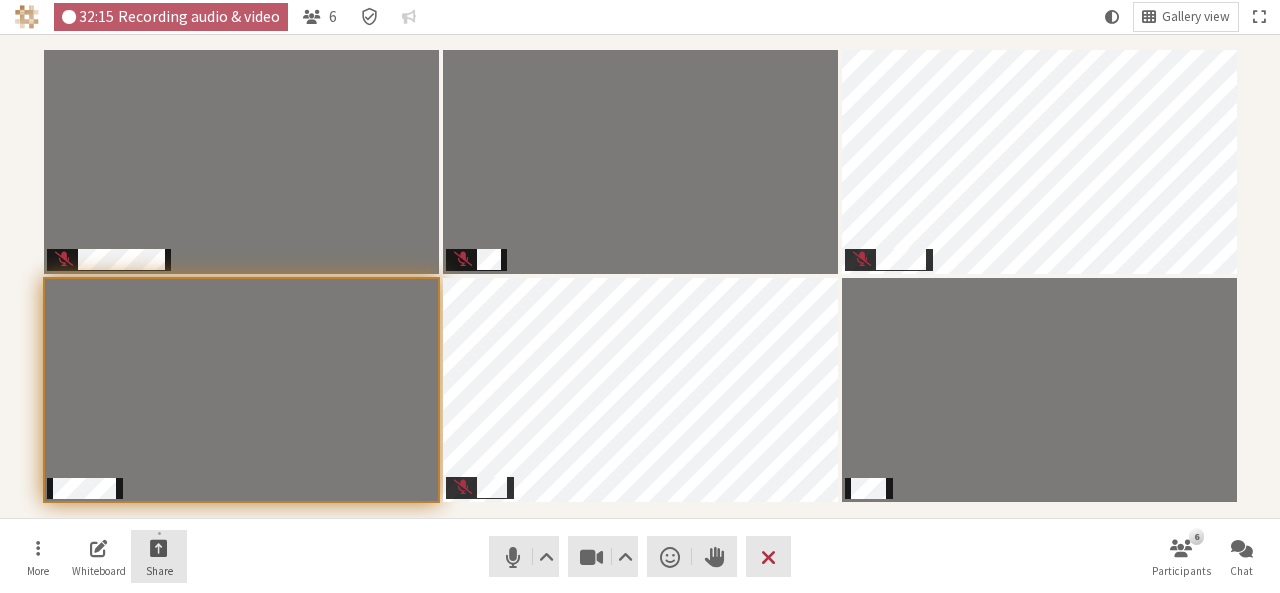 click at bounding box center [159, 547] 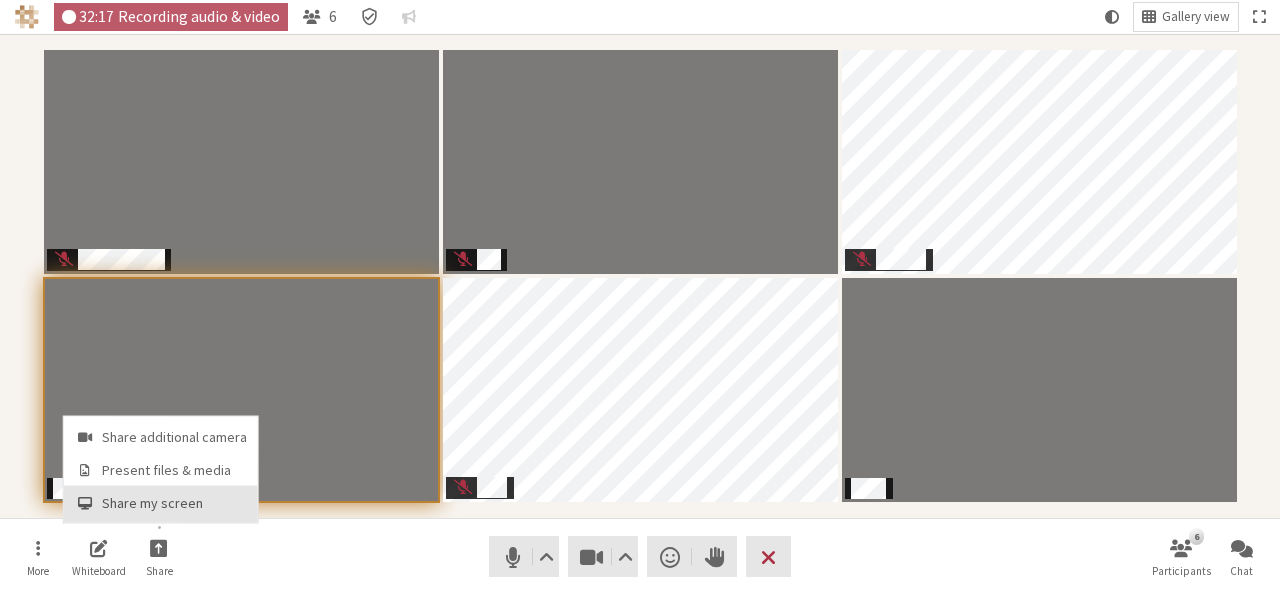 click on "Share my screen" at bounding box center [174, 503] 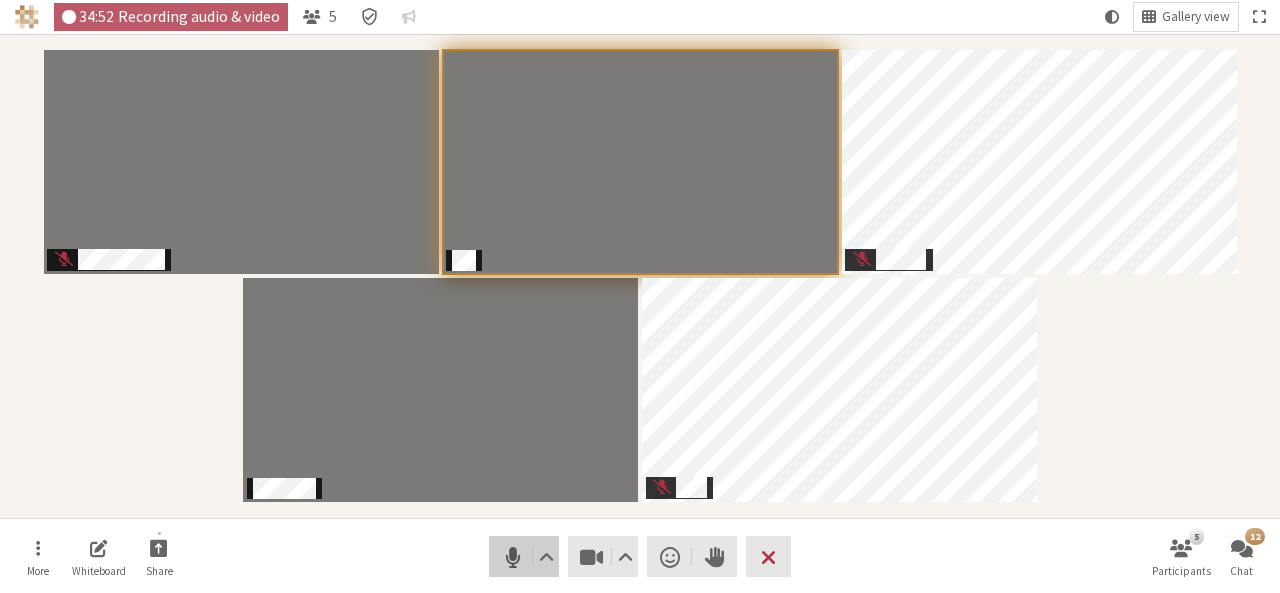 click at bounding box center [513, 557] 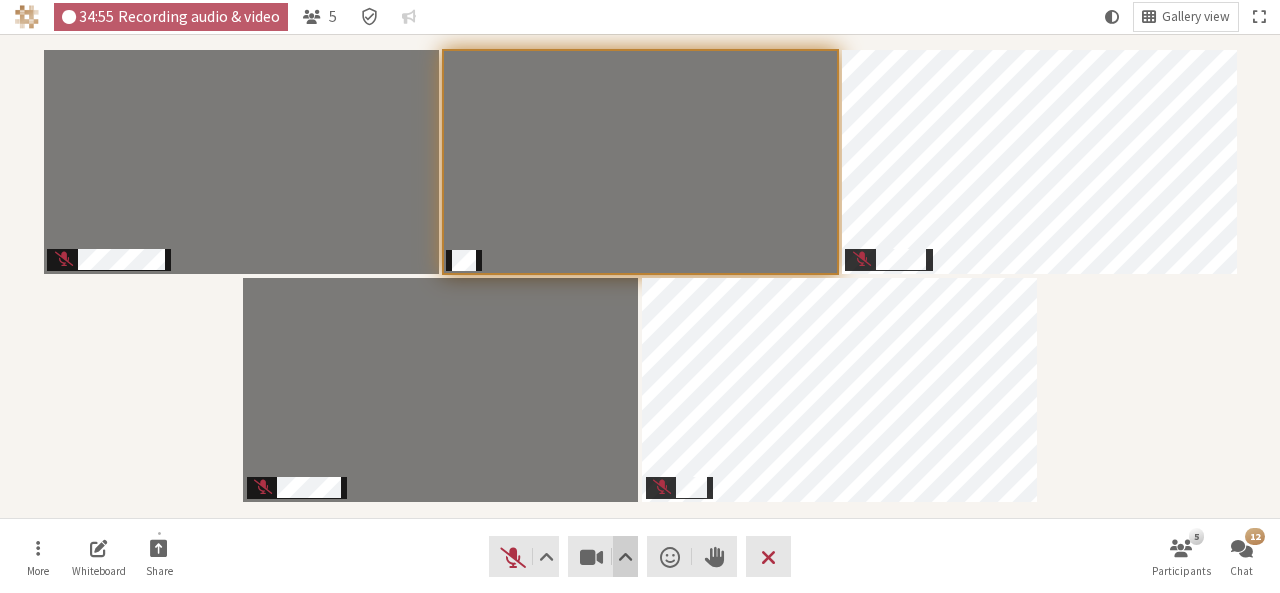 click at bounding box center (625, 557) 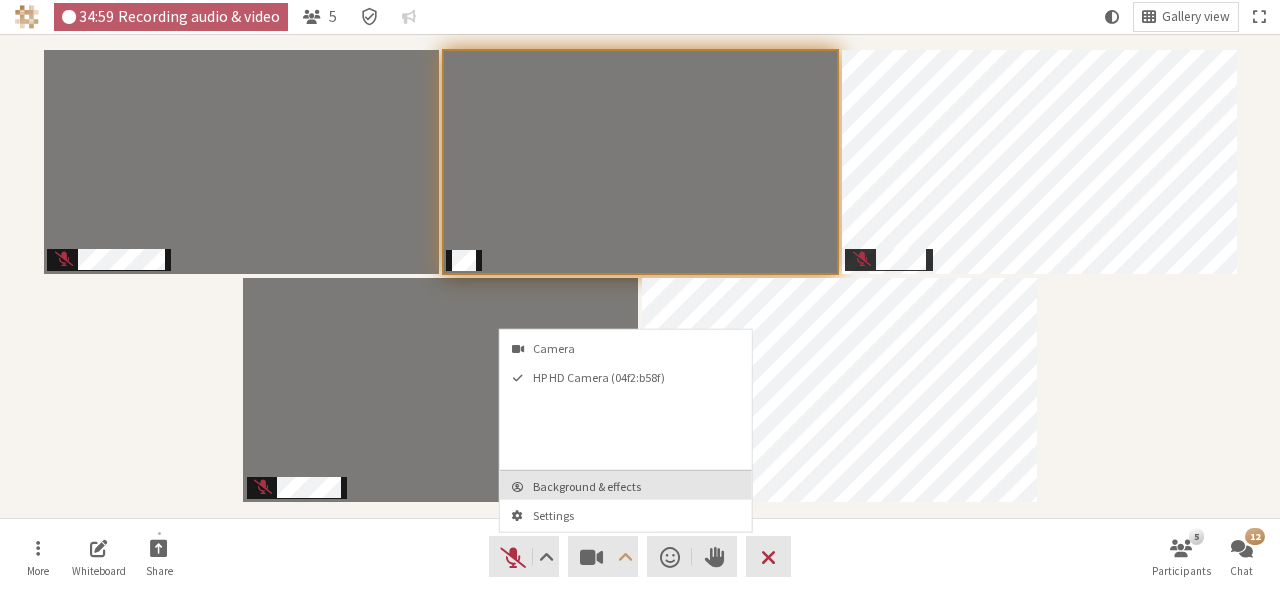 click on "Background & effects" at bounding box center (638, 486) 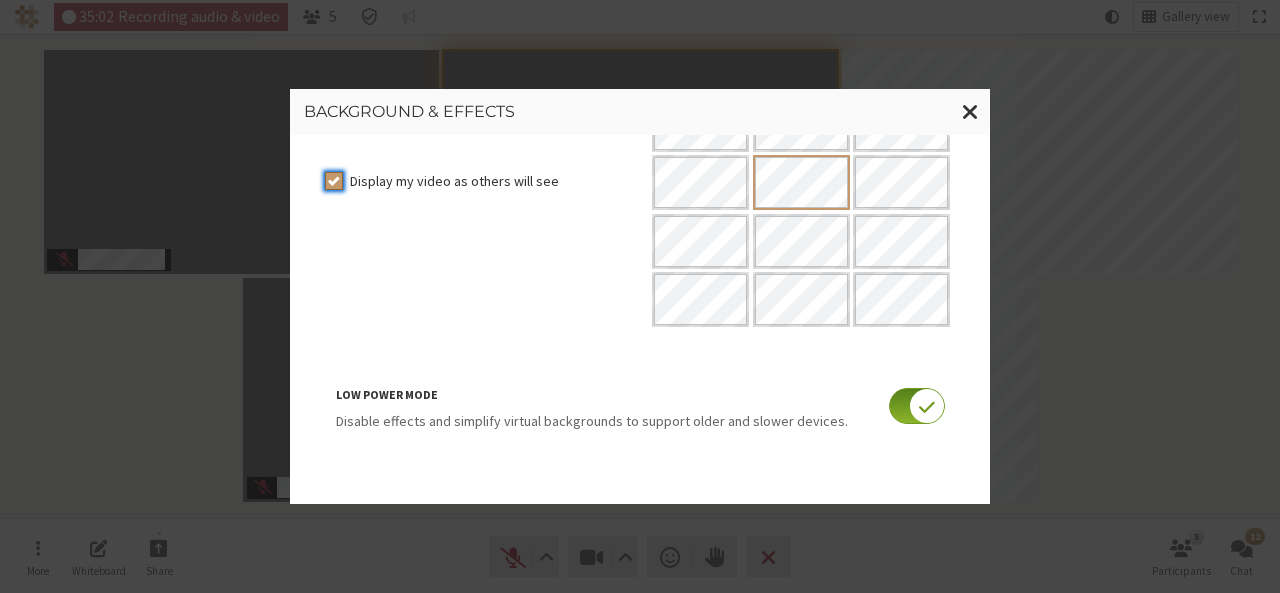 scroll, scrollTop: 0, scrollLeft: 0, axis: both 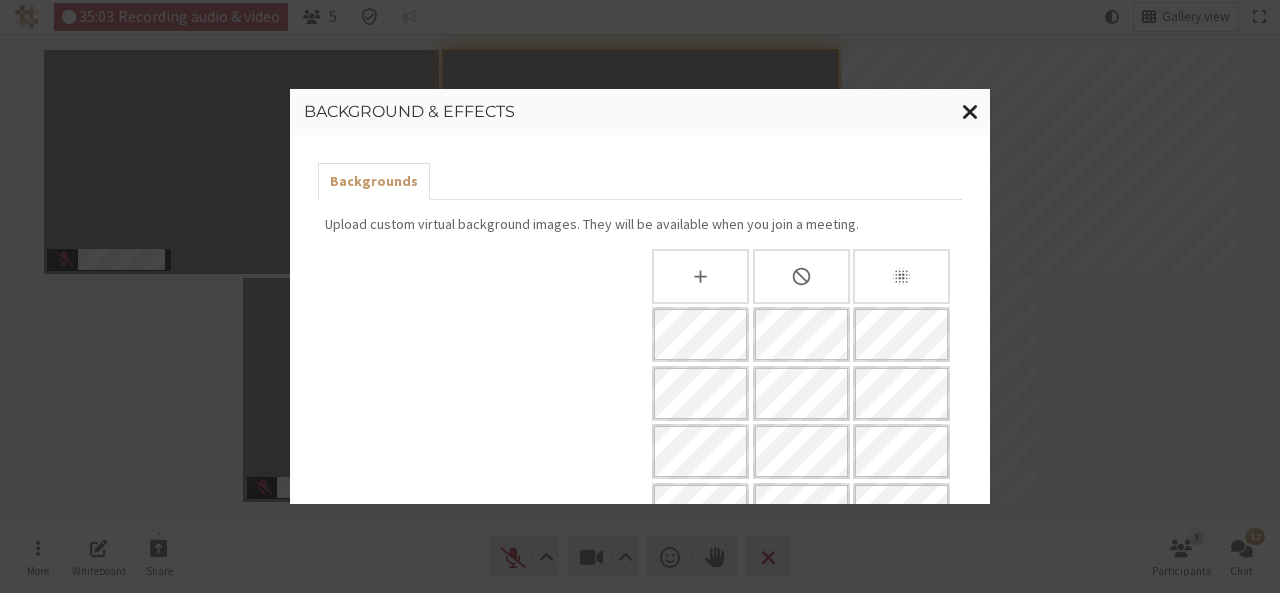 click at bounding box center [970, 111] 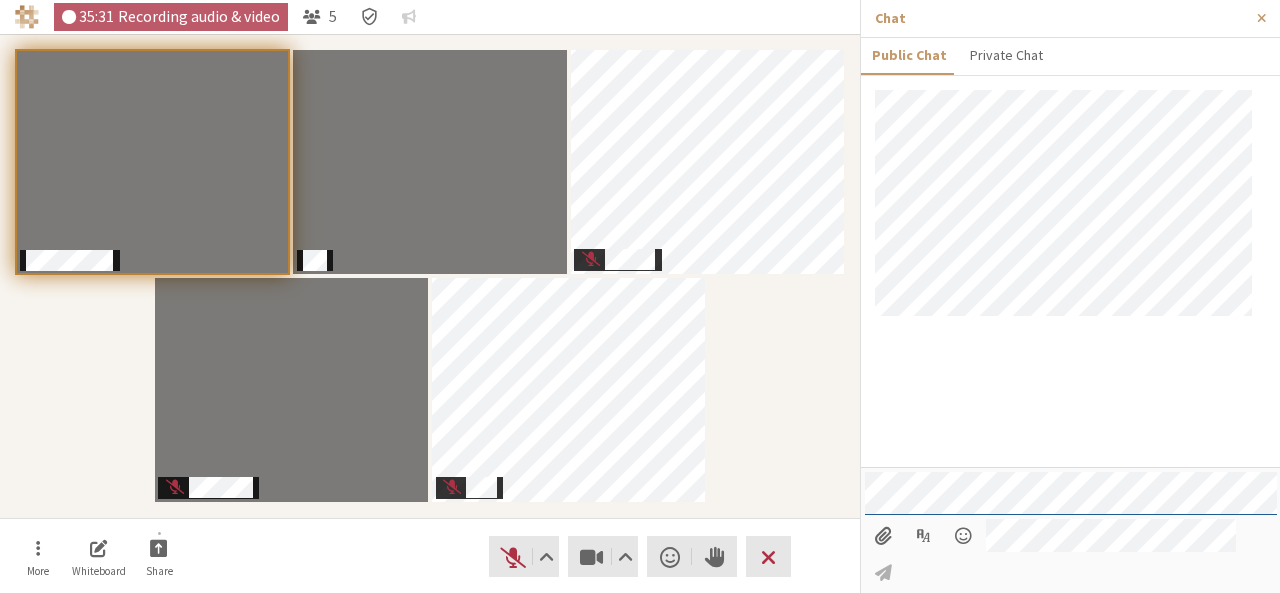 scroll, scrollTop: 804, scrollLeft: 0, axis: vertical 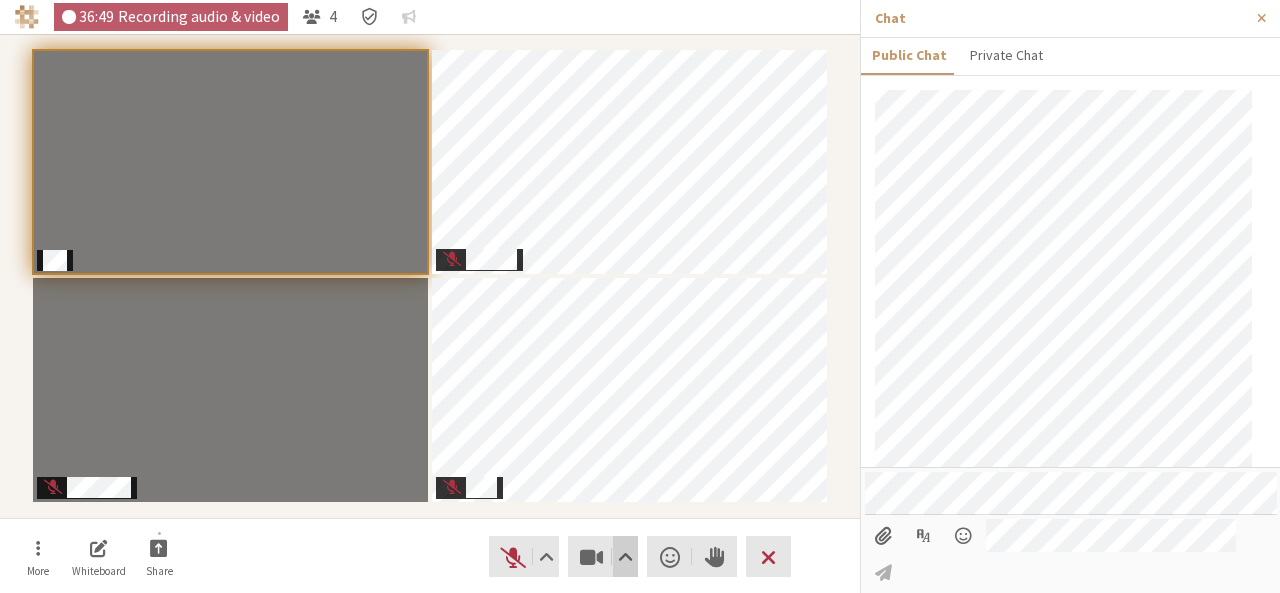 click at bounding box center (625, 557) 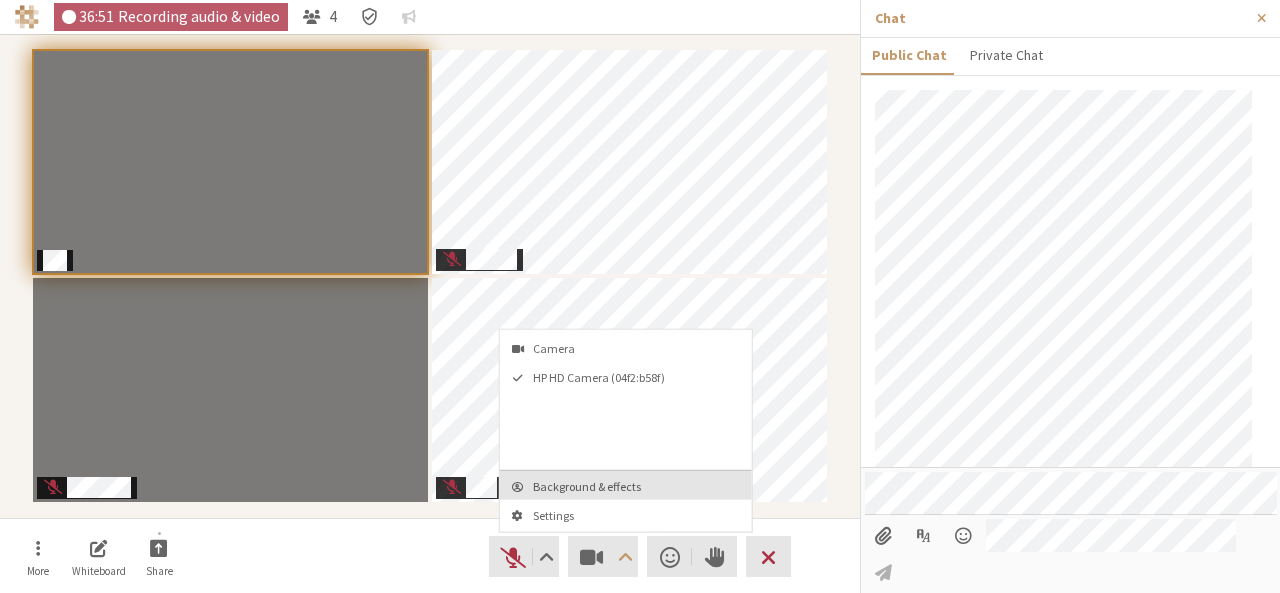 click on "Background & effects" at bounding box center [638, 486] 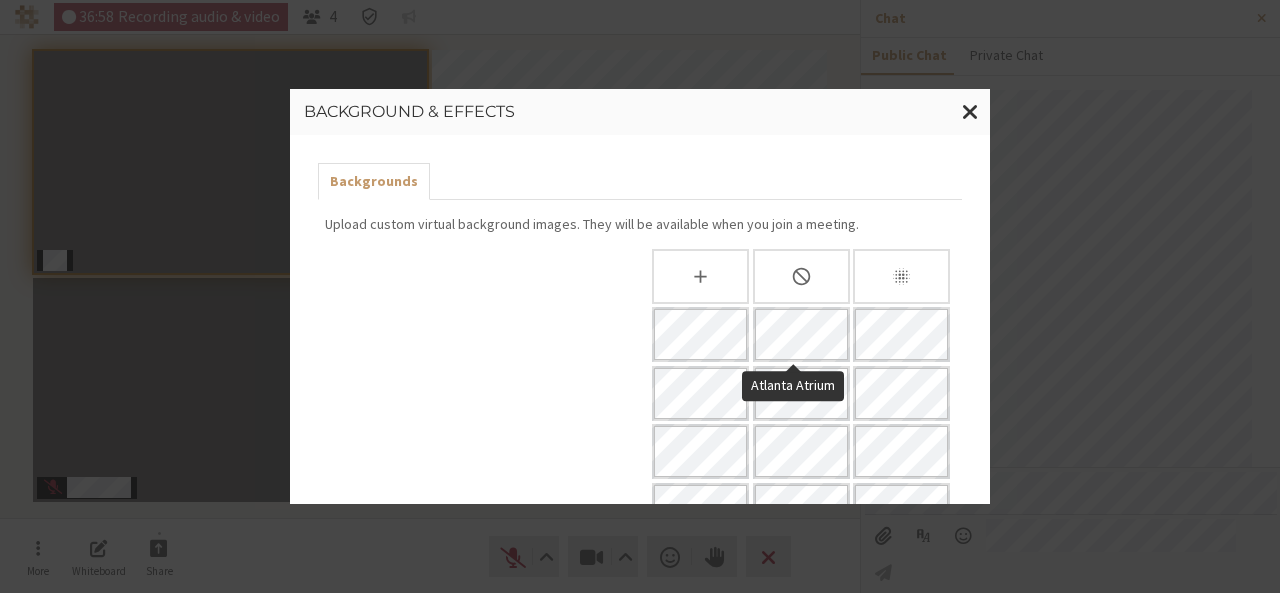 scroll, scrollTop: 386, scrollLeft: 0, axis: vertical 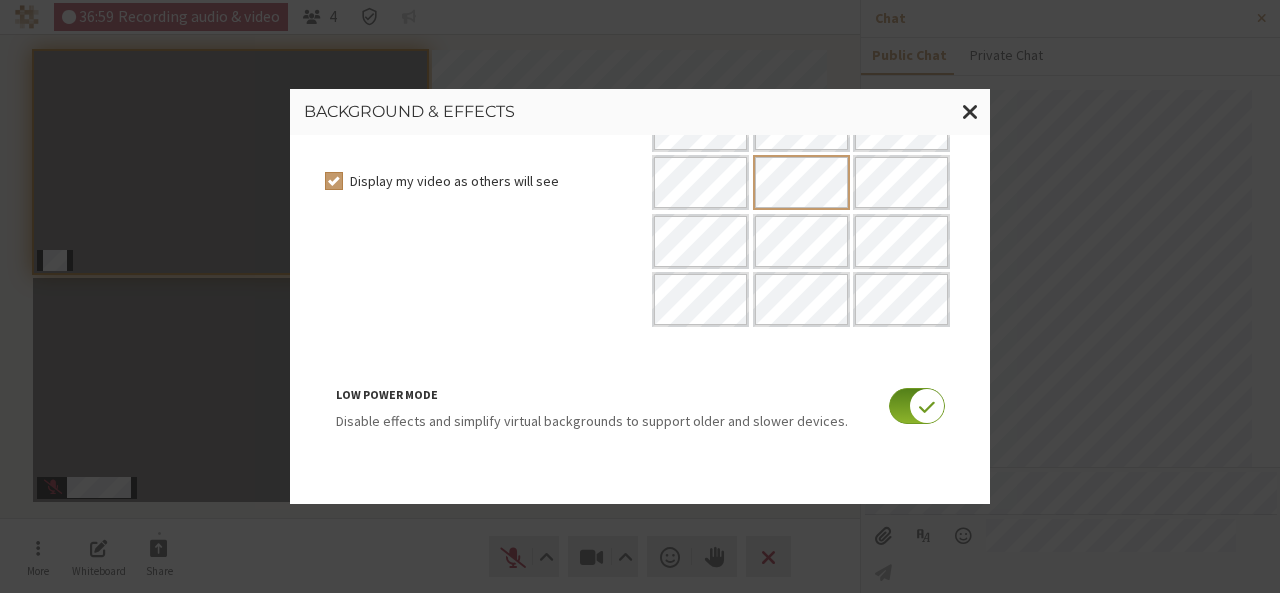 click at bounding box center [917, 406] 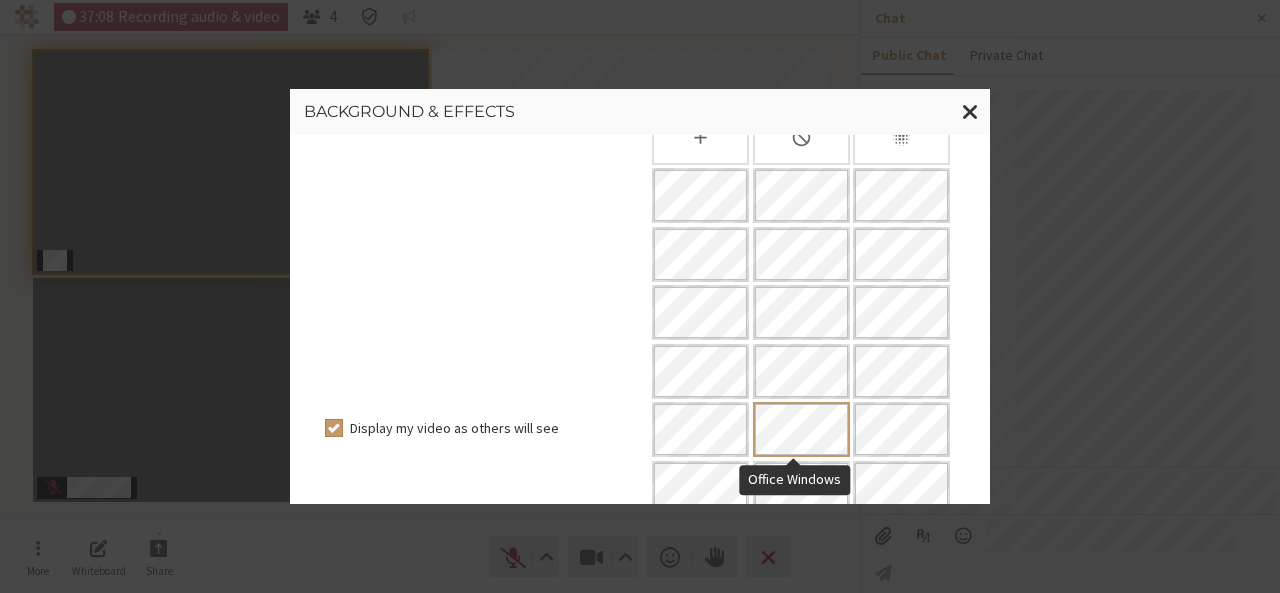 scroll, scrollTop: 386, scrollLeft: 0, axis: vertical 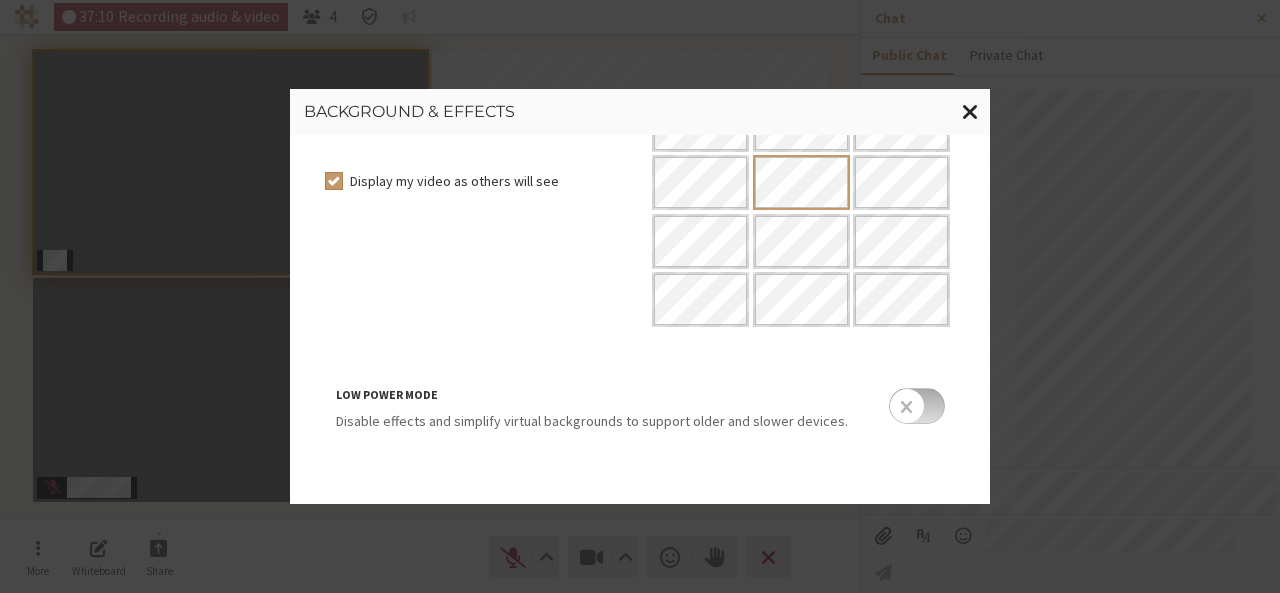 click at bounding box center (970, 111) 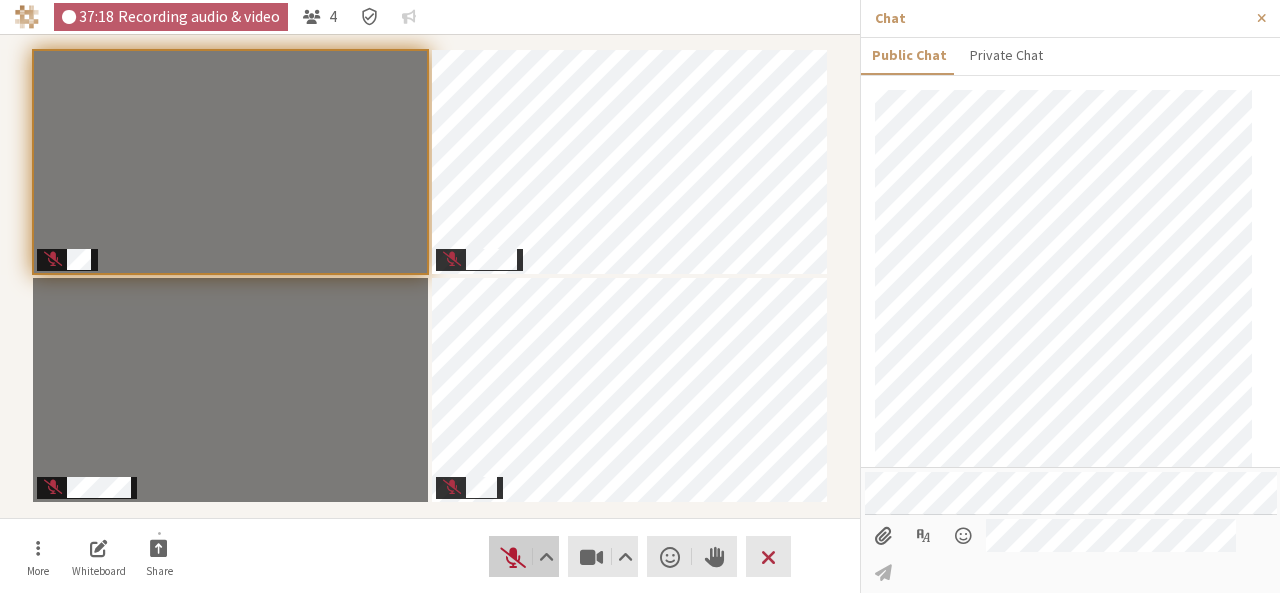 click at bounding box center (513, 557) 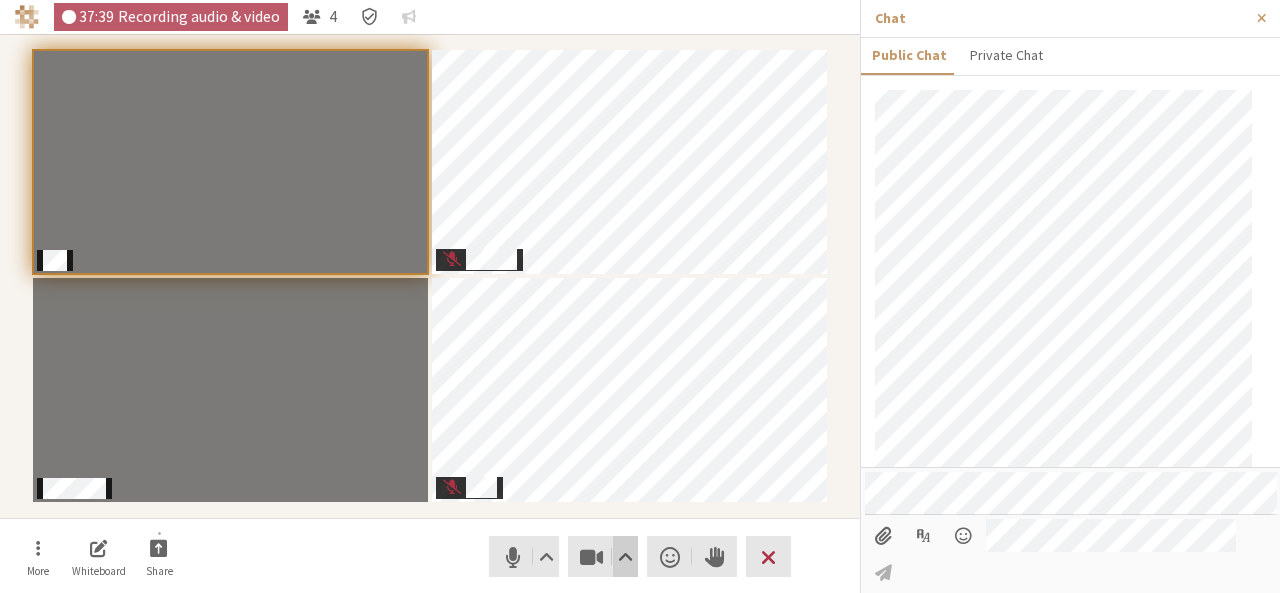 click at bounding box center [625, 557] 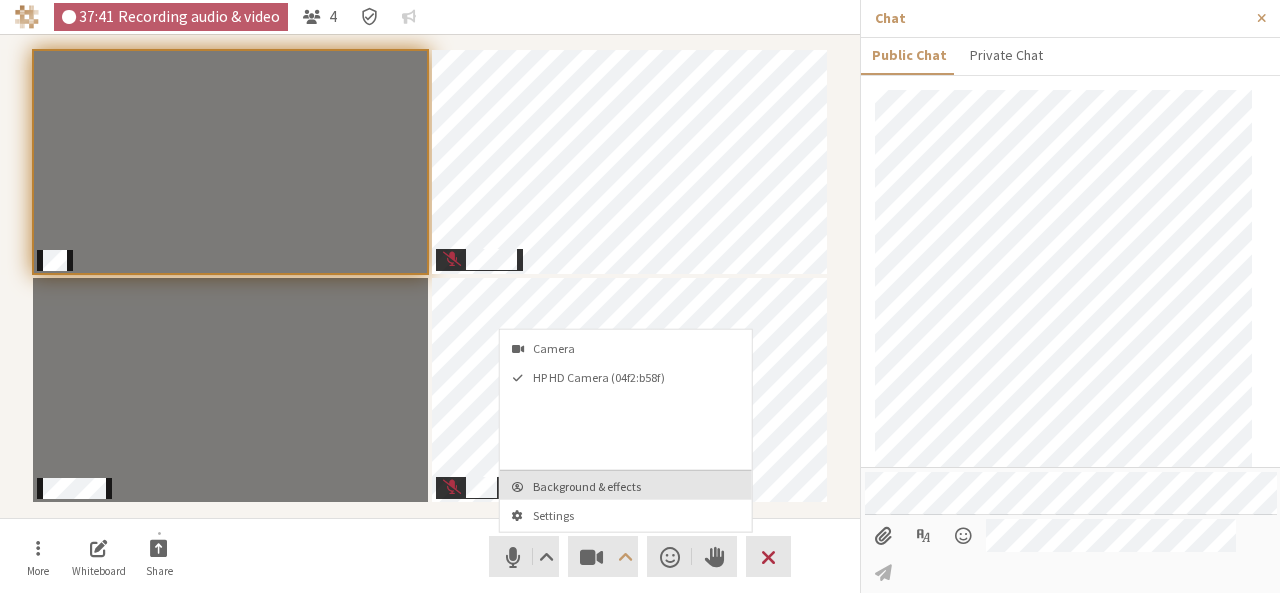 click on "Background & effects" at bounding box center [626, 485] 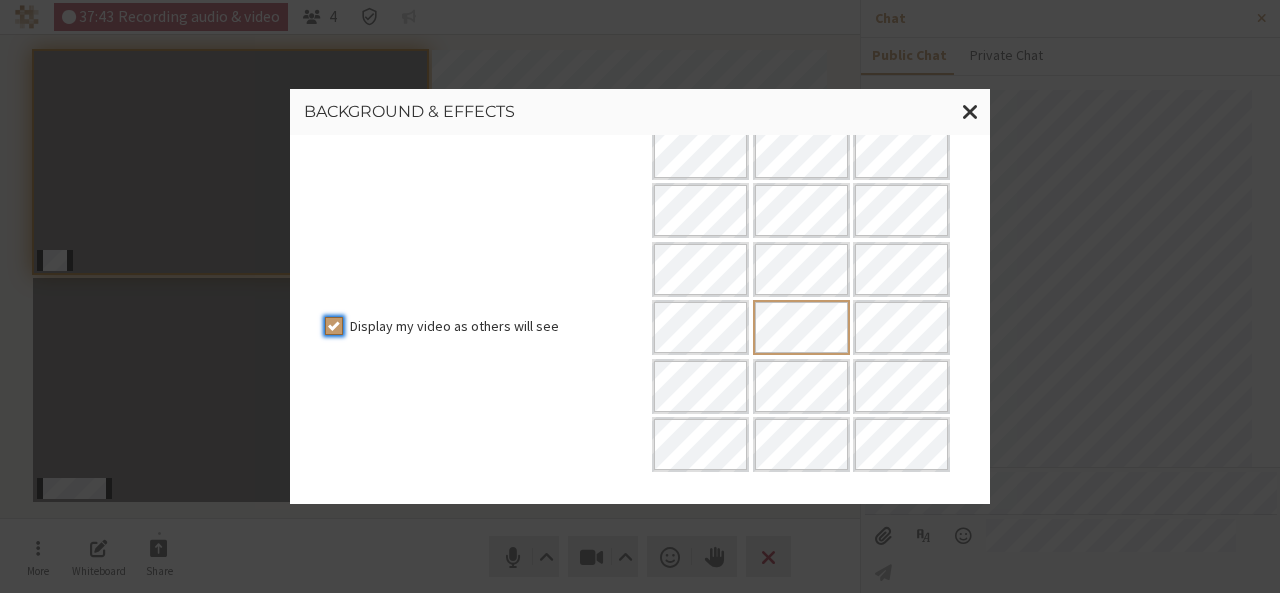scroll, scrollTop: 386, scrollLeft: 0, axis: vertical 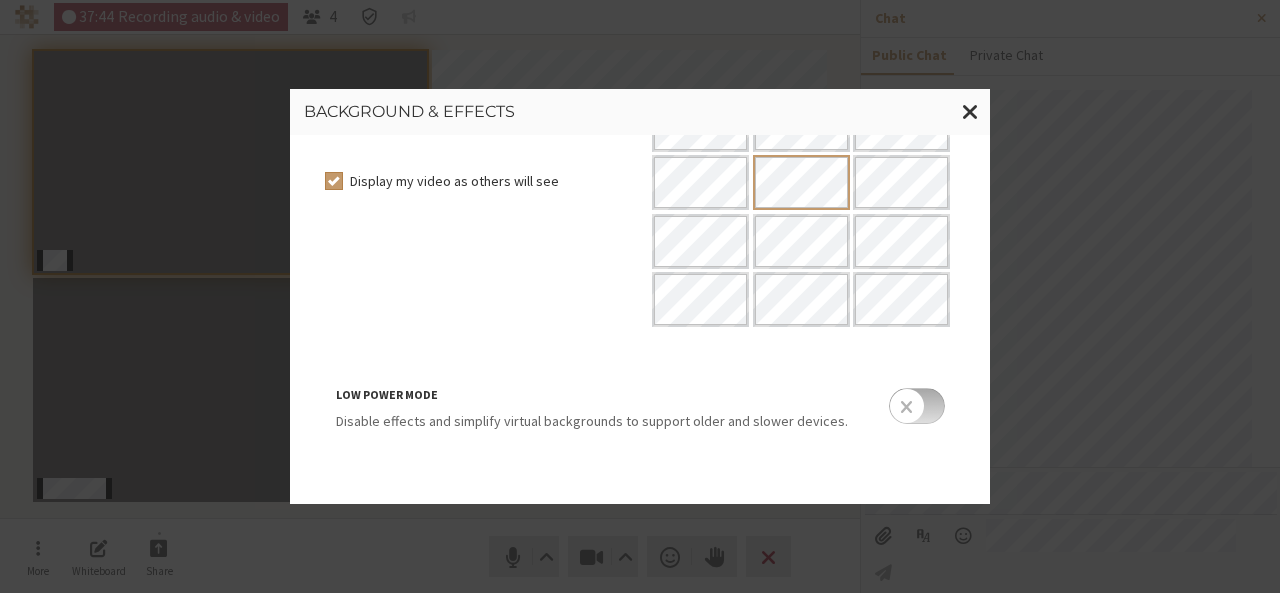 click at bounding box center [917, 406] 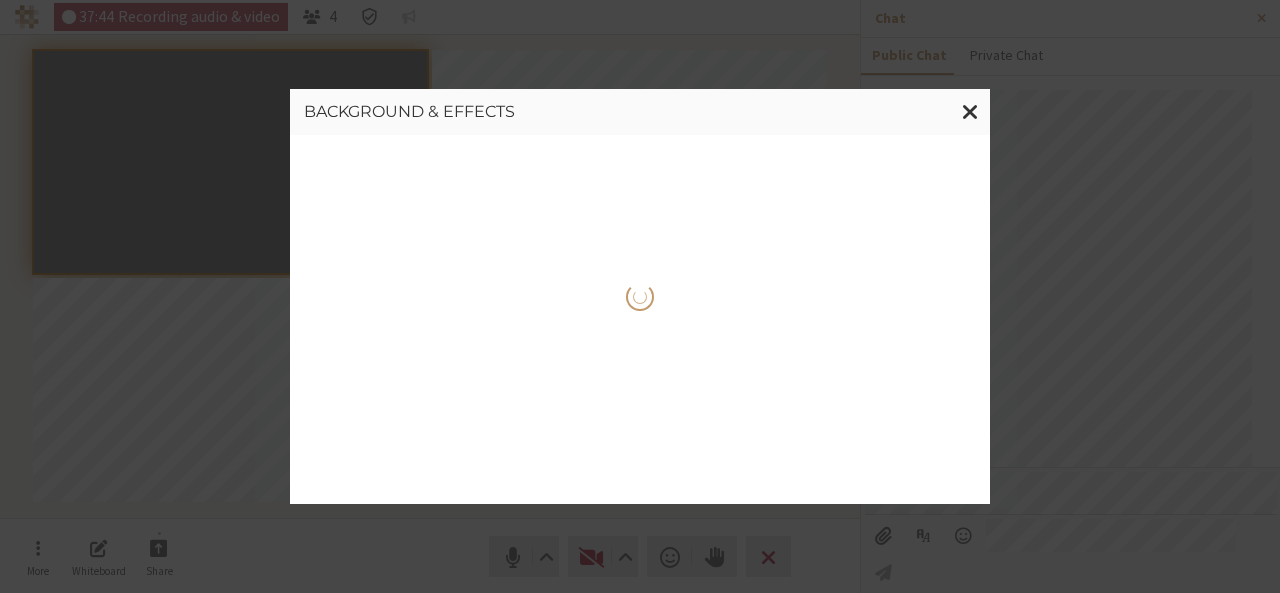 scroll, scrollTop: 0, scrollLeft: 0, axis: both 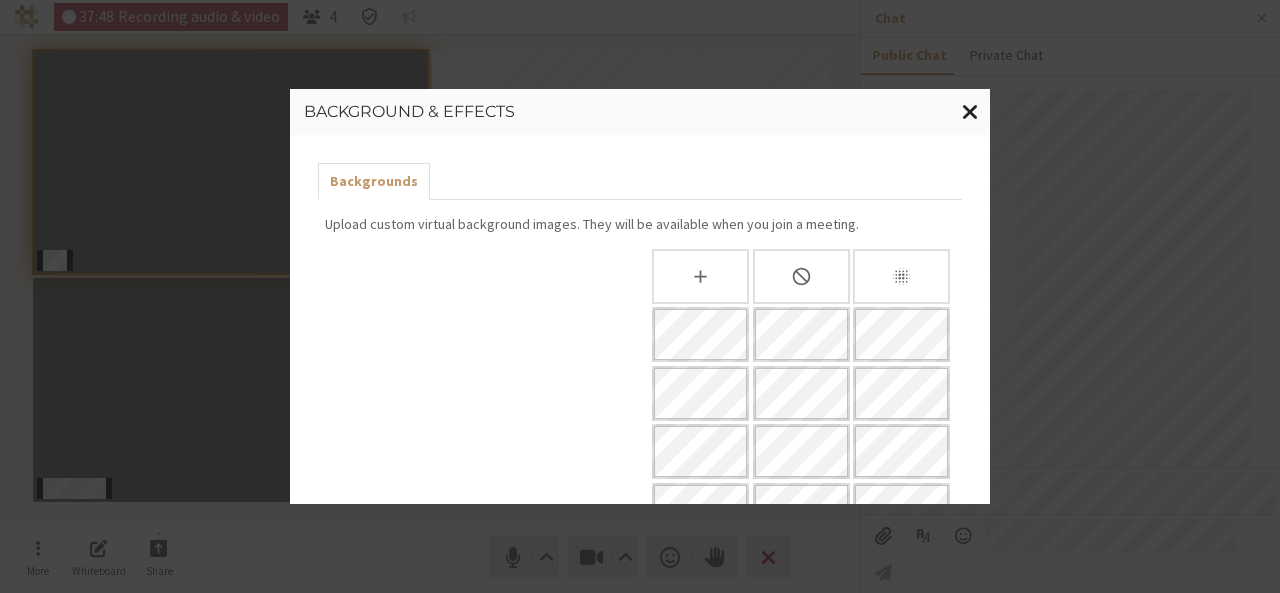 click at bounding box center [970, 111] 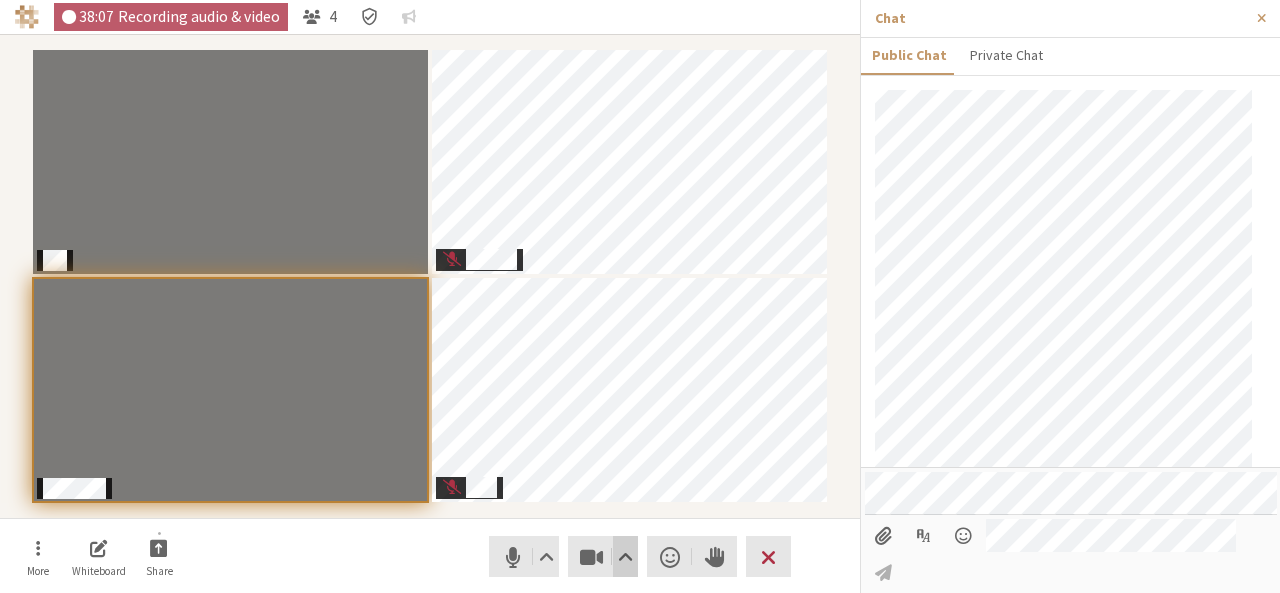 click at bounding box center [625, 557] 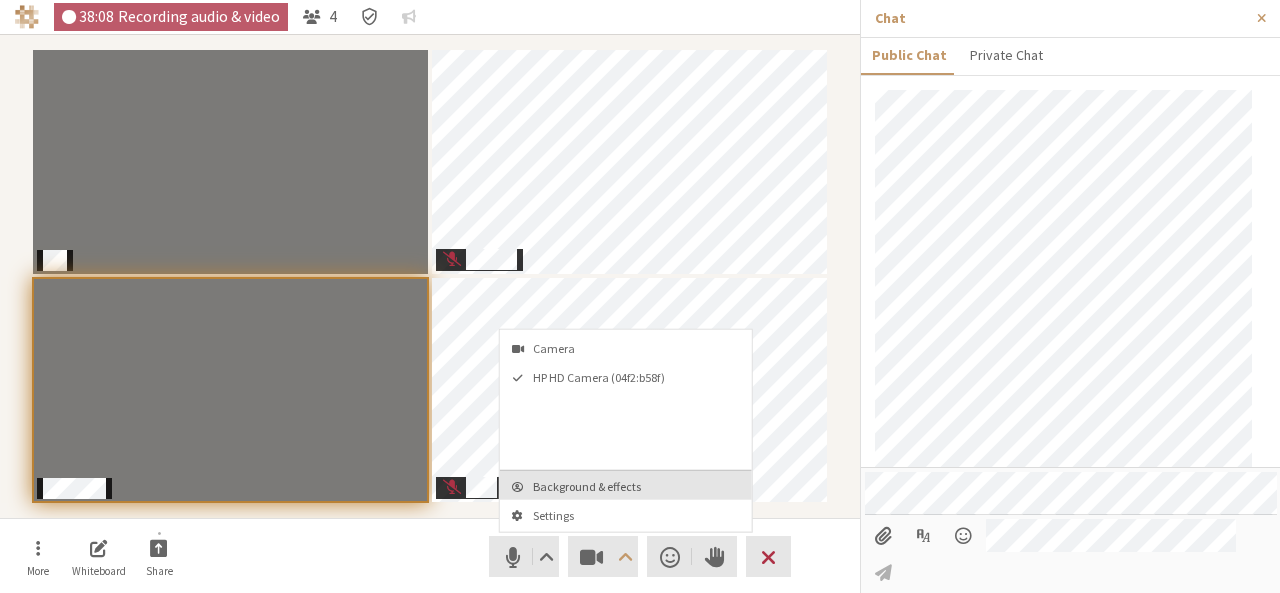 click on "Background & effects" at bounding box center (638, 486) 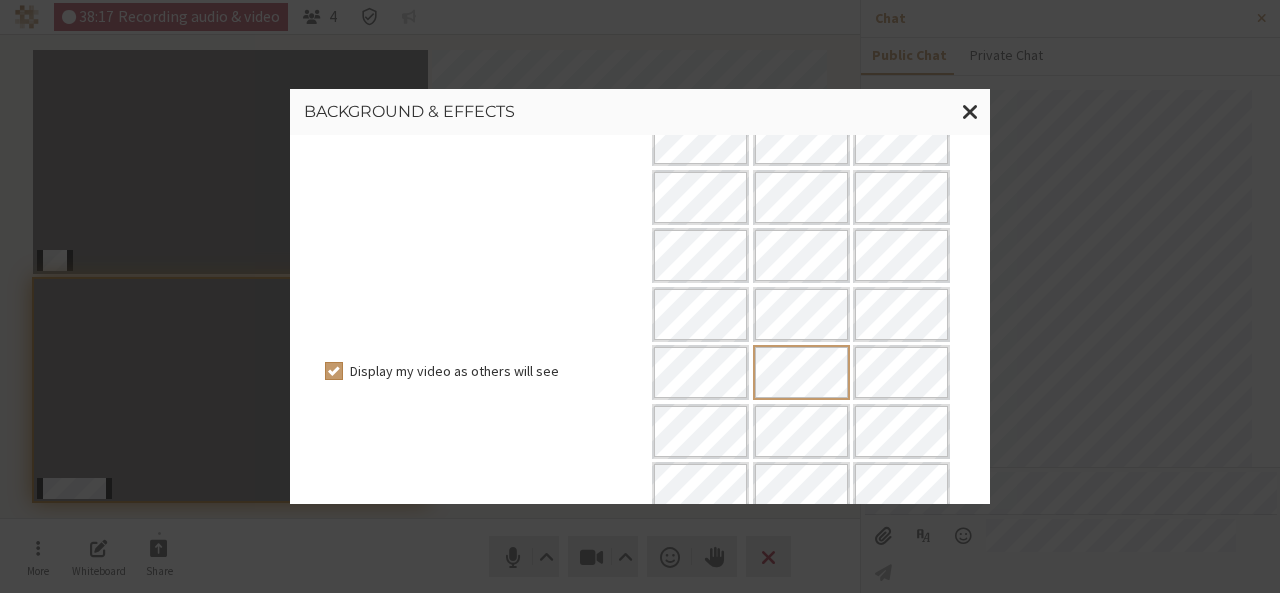 scroll, scrollTop: 386, scrollLeft: 0, axis: vertical 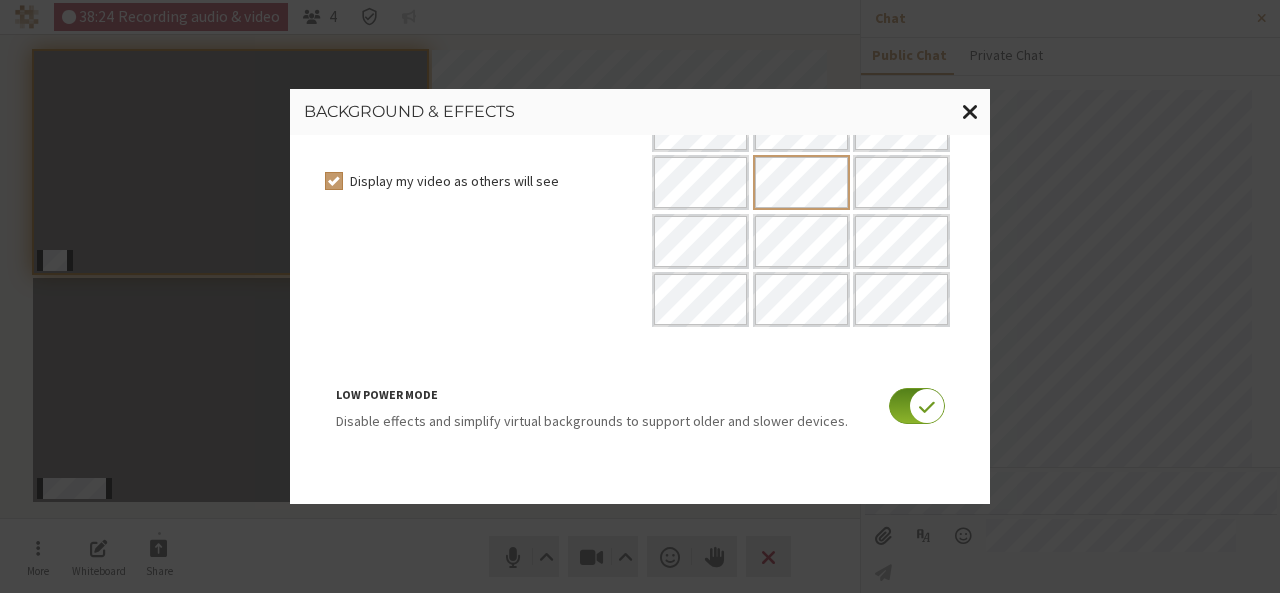 click at bounding box center (970, 111) 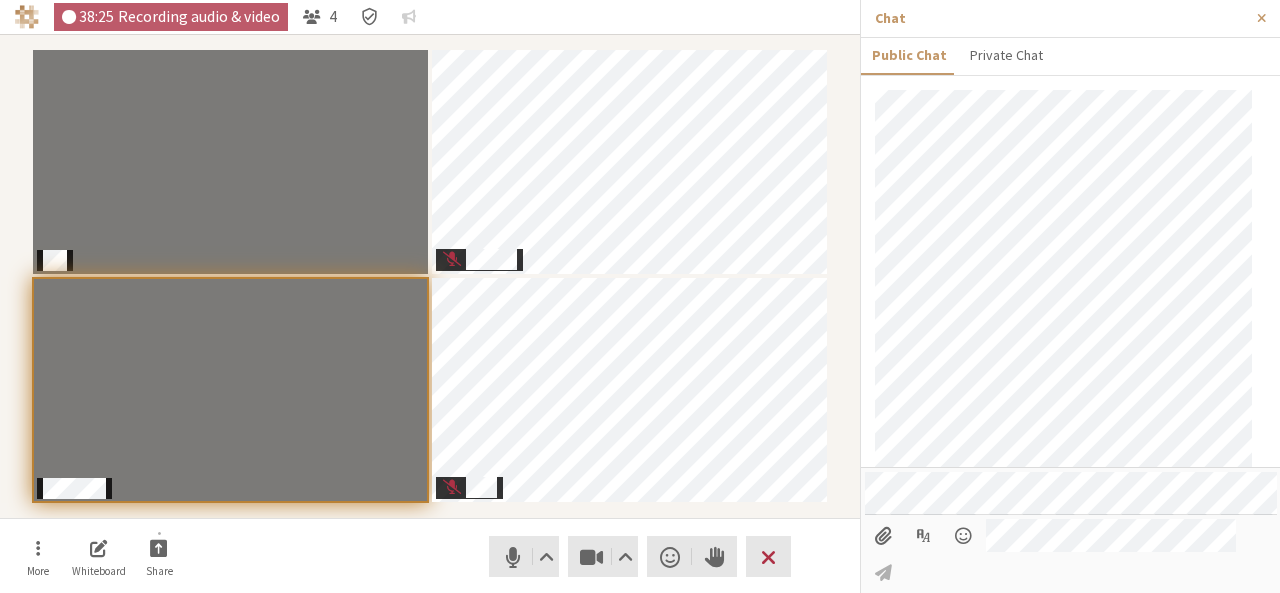 scroll, scrollTop: 952, scrollLeft: 0, axis: vertical 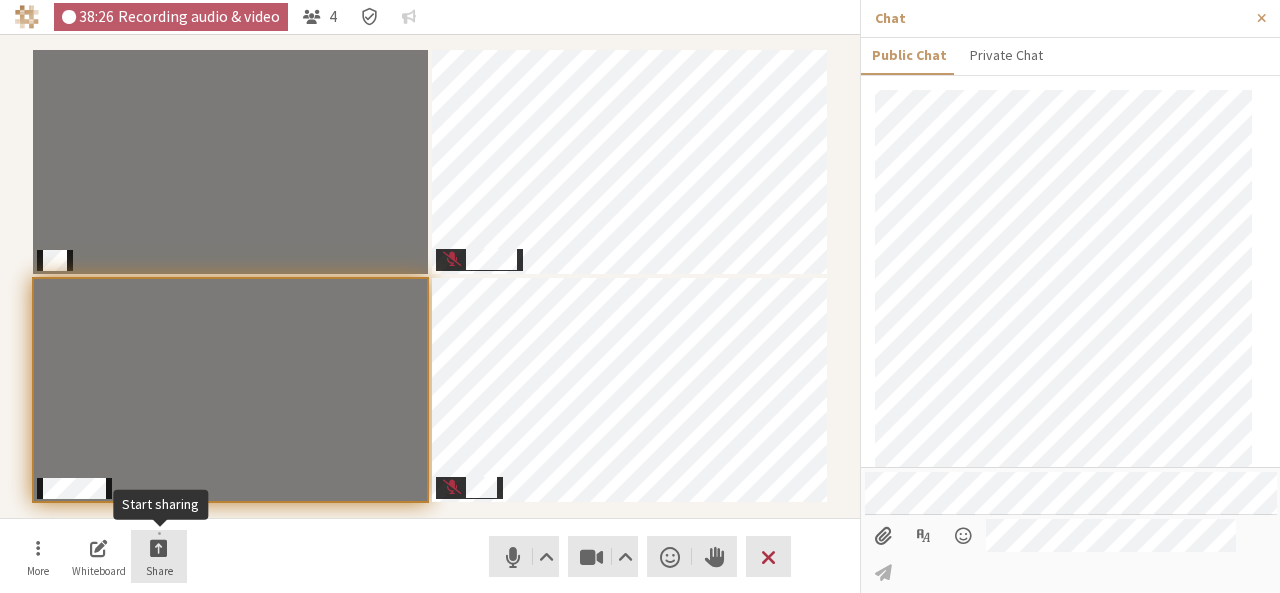 click on "Share" at bounding box center (159, 557) 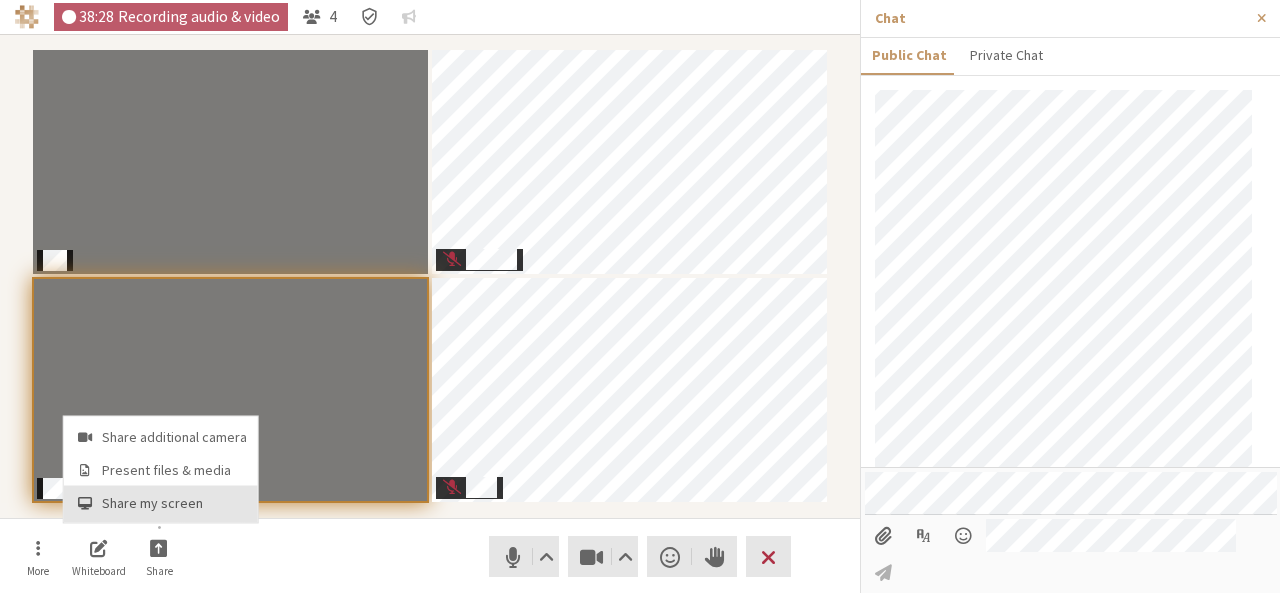 click on "Share my screen" at bounding box center [161, 504] 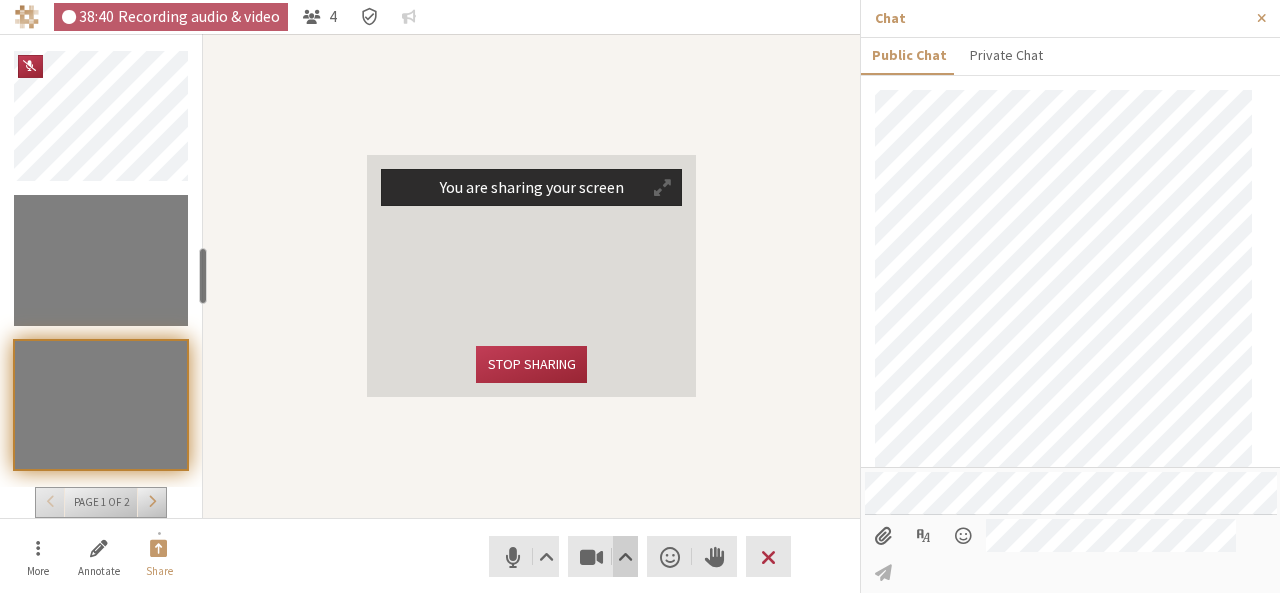 click at bounding box center (625, 557) 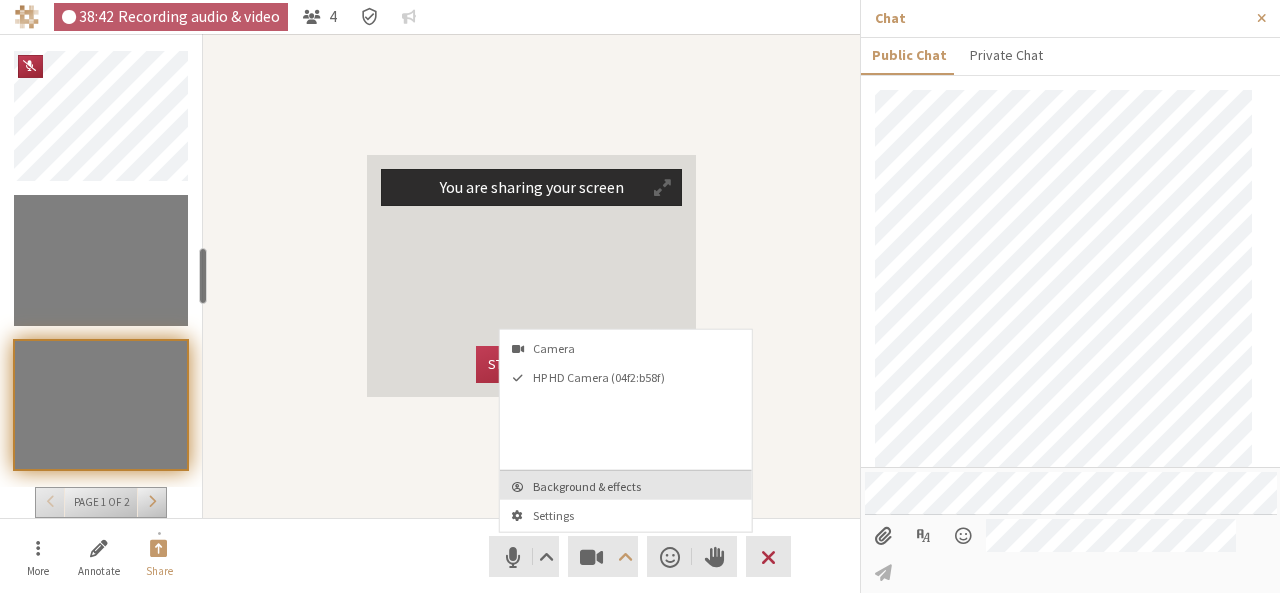 click on "Background & effects" at bounding box center [638, 486] 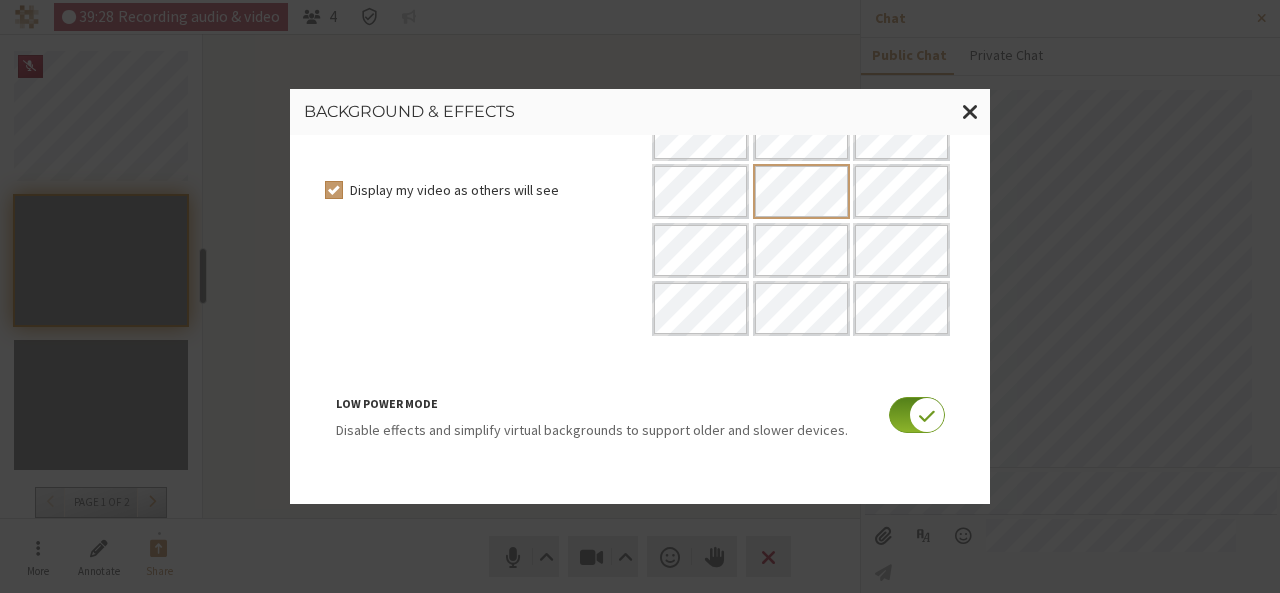 scroll, scrollTop: 386, scrollLeft: 0, axis: vertical 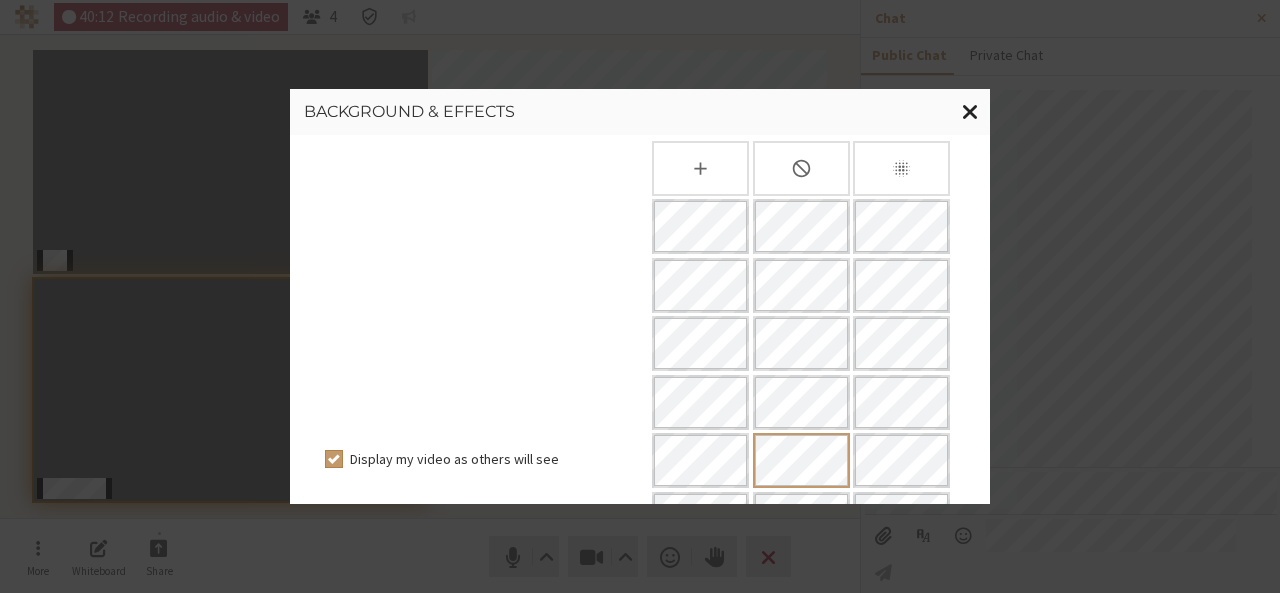 click at bounding box center (970, 112) 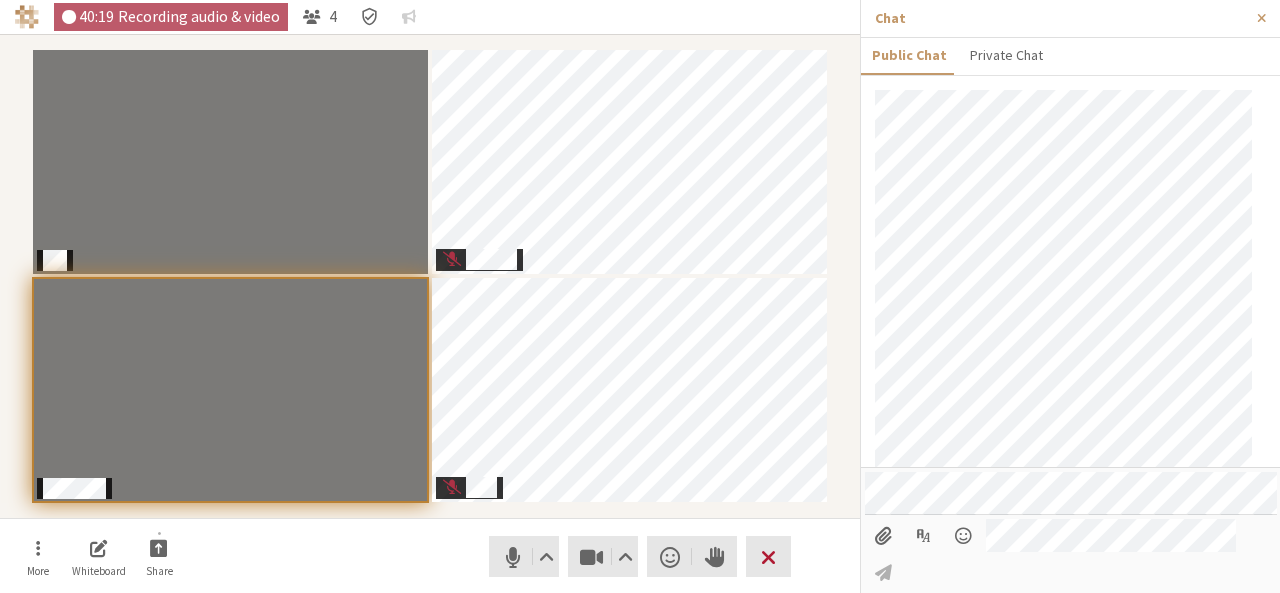 click at bounding box center (768, 557) 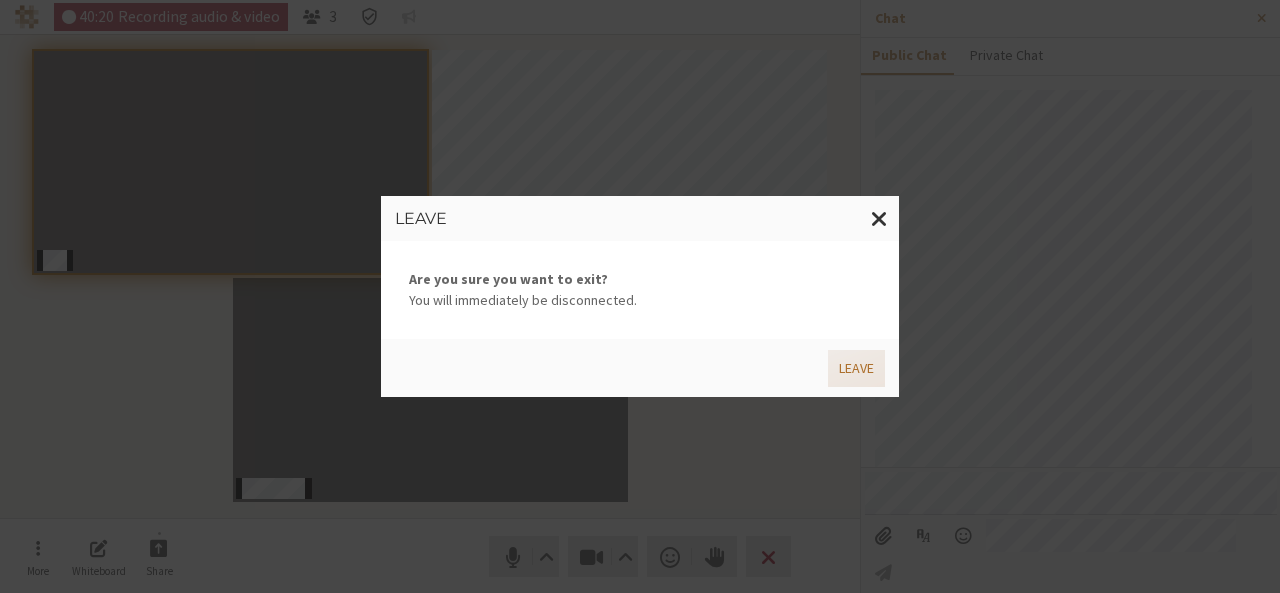 click on "Leave" at bounding box center [856, 368] 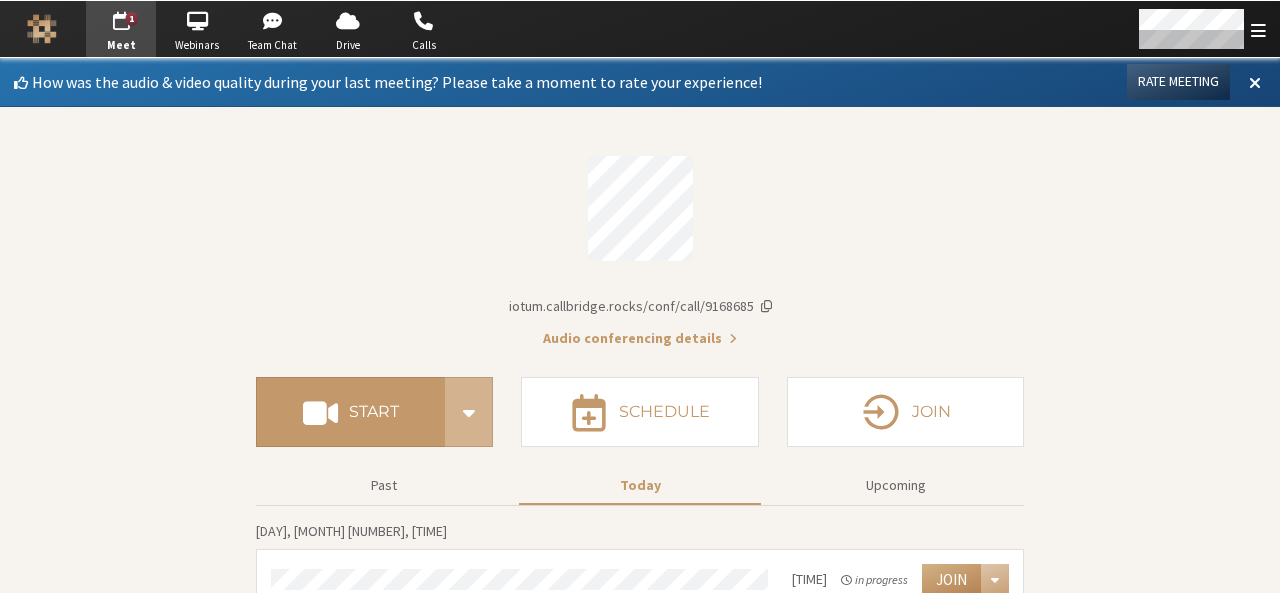 scroll, scrollTop: 0, scrollLeft: 0, axis: both 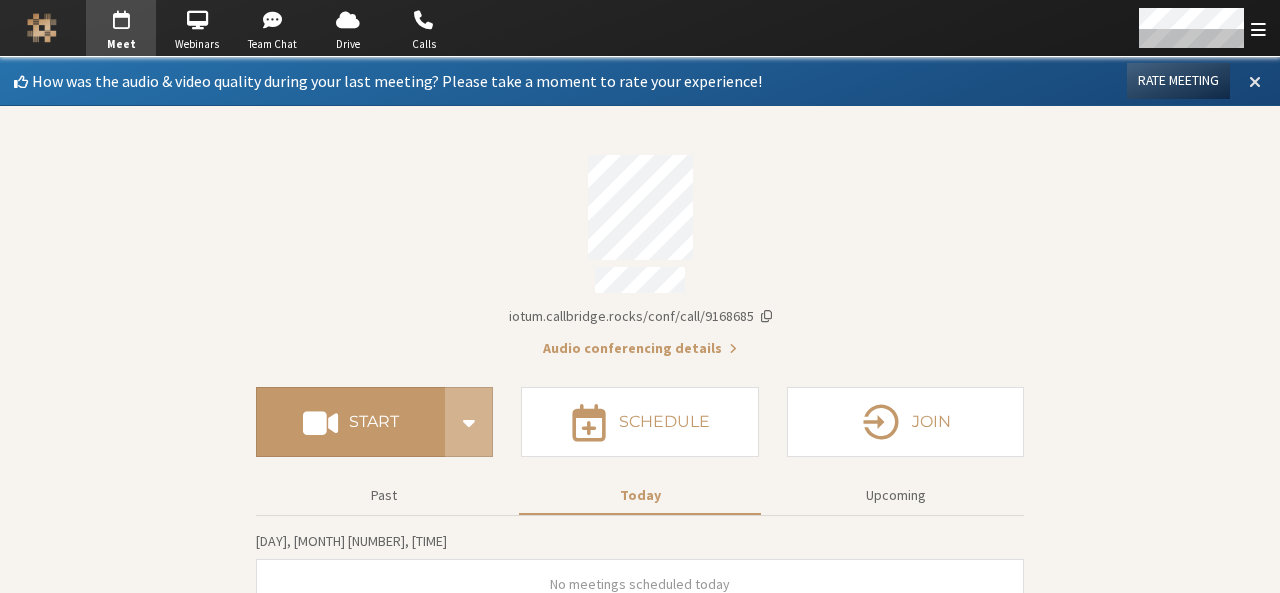 click at bounding box center [1255, 81] 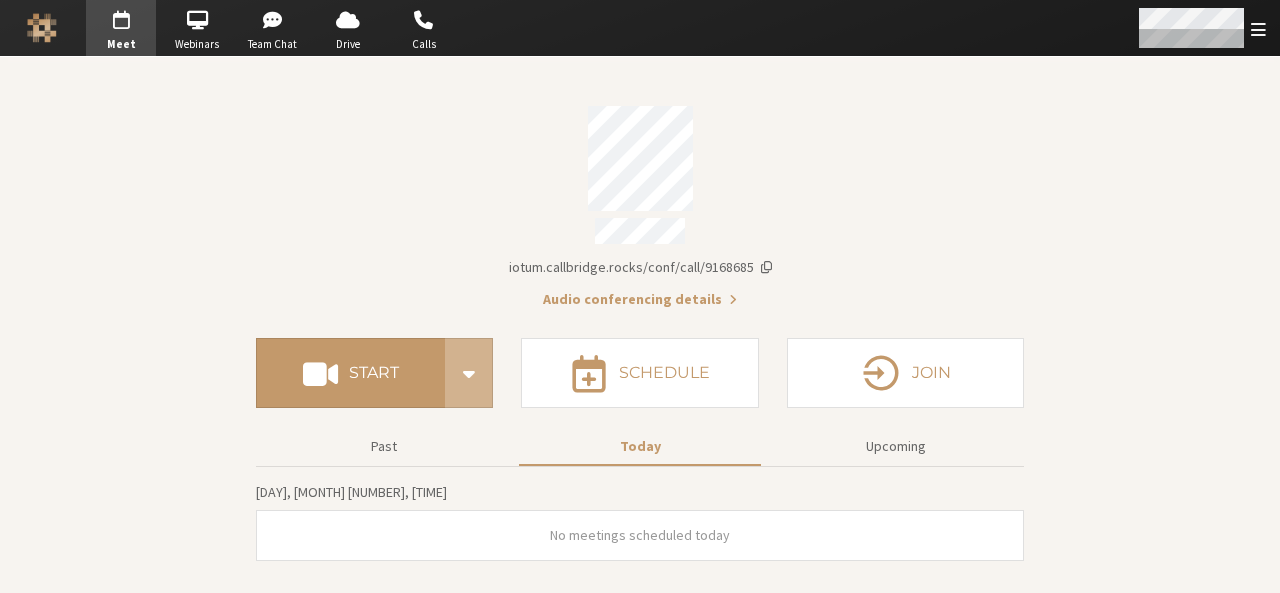 click at bounding box center (1201, 28) 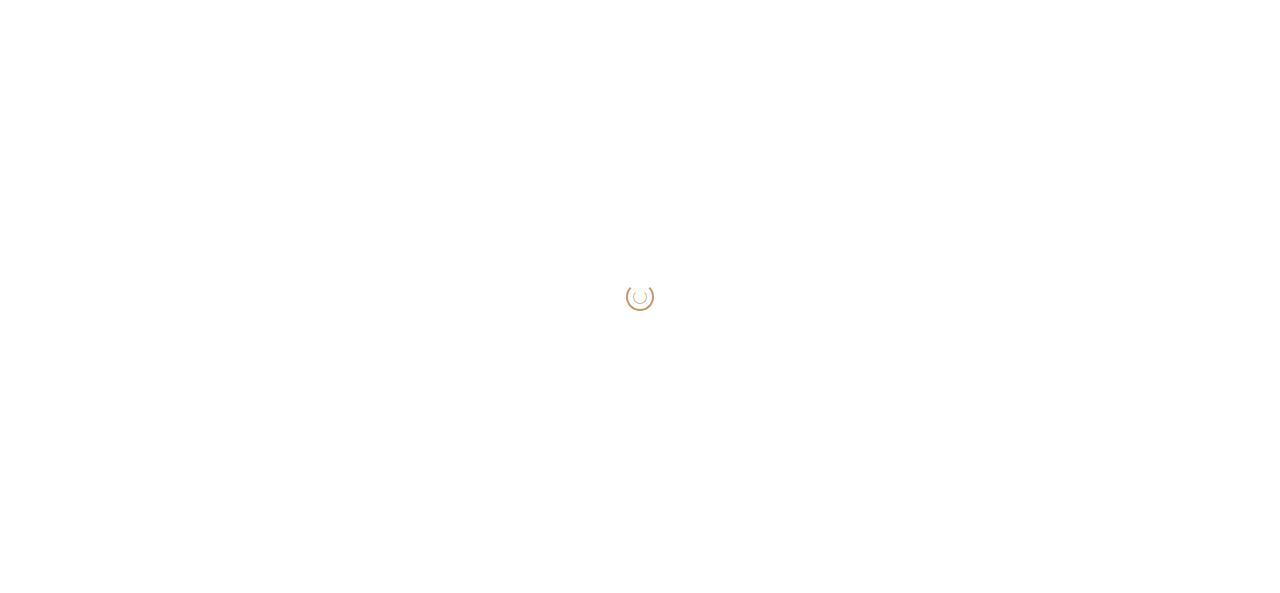 scroll, scrollTop: 0, scrollLeft: 0, axis: both 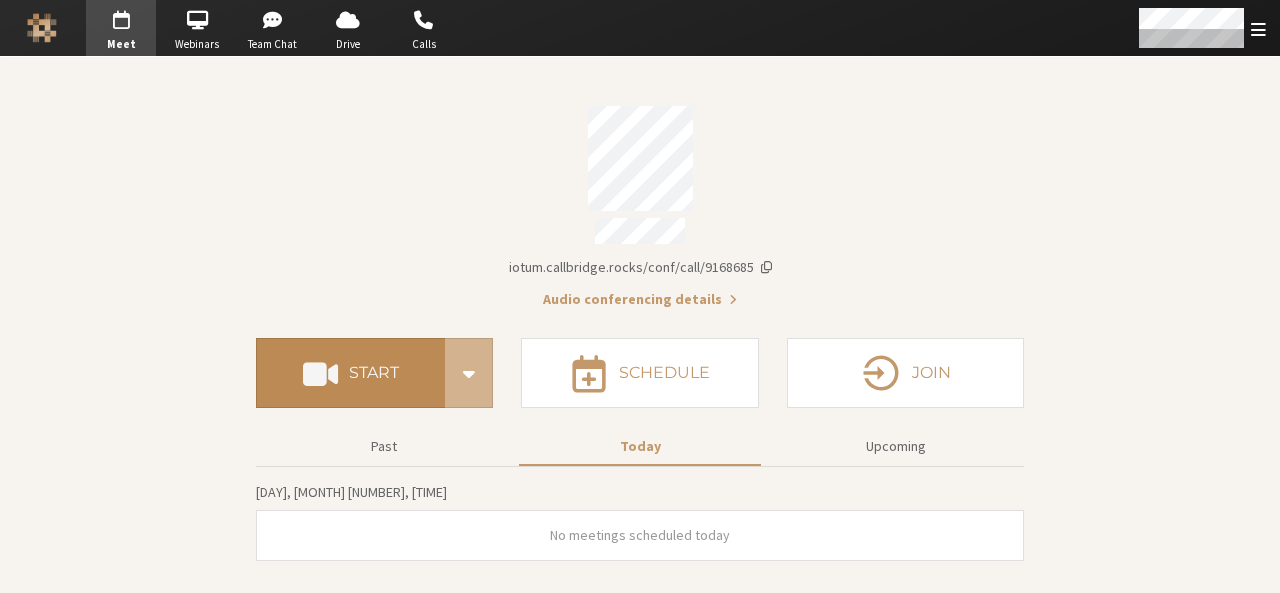 click on "Start" at bounding box center [374, 373] 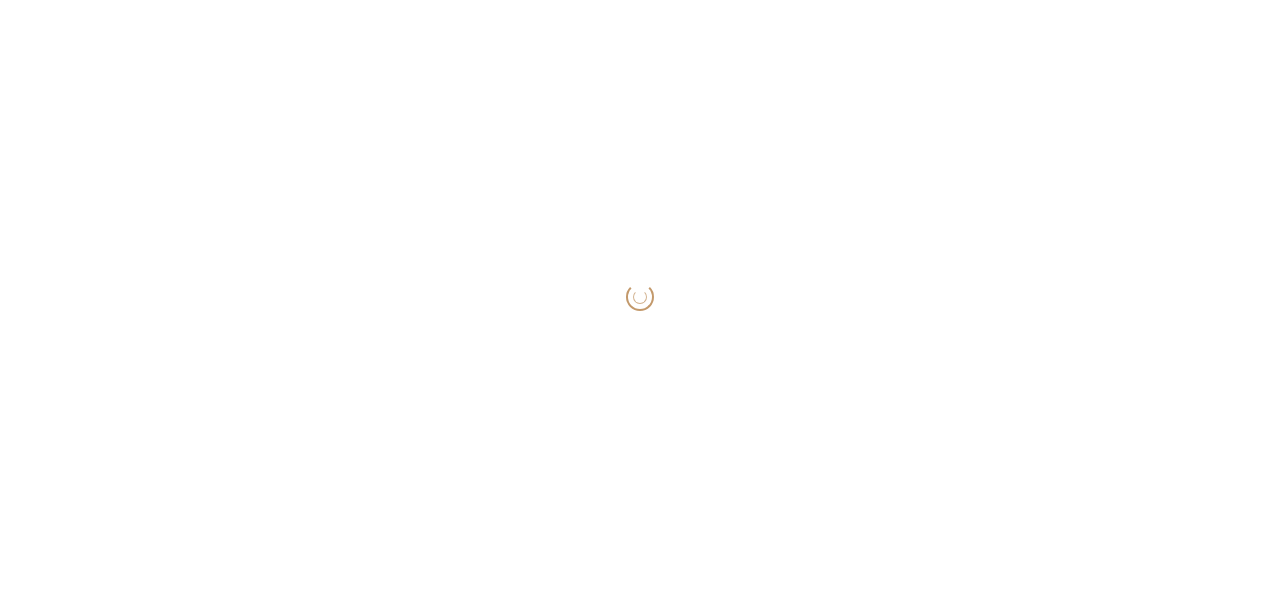 scroll, scrollTop: 0, scrollLeft: 0, axis: both 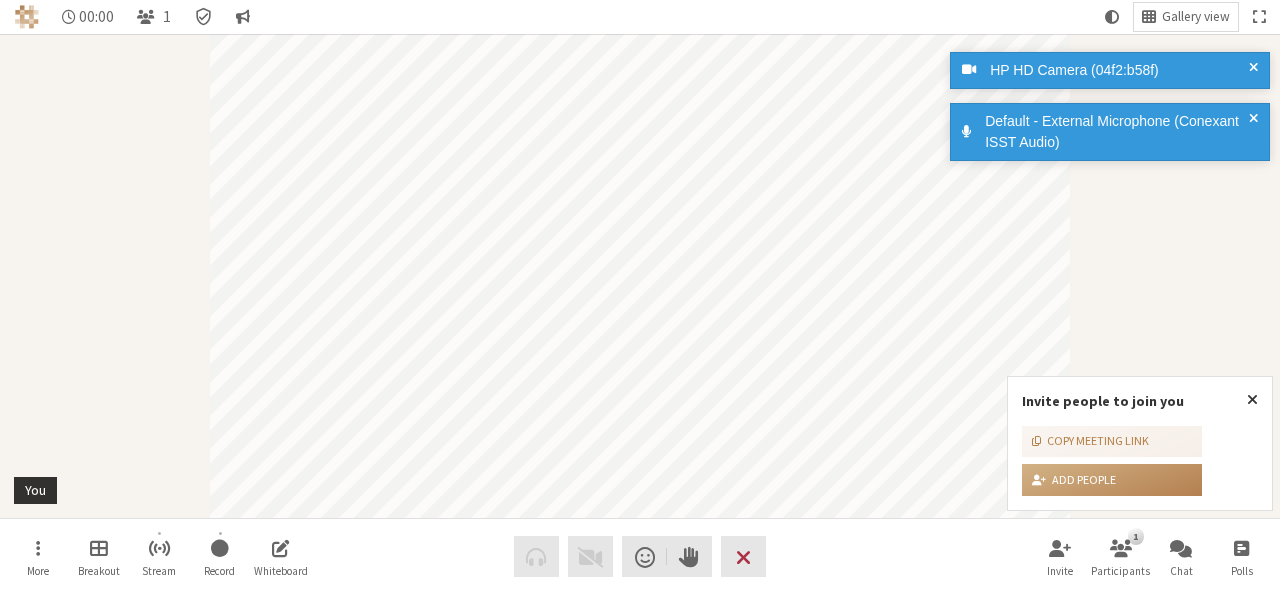 click at bounding box center (1252, 400) 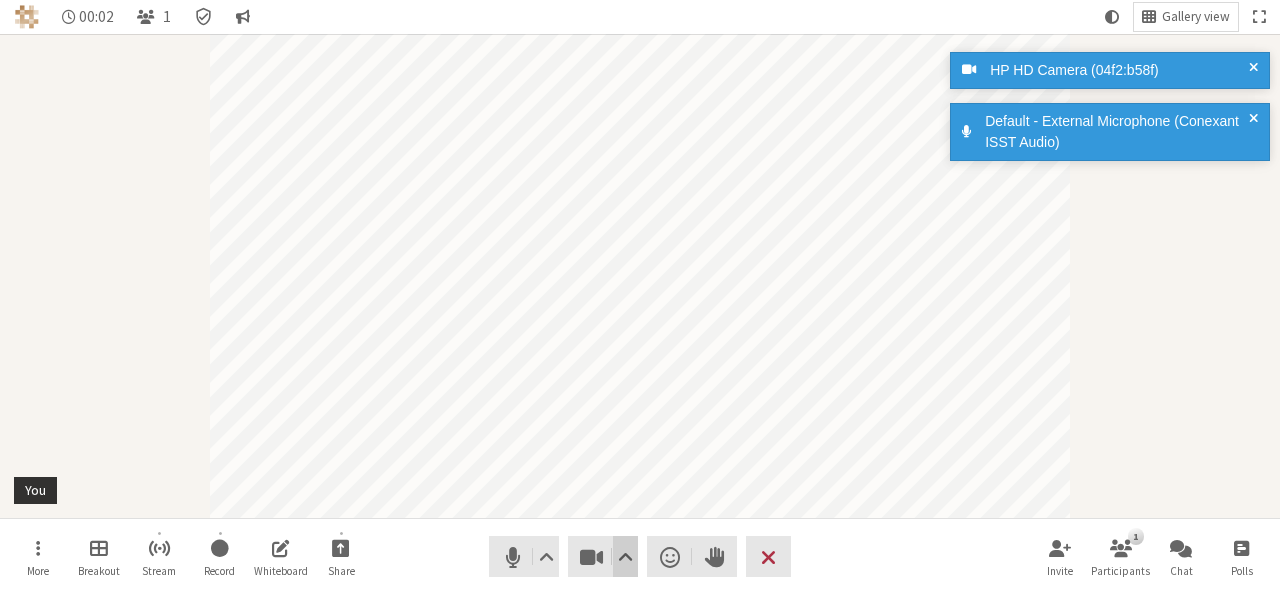 click at bounding box center (625, 557) 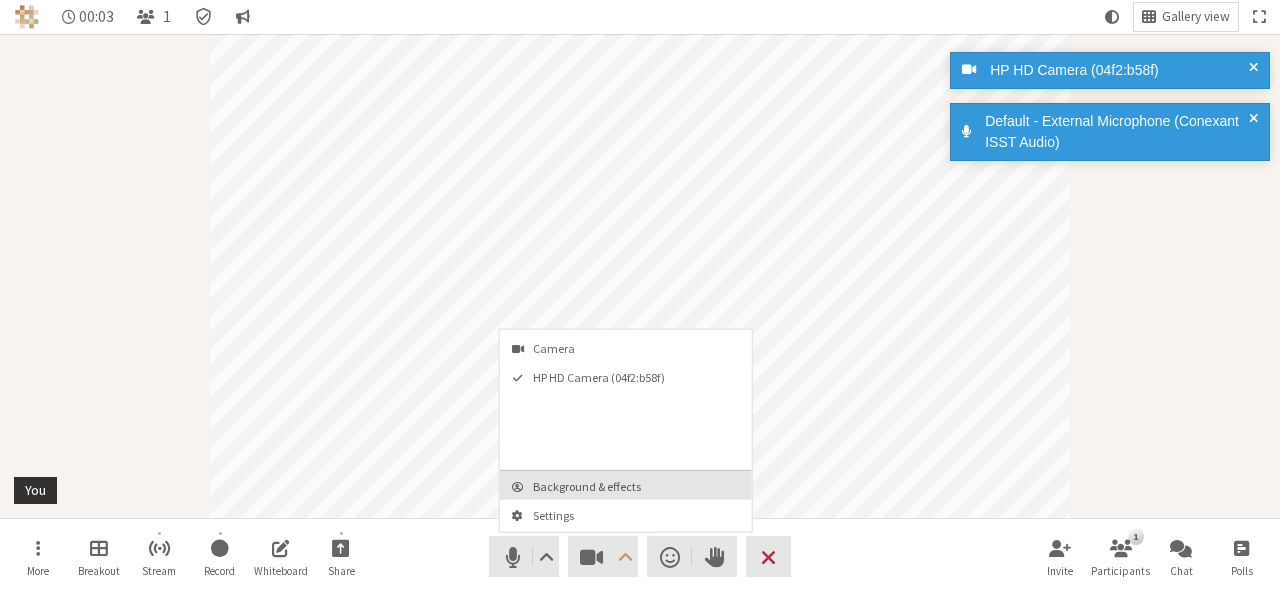 click on "Background & effects" at bounding box center [638, 486] 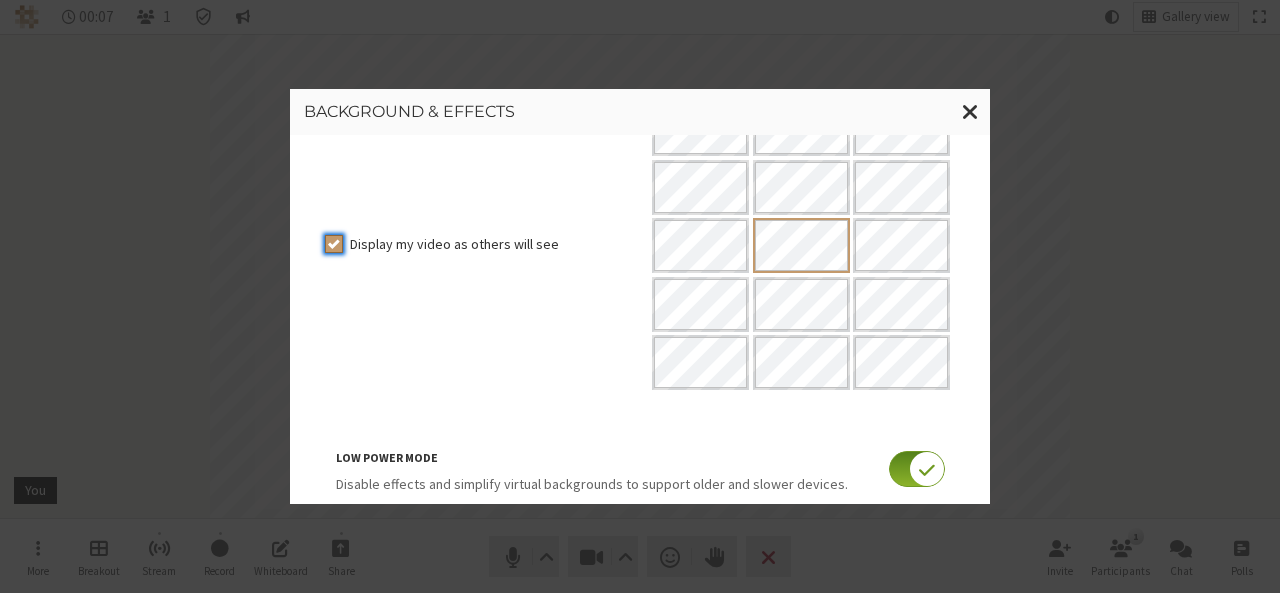 scroll, scrollTop: 386, scrollLeft: 0, axis: vertical 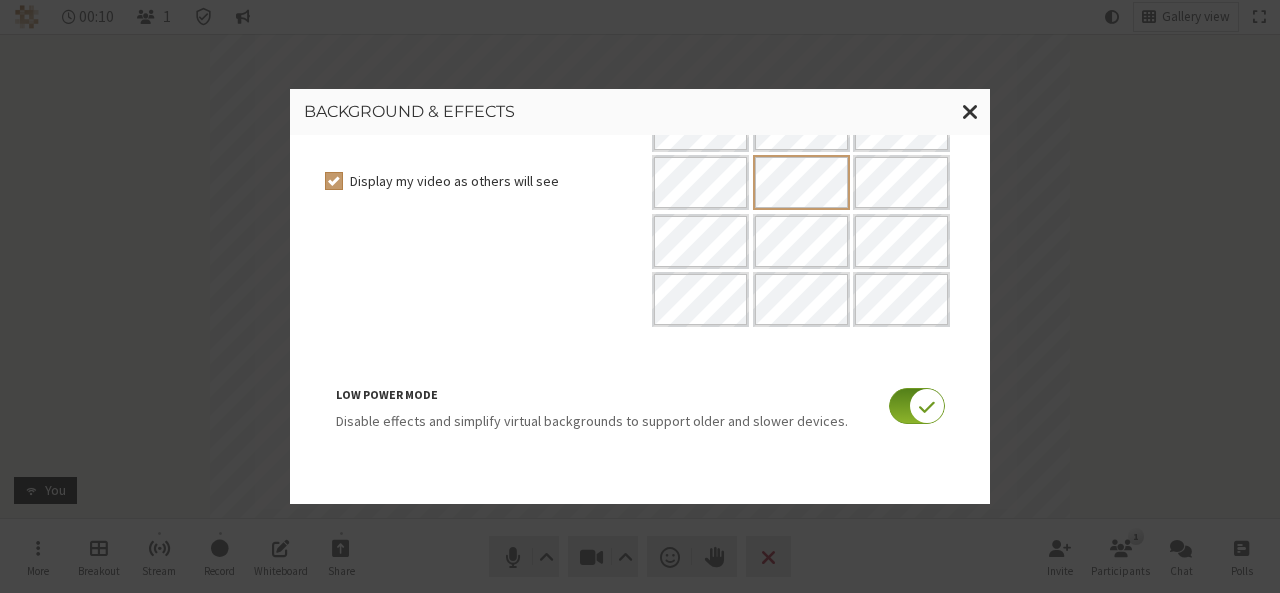 click at bounding box center (917, 406) 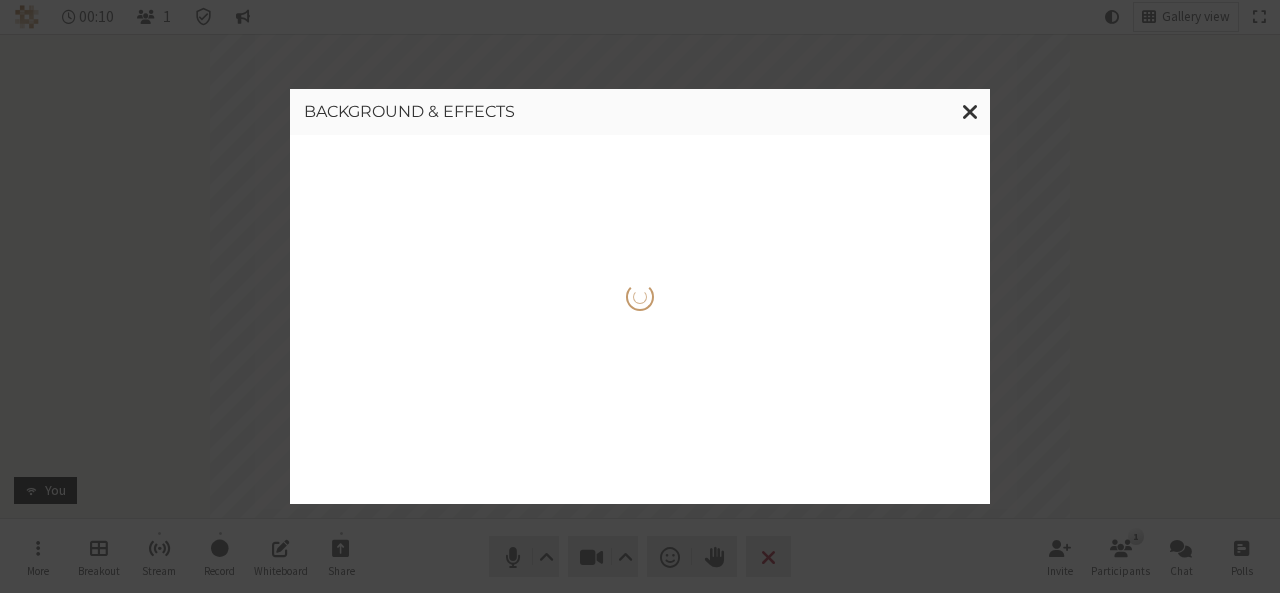 scroll, scrollTop: 0, scrollLeft: 0, axis: both 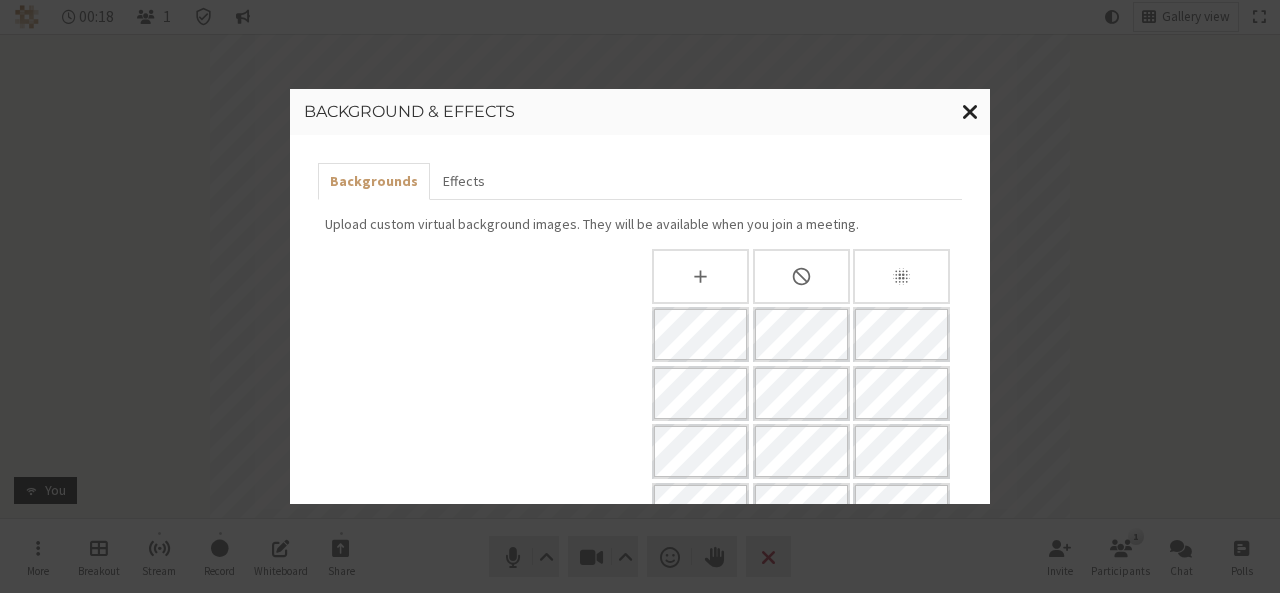 click at bounding box center (970, 111) 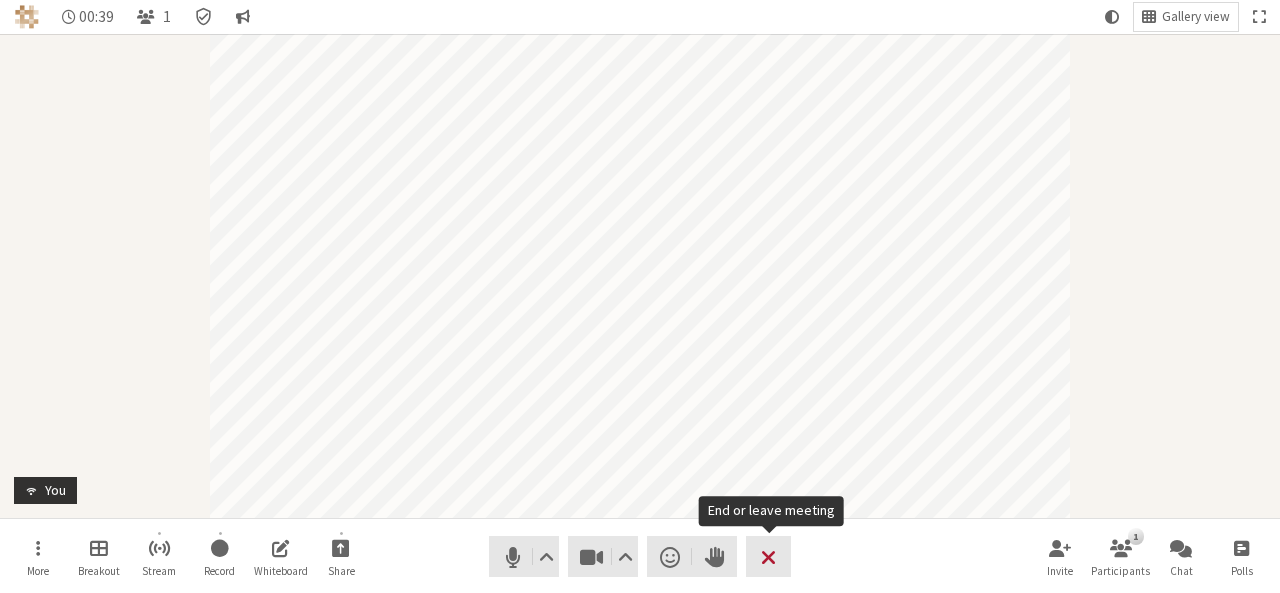 click at bounding box center [768, 557] 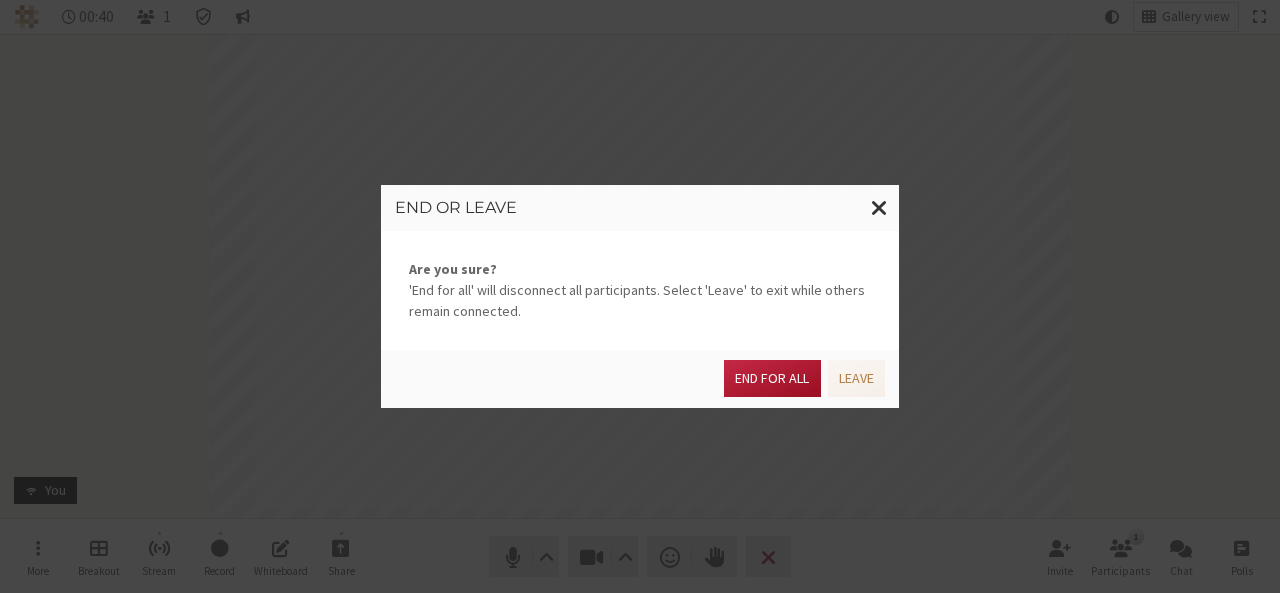 click on "End for all" at bounding box center (772, 378) 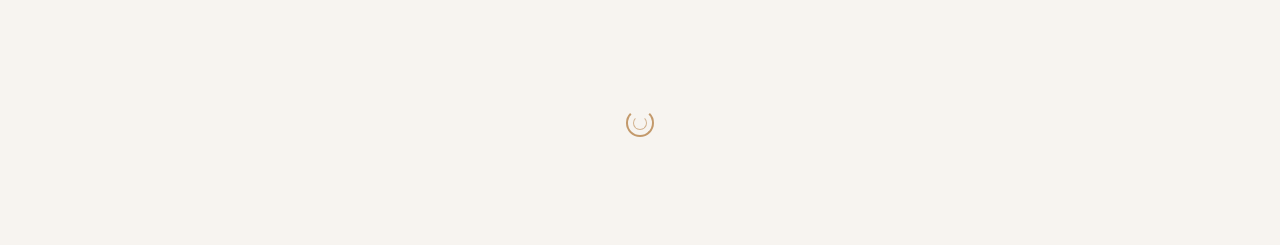 scroll, scrollTop: 0, scrollLeft: 0, axis: both 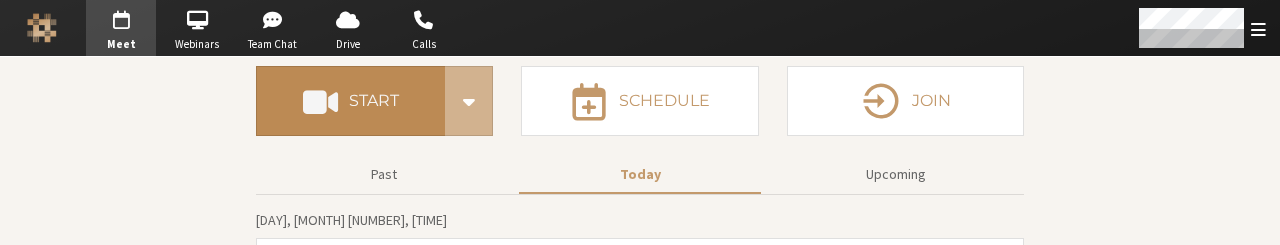click on "Start" at bounding box center [350, 101] 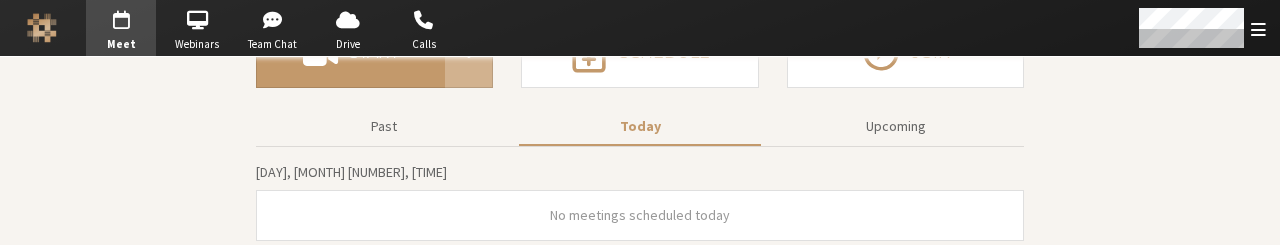 scroll, scrollTop: 272, scrollLeft: 0, axis: vertical 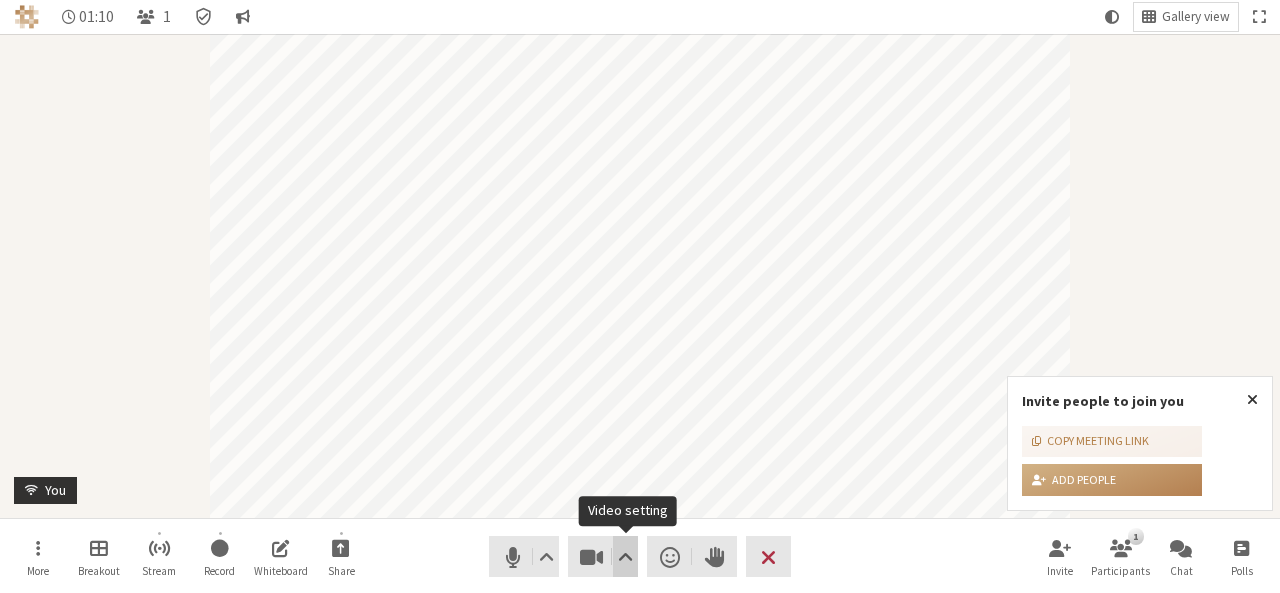 click at bounding box center (625, 557) 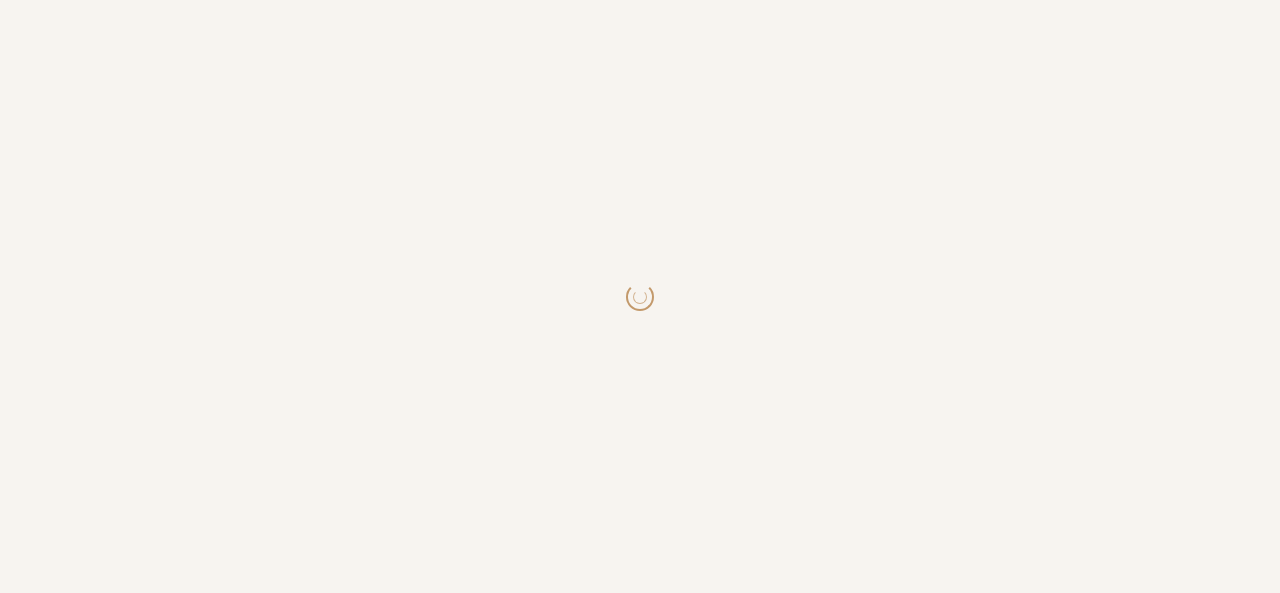 scroll, scrollTop: 0, scrollLeft: 0, axis: both 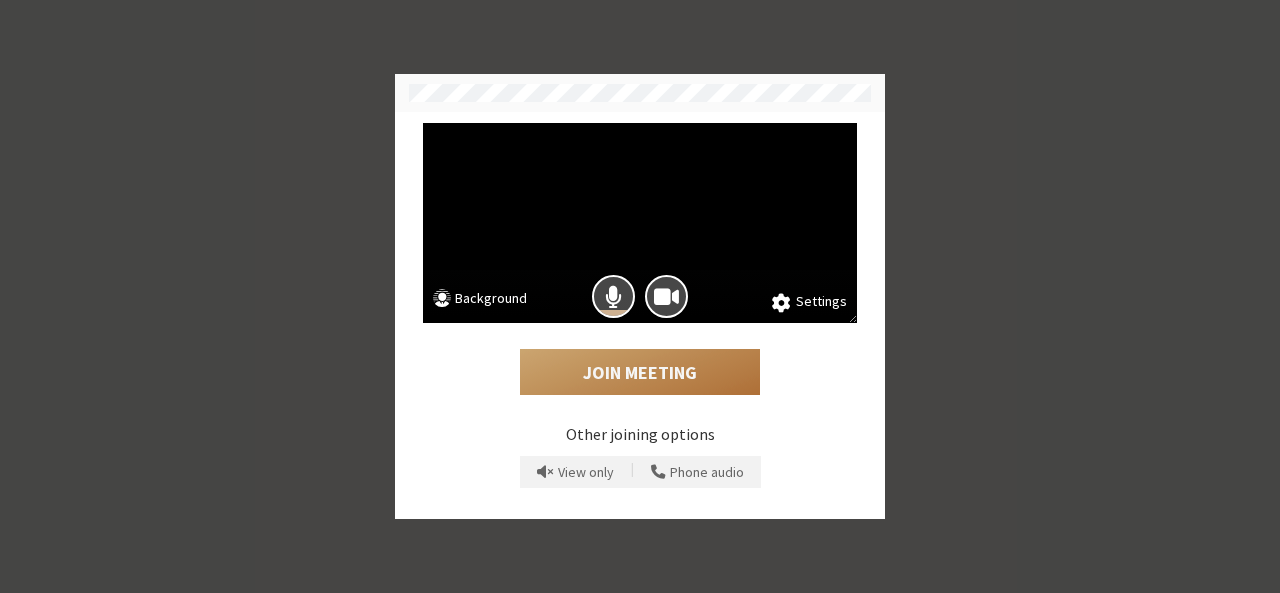 click on "Join Meeting" at bounding box center [640, 372] 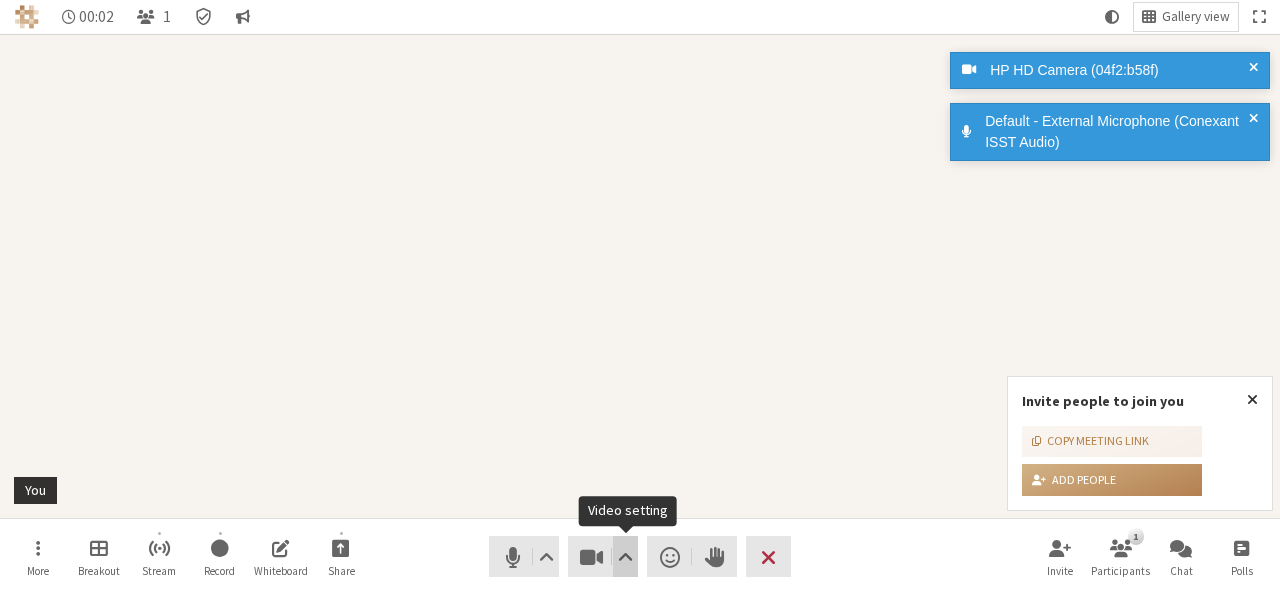 click at bounding box center [625, 556] 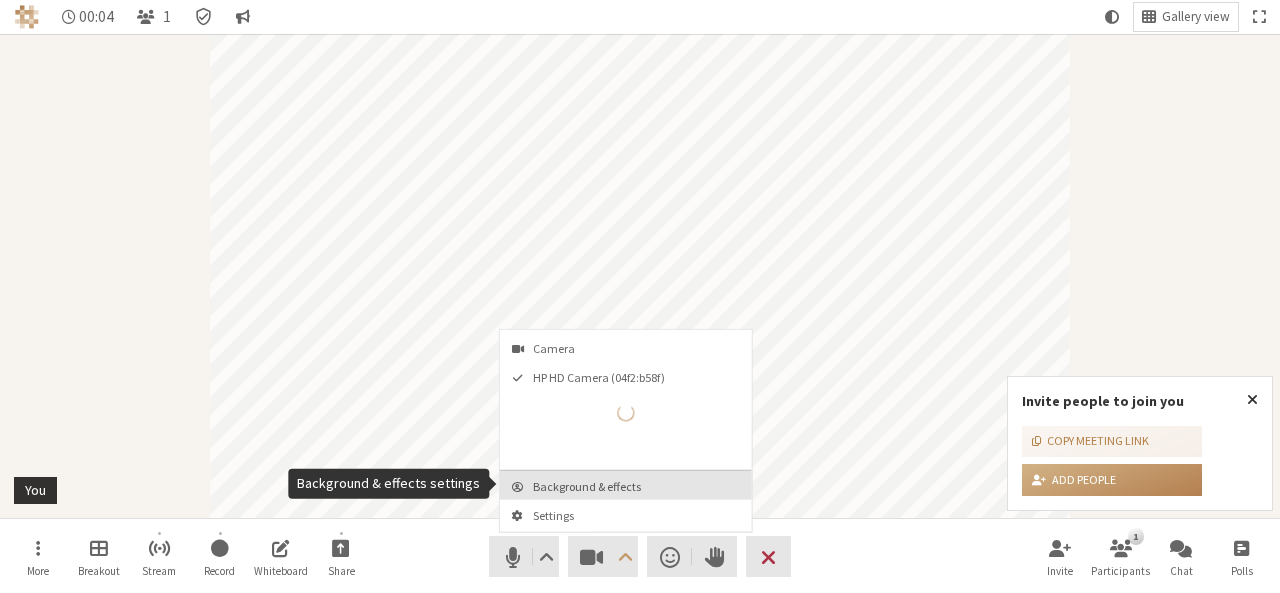 click on "Background & effects" at bounding box center [638, 486] 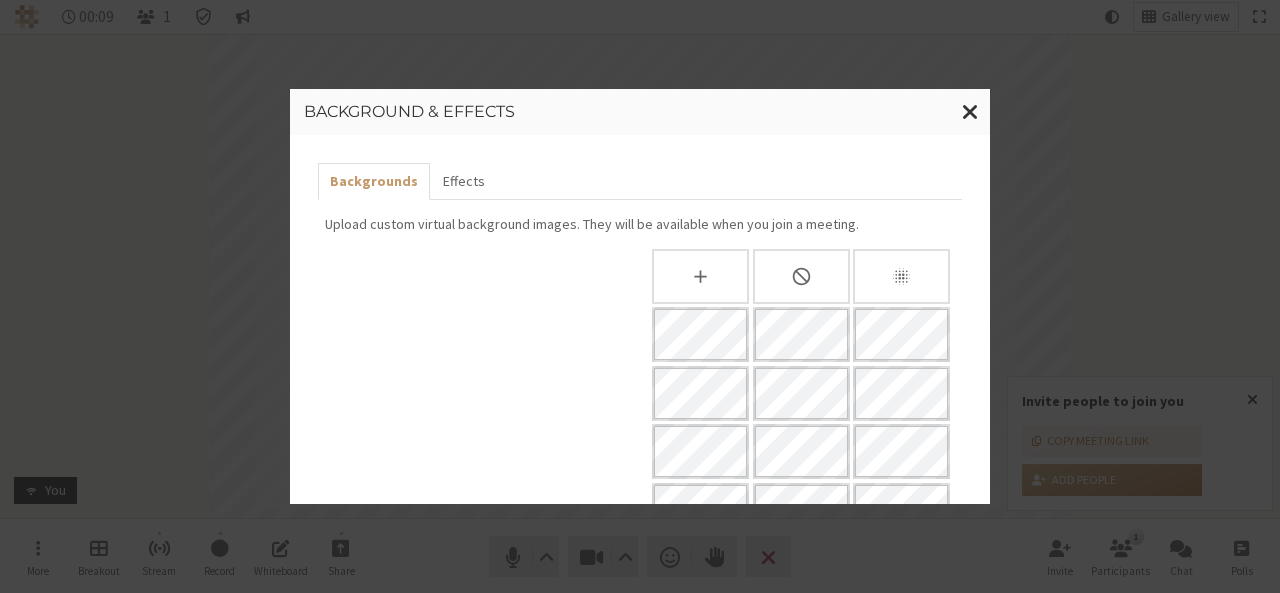scroll, scrollTop: 386, scrollLeft: 0, axis: vertical 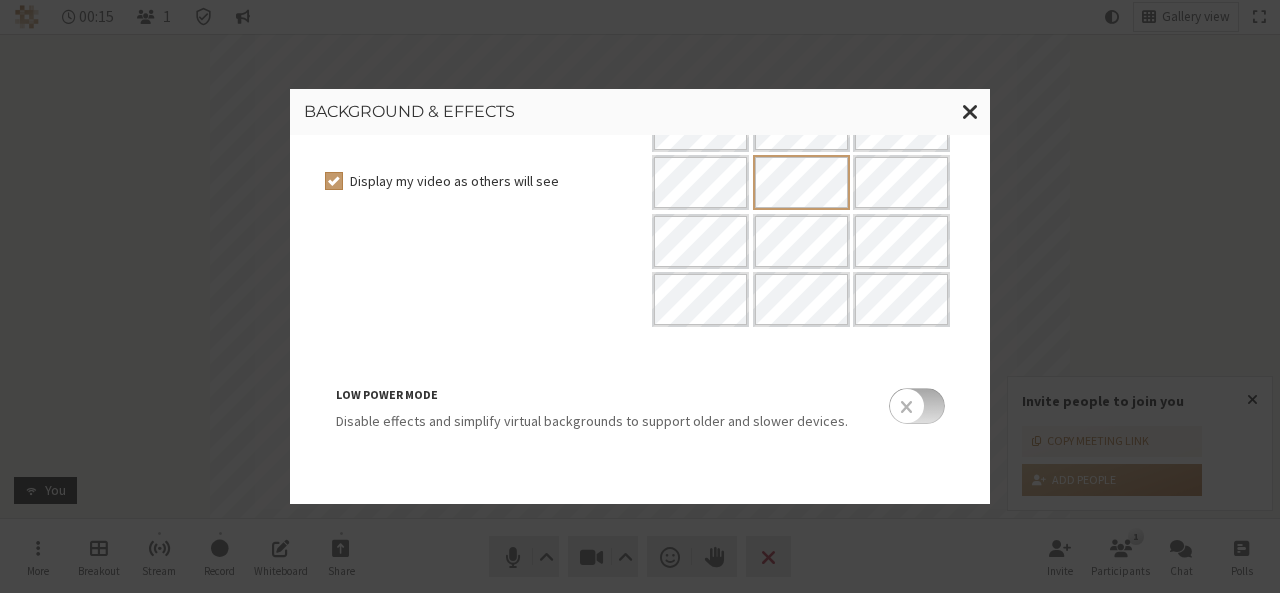 click at bounding box center [917, 406] 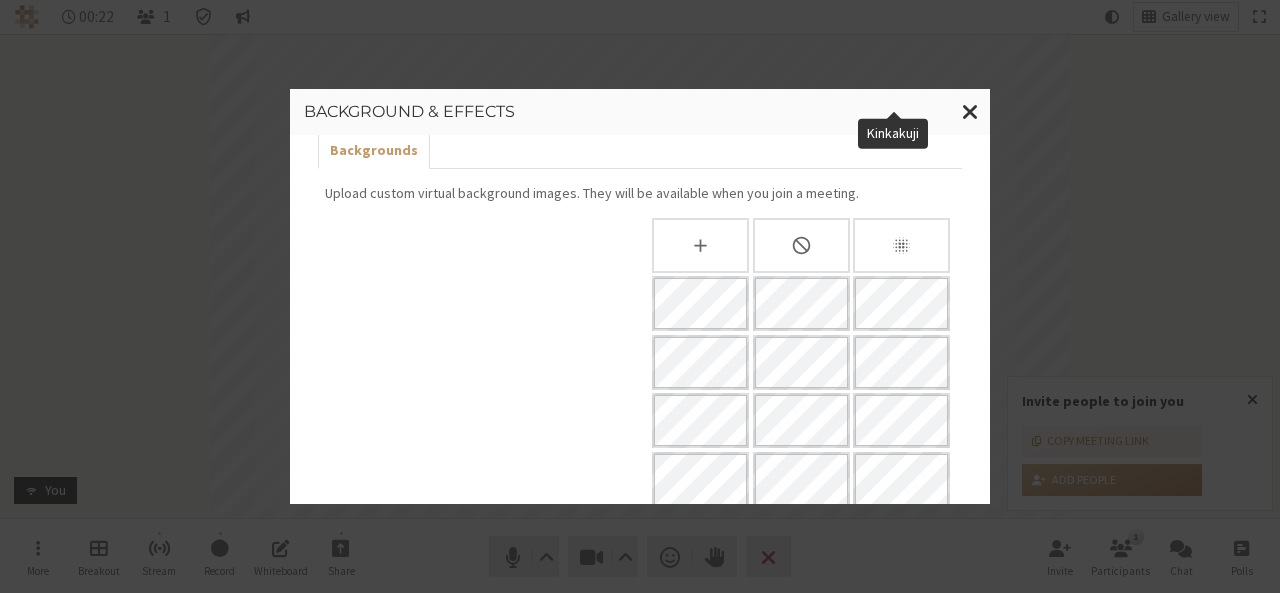 scroll, scrollTop: 386, scrollLeft: 0, axis: vertical 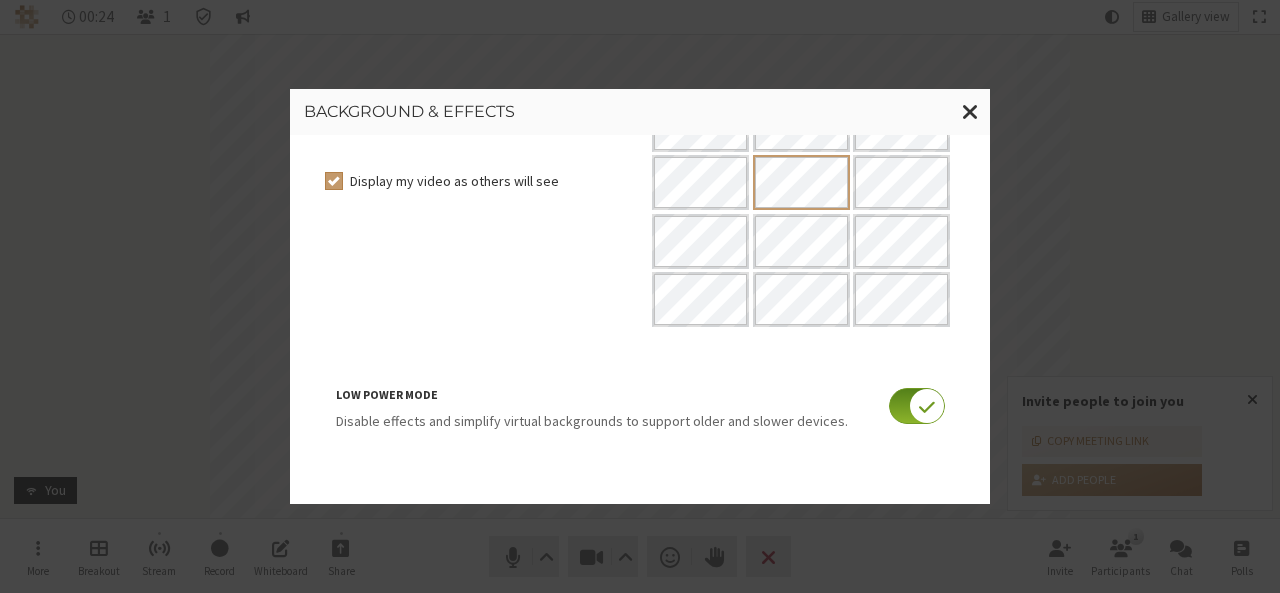 click on "Low power mode Disable effects and simplify virtual backgrounds to support older and slower devices." at bounding box center (640, 406) 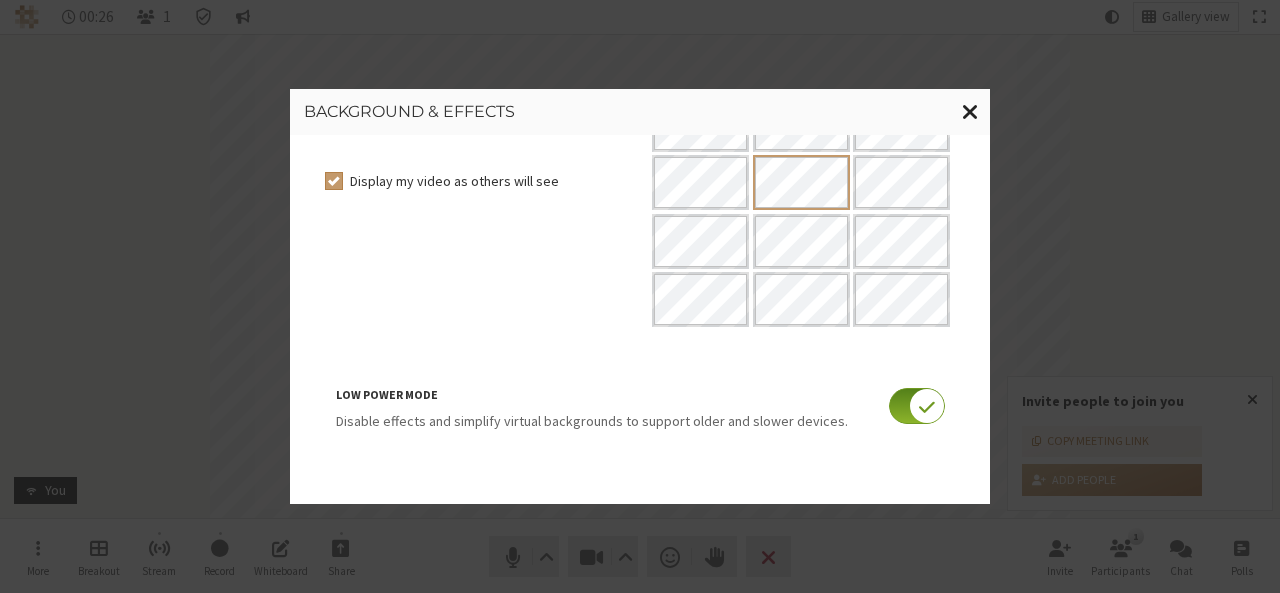 click at bounding box center [970, 111] 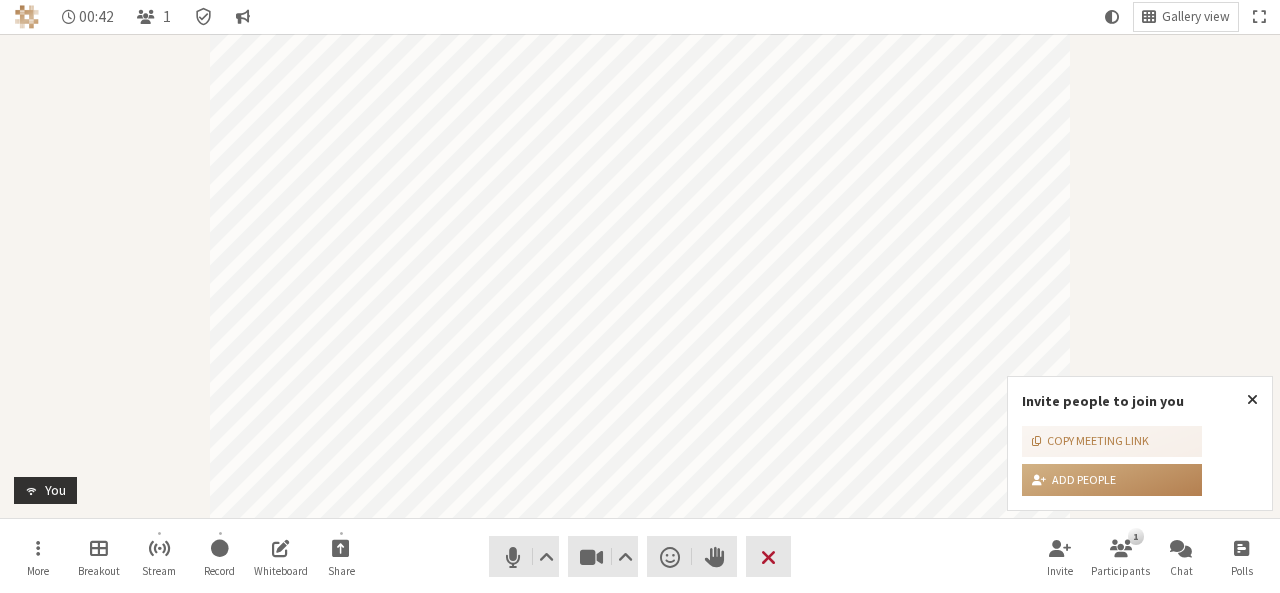 click on "Leave" at bounding box center (768, 556) 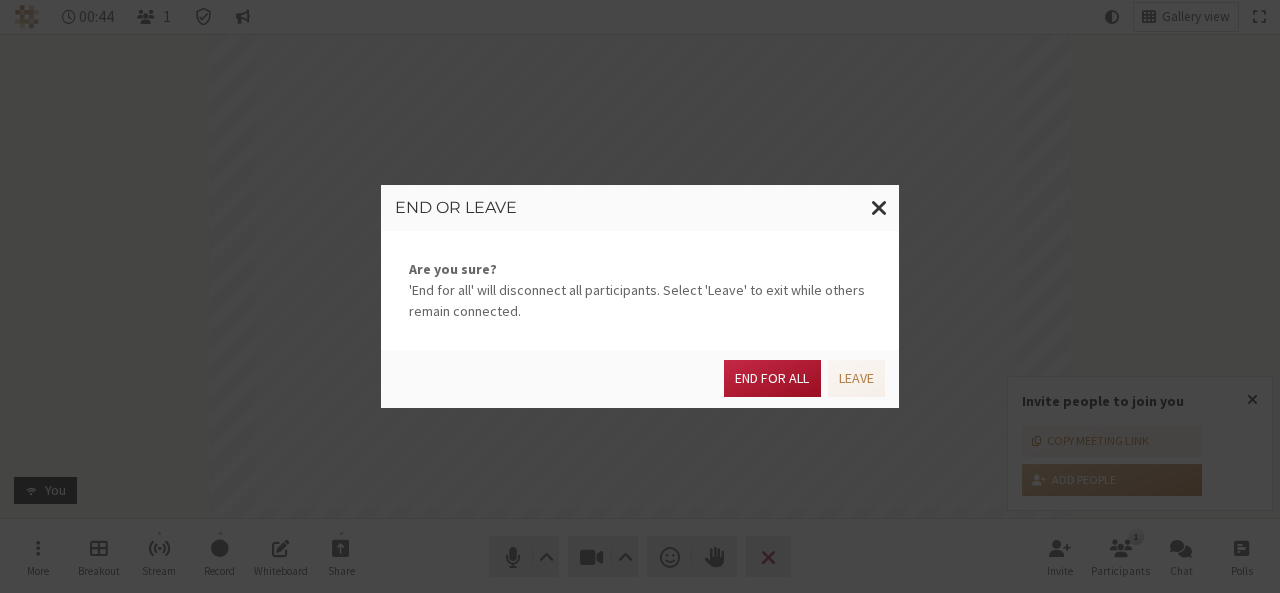 click on "End for all" at bounding box center [772, 378] 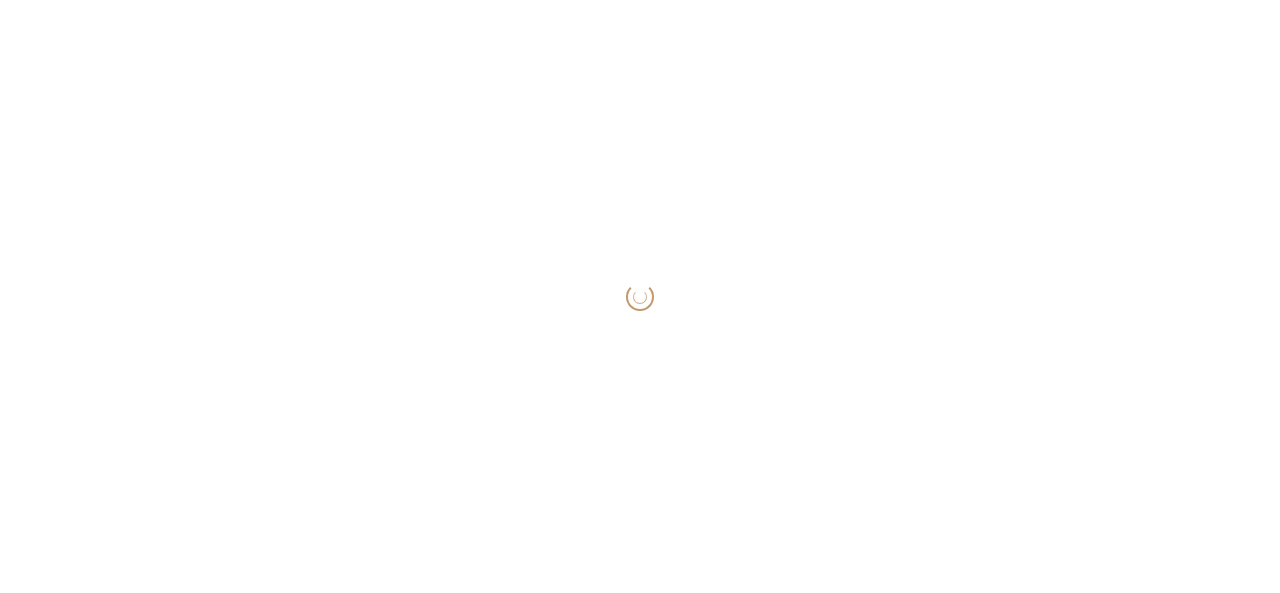 scroll, scrollTop: 0, scrollLeft: 0, axis: both 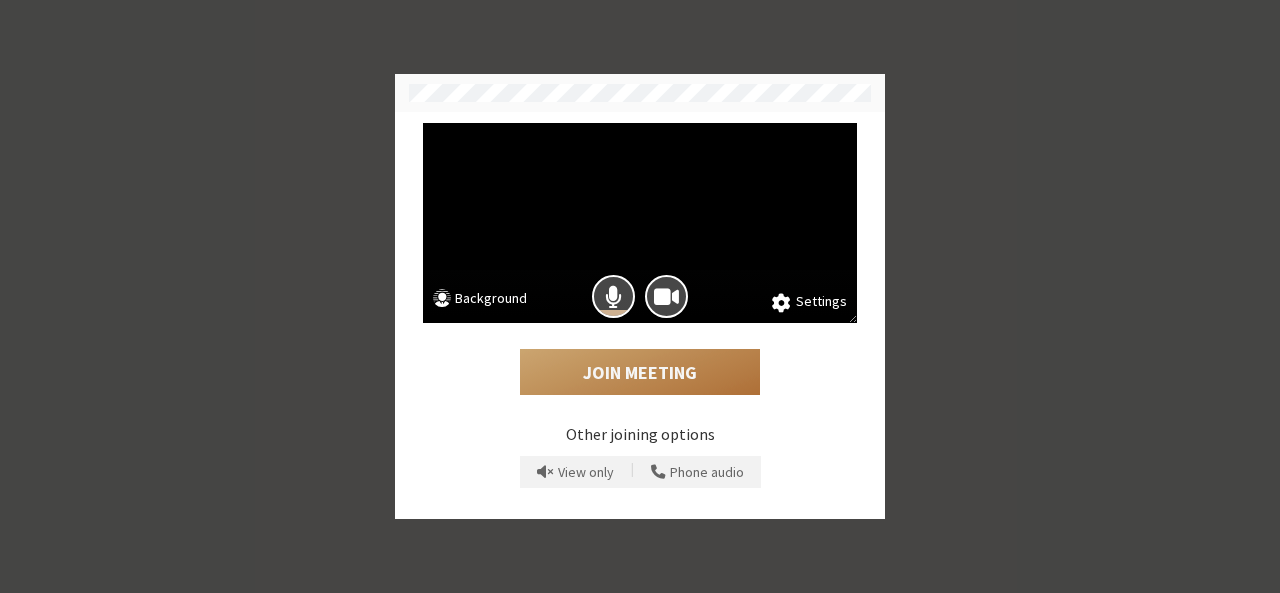 click on "Join Meeting" at bounding box center (640, 372) 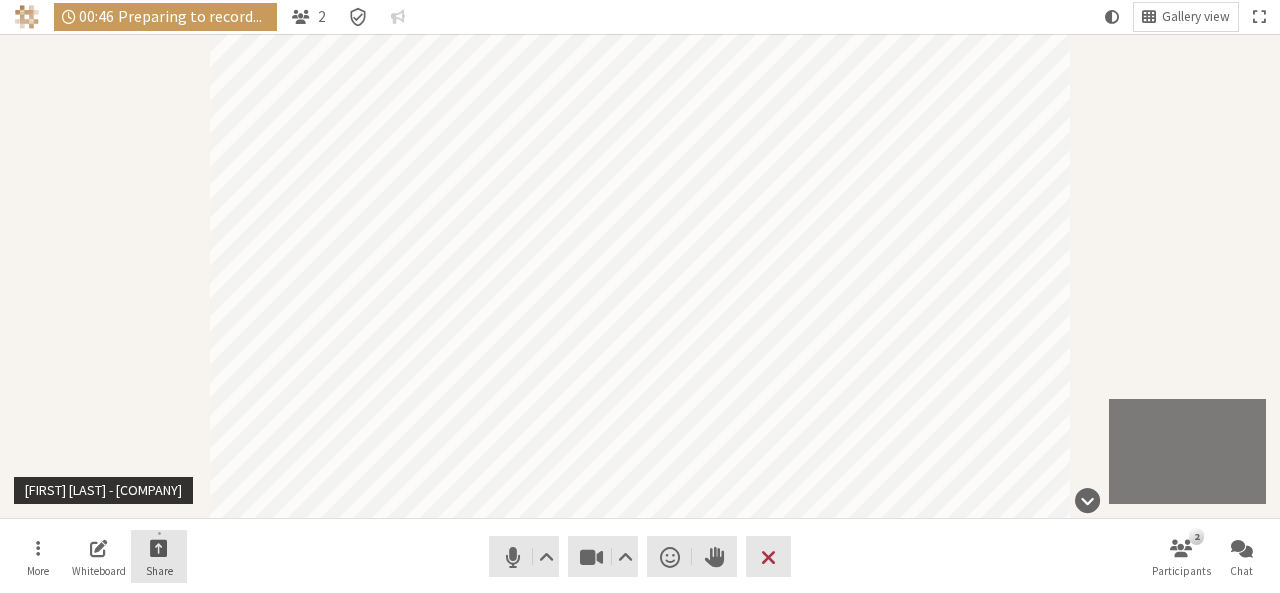 click at bounding box center [159, 547] 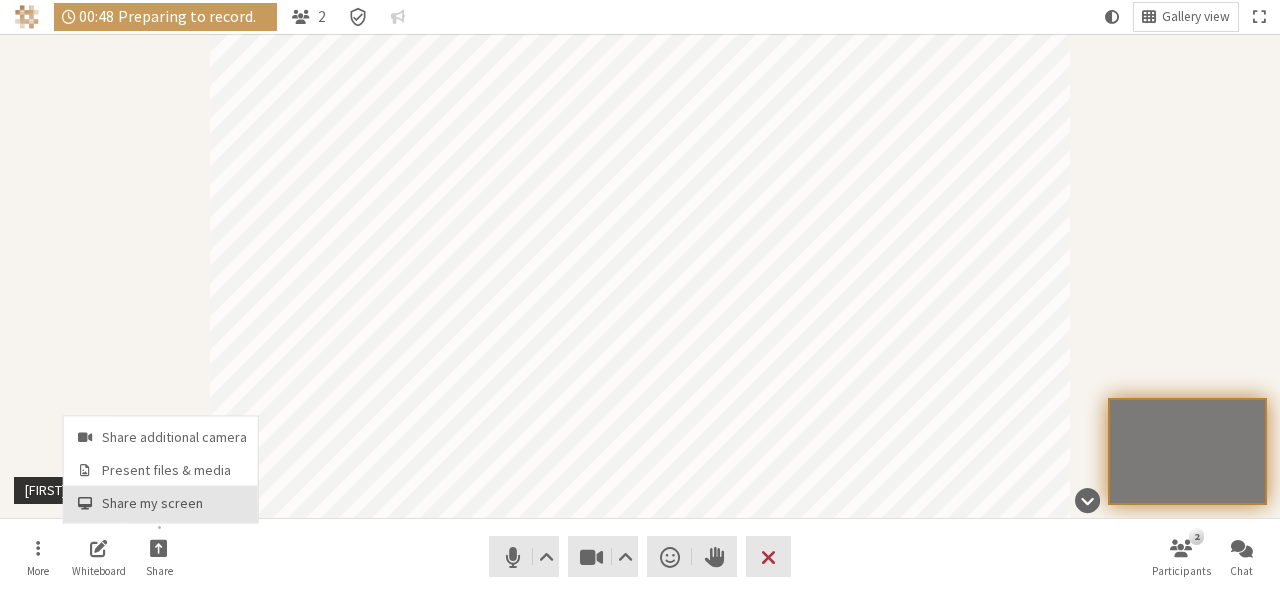 click on "Share my screen" at bounding box center [174, 503] 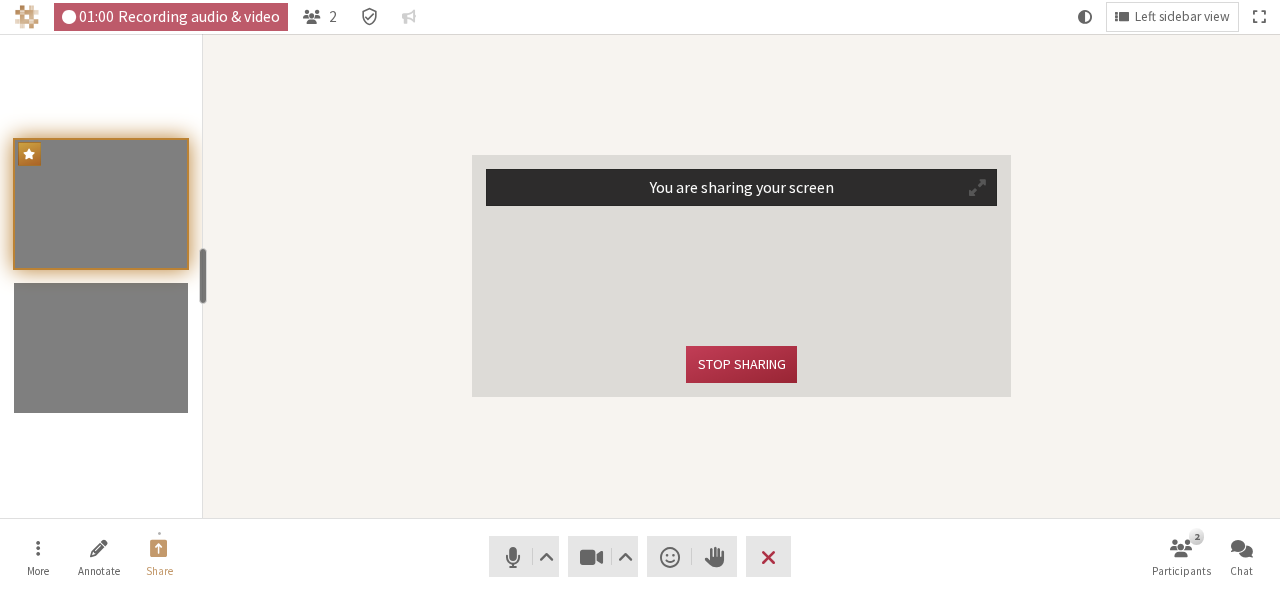 click at bounding box center (977, 187) 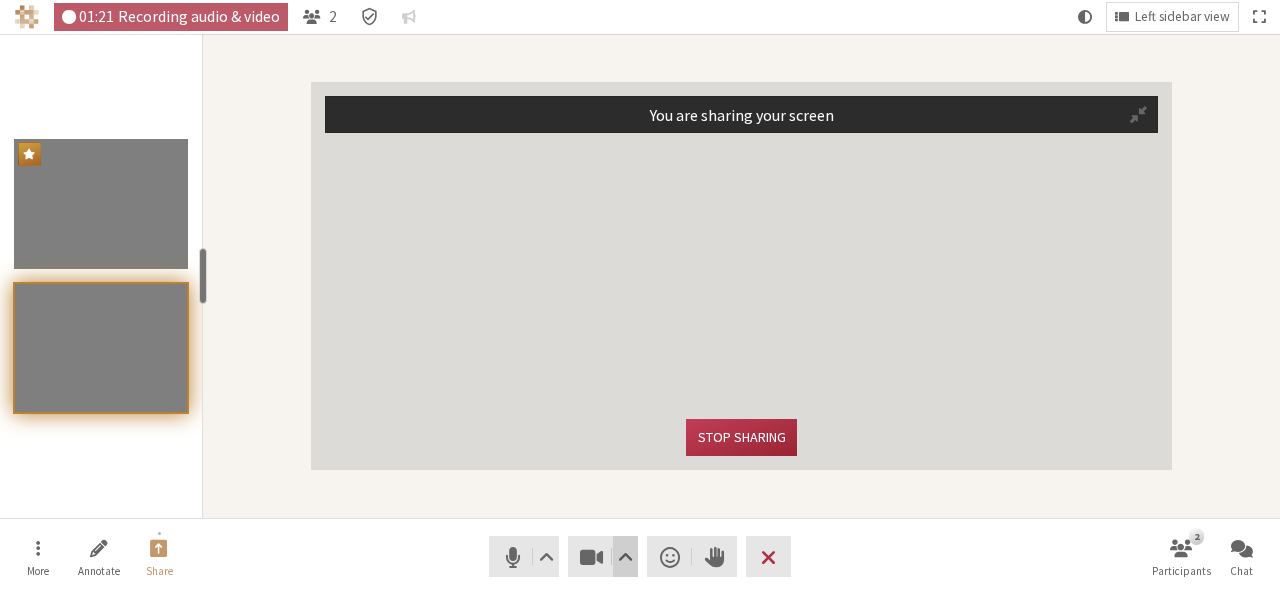 click at bounding box center (625, 557) 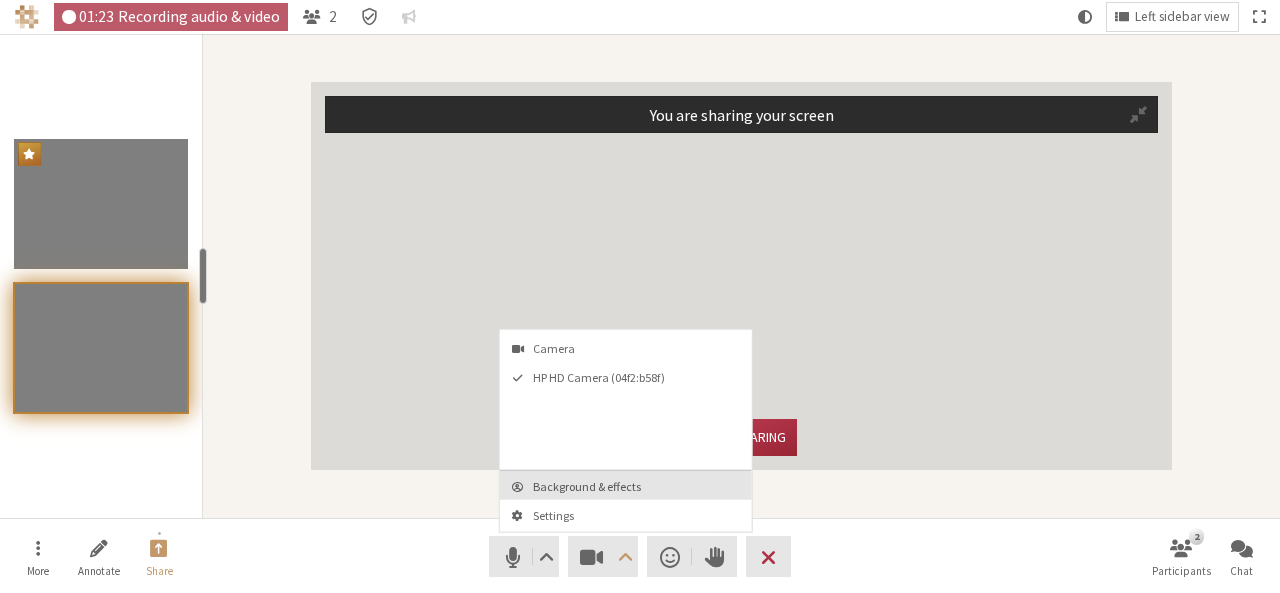 click on "Background & effects" at bounding box center [638, 486] 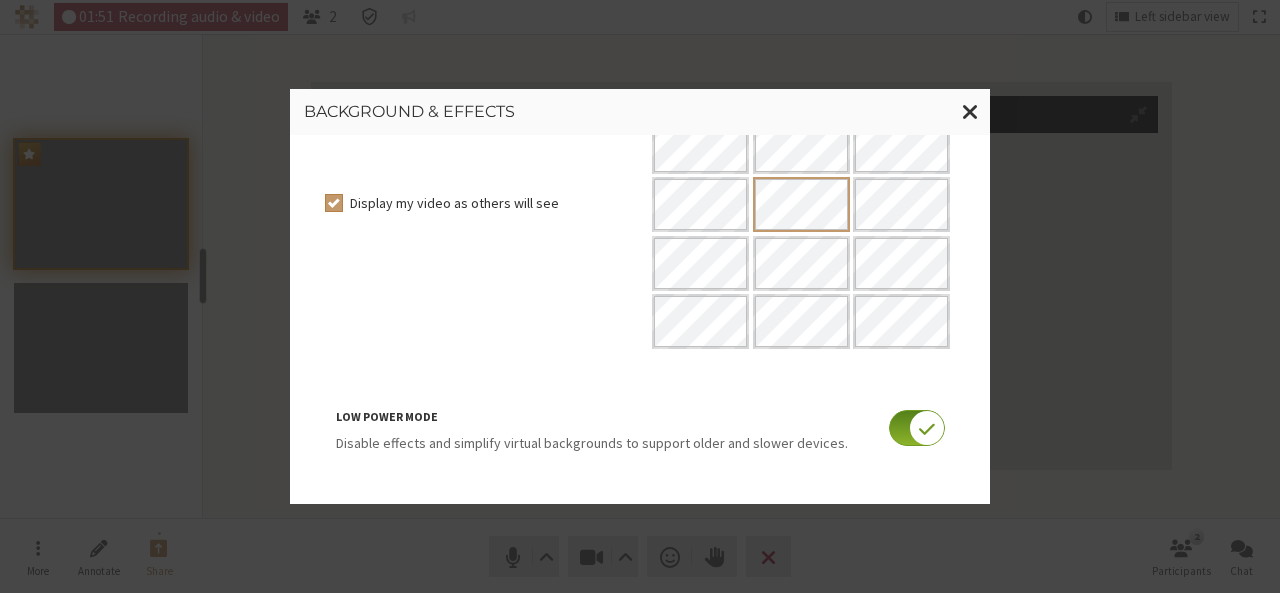 scroll, scrollTop: 355, scrollLeft: 0, axis: vertical 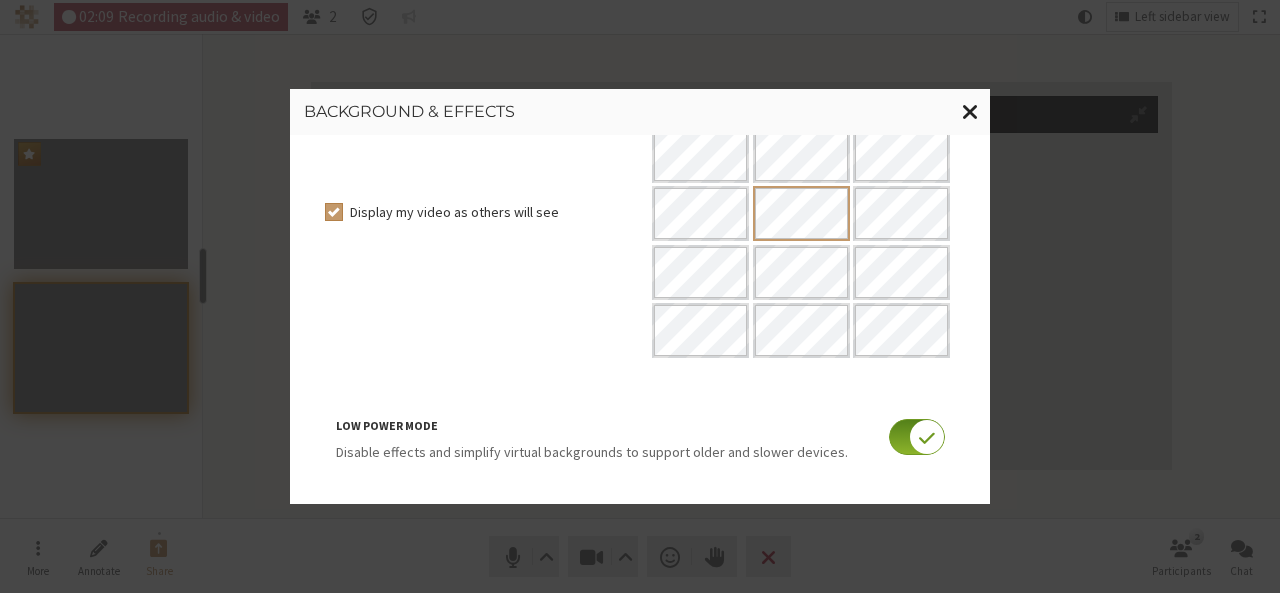 click at bounding box center (970, 111) 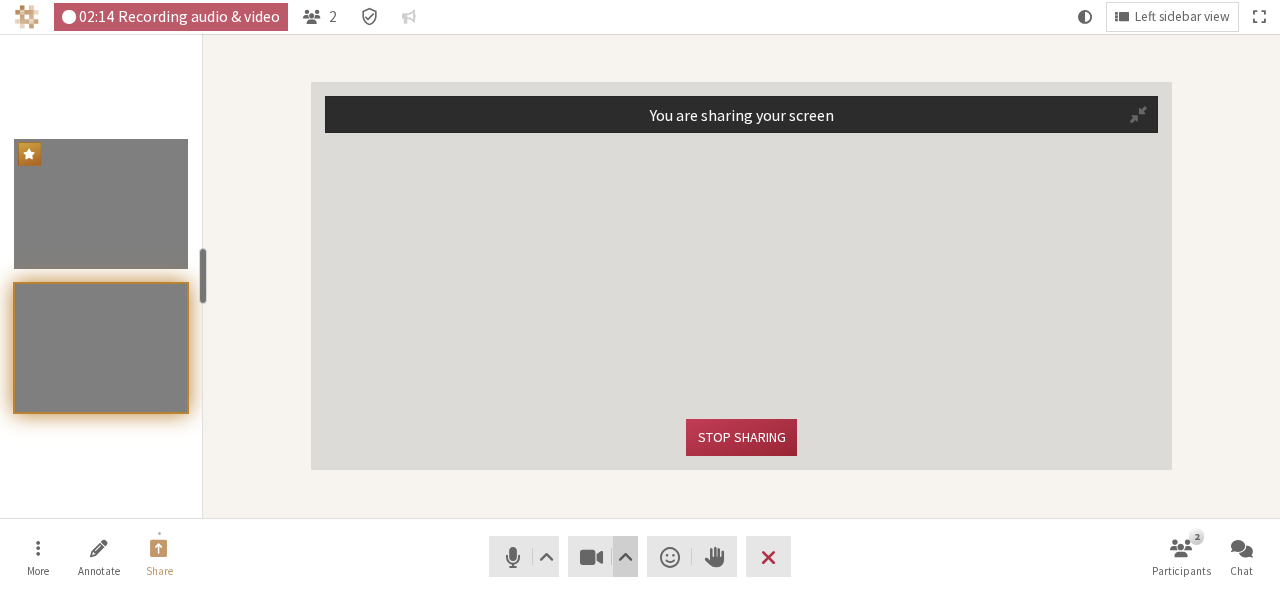 click at bounding box center [625, 556] 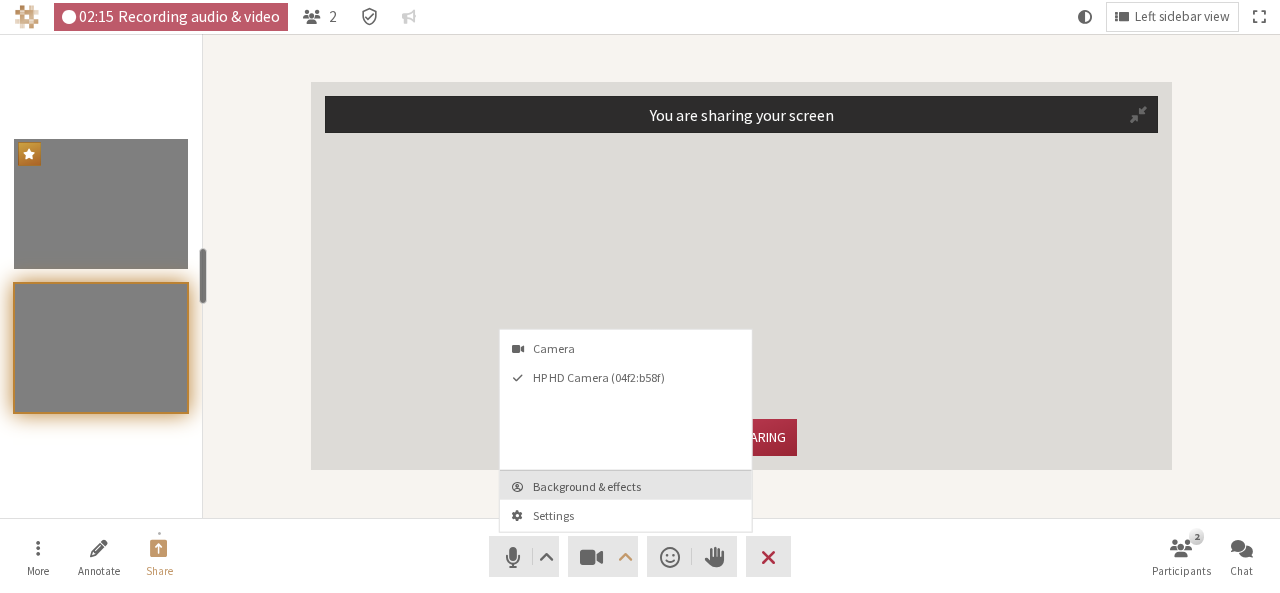 click on "Background & effects" at bounding box center [638, 486] 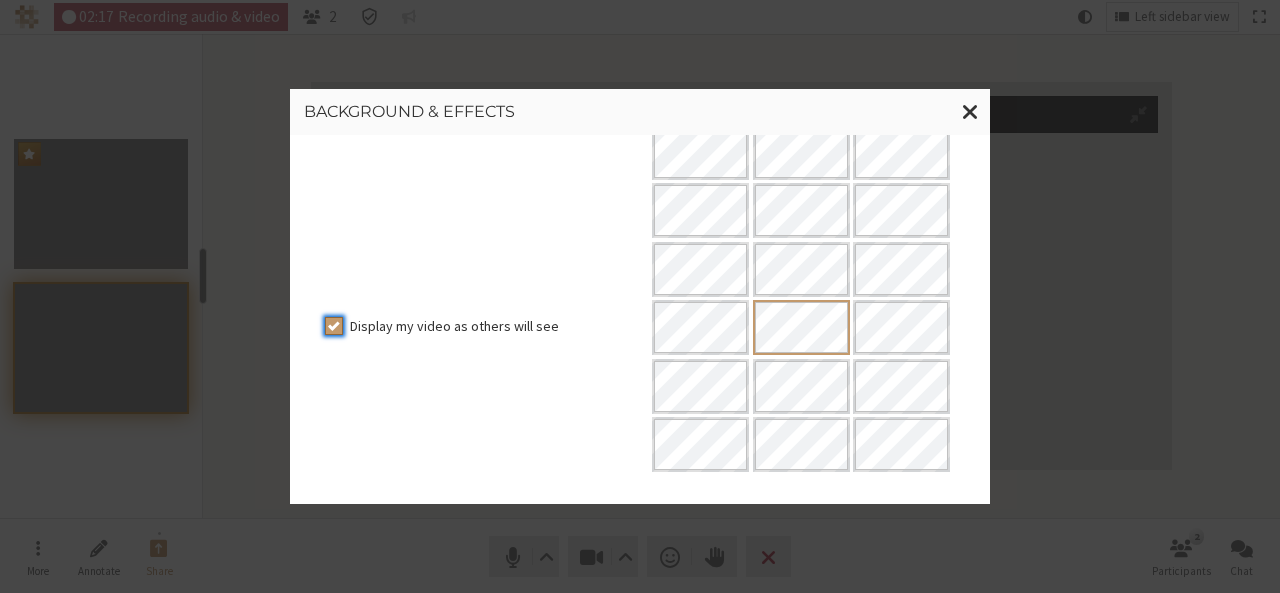 scroll, scrollTop: 386, scrollLeft: 0, axis: vertical 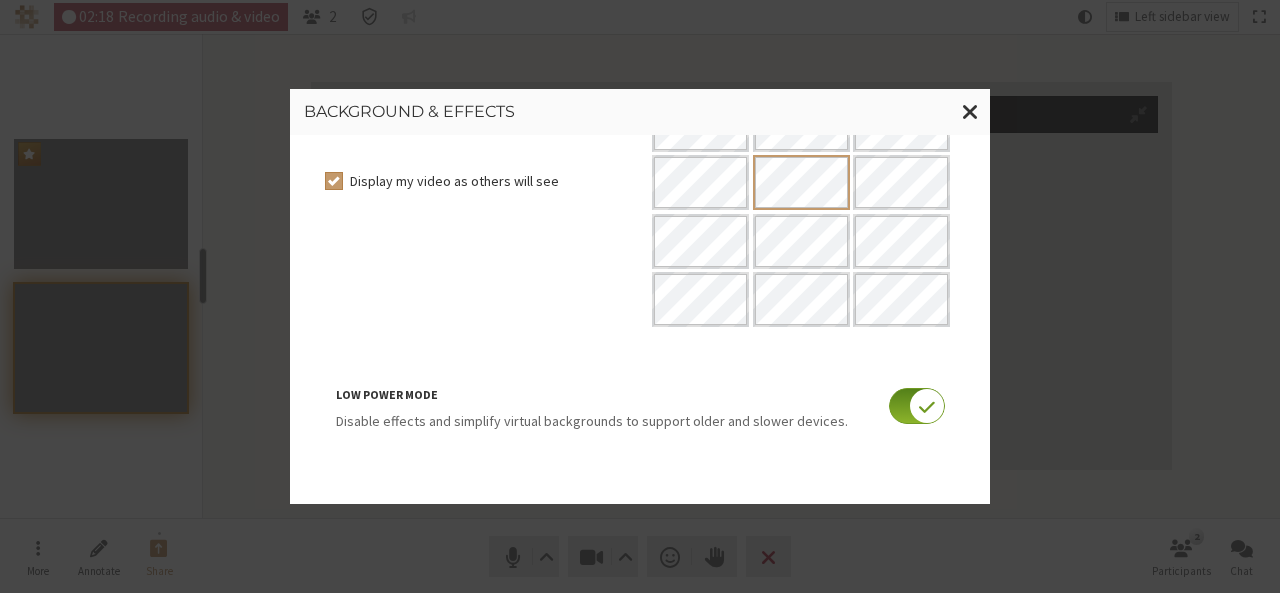 click at bounding box center (917, 406) 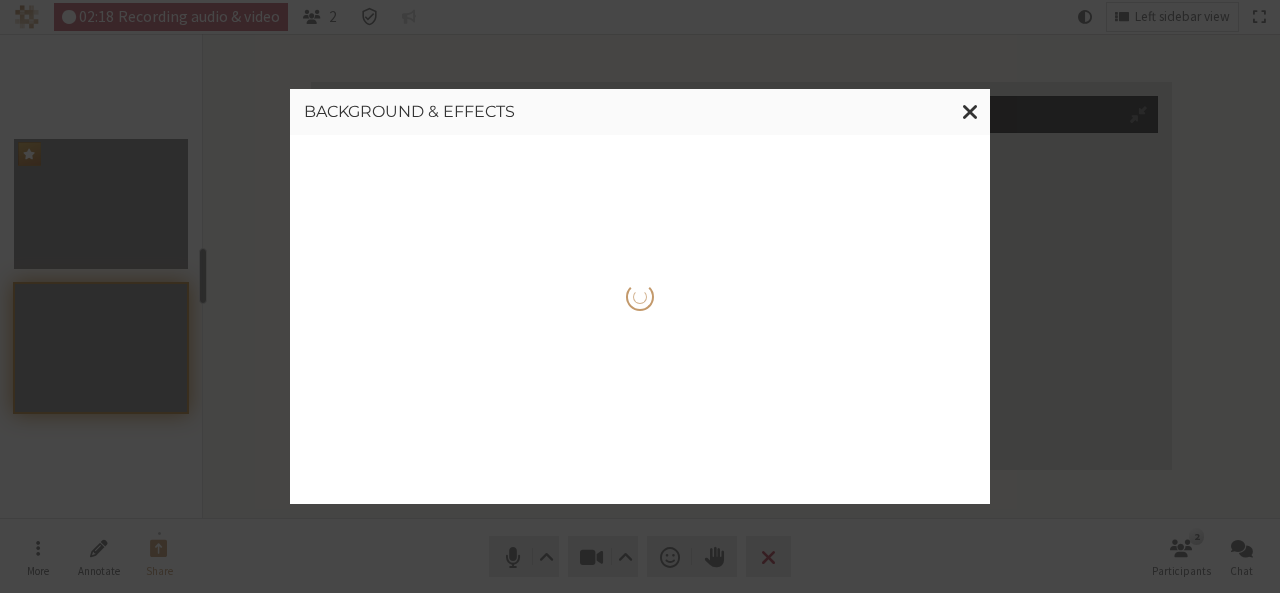 scroll, scrollTop: 0, scrollLeft: 0, axis: both 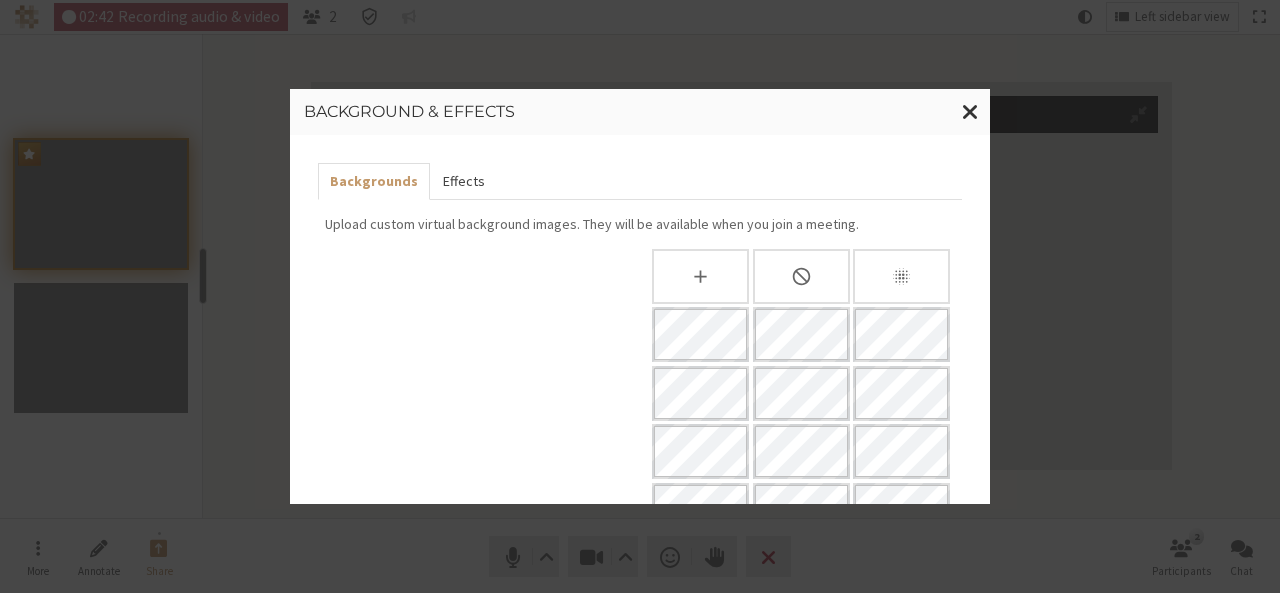click on "Effects" at bounding box center [463, 181] 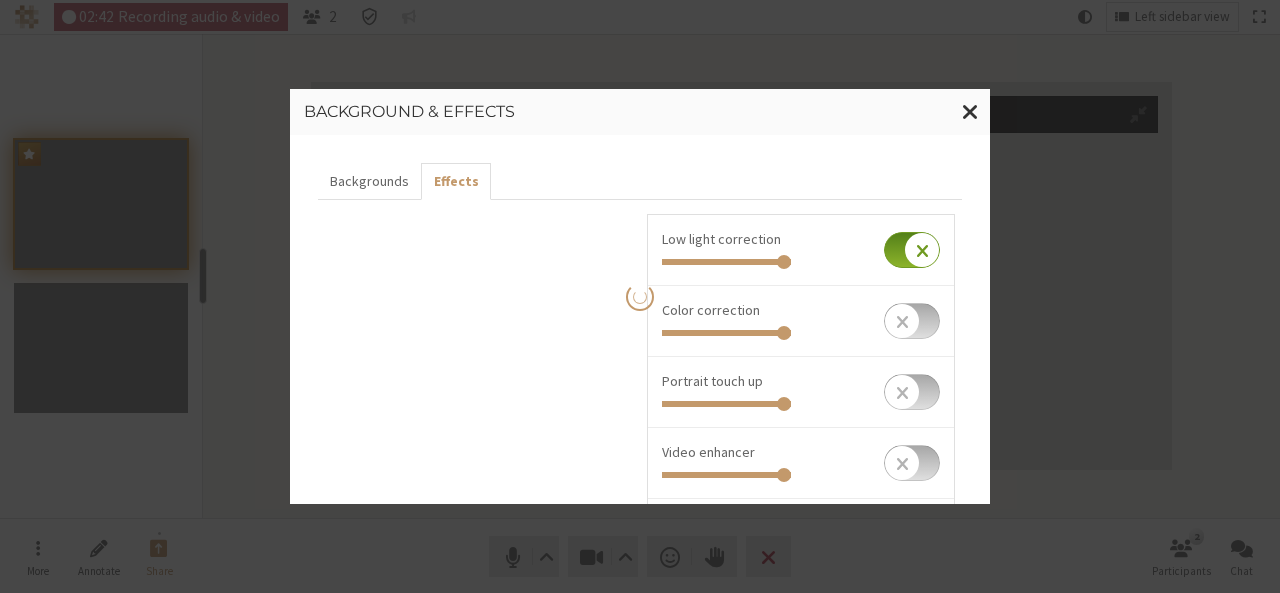 checkbox on "true" 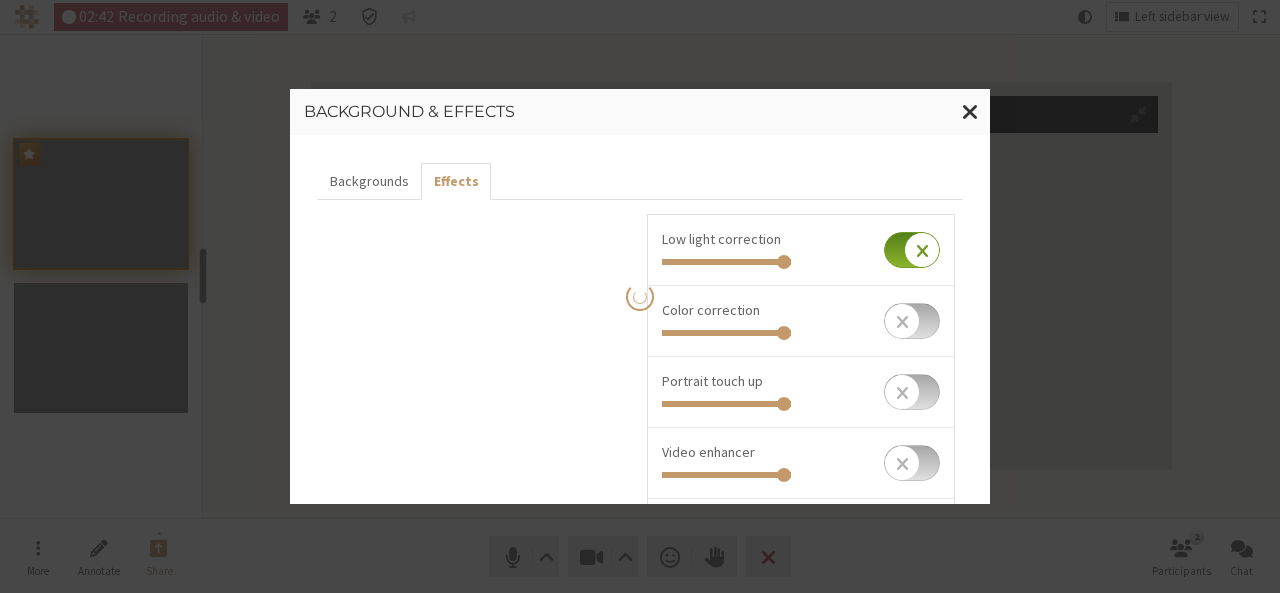 type on "0.814" 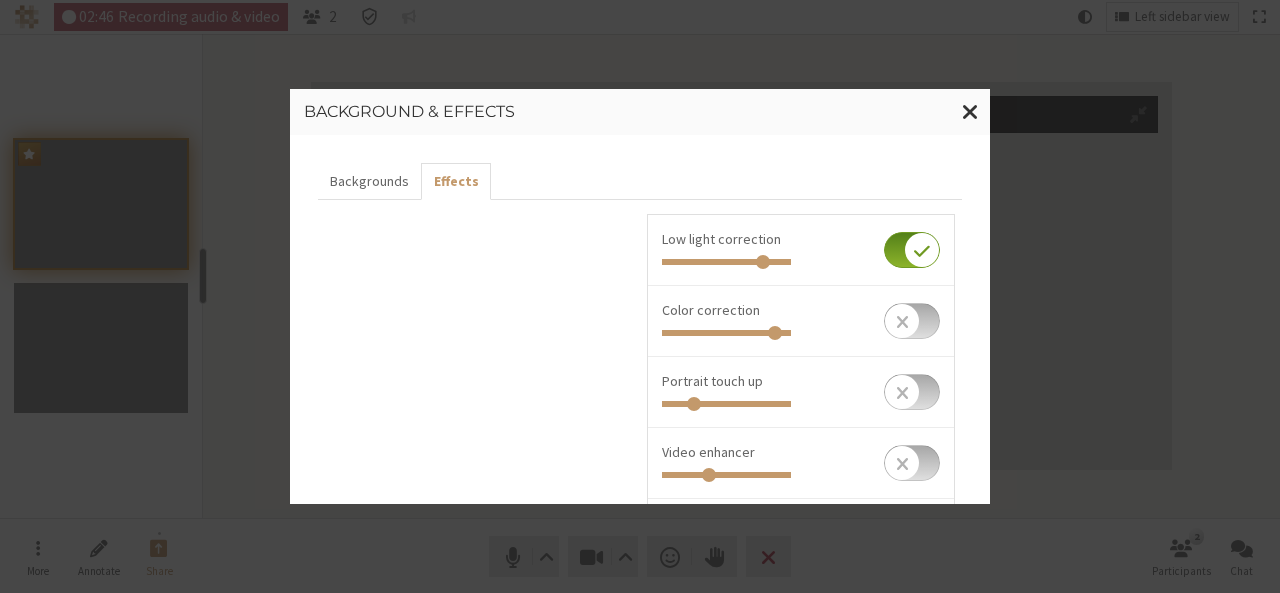 scroll, scrollTop: 58, scrollLeft: 0, axis: vertical 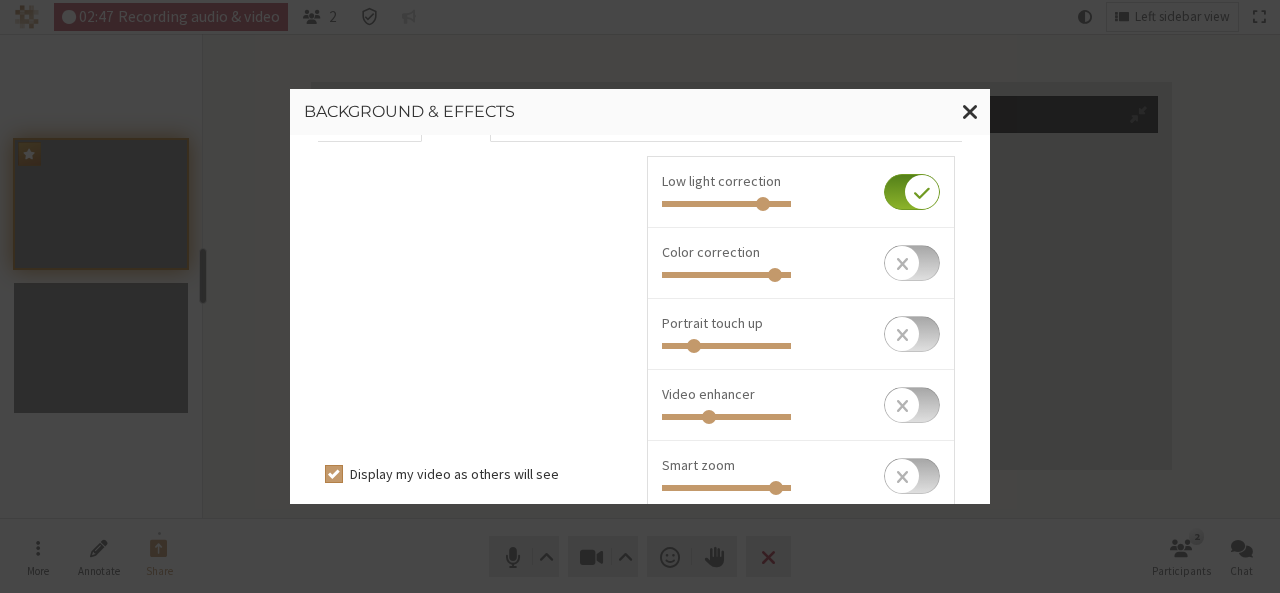 click at bounding box center [912, 476] 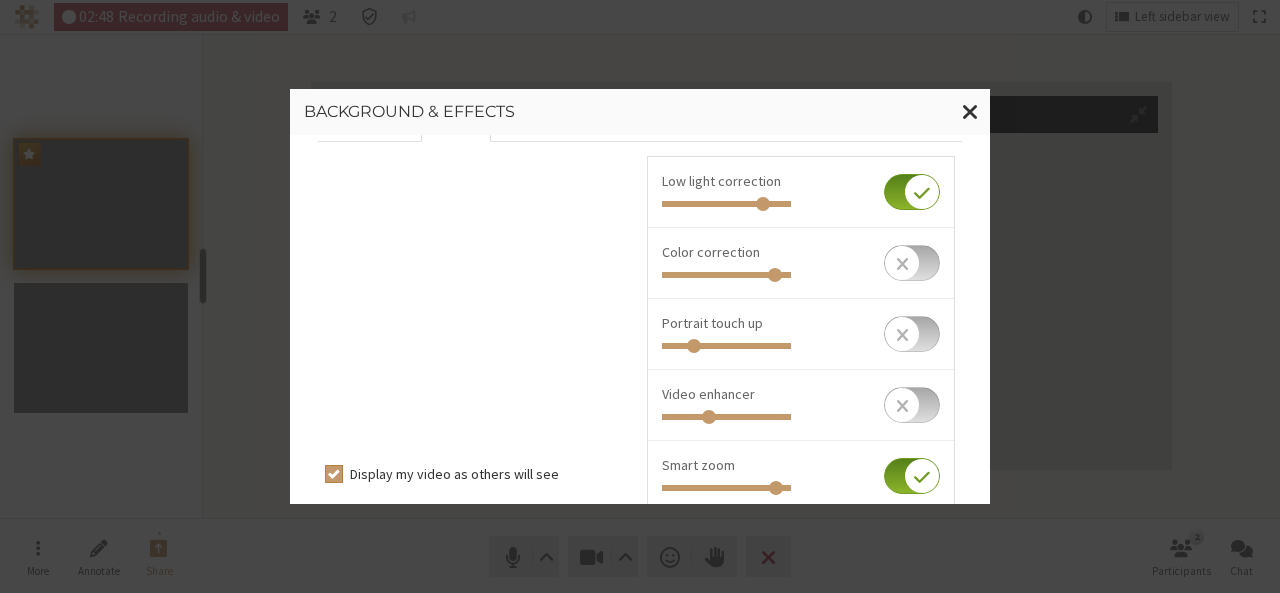 scroll, scrollTop: 97, scrollLeft: 0, axis: vertical 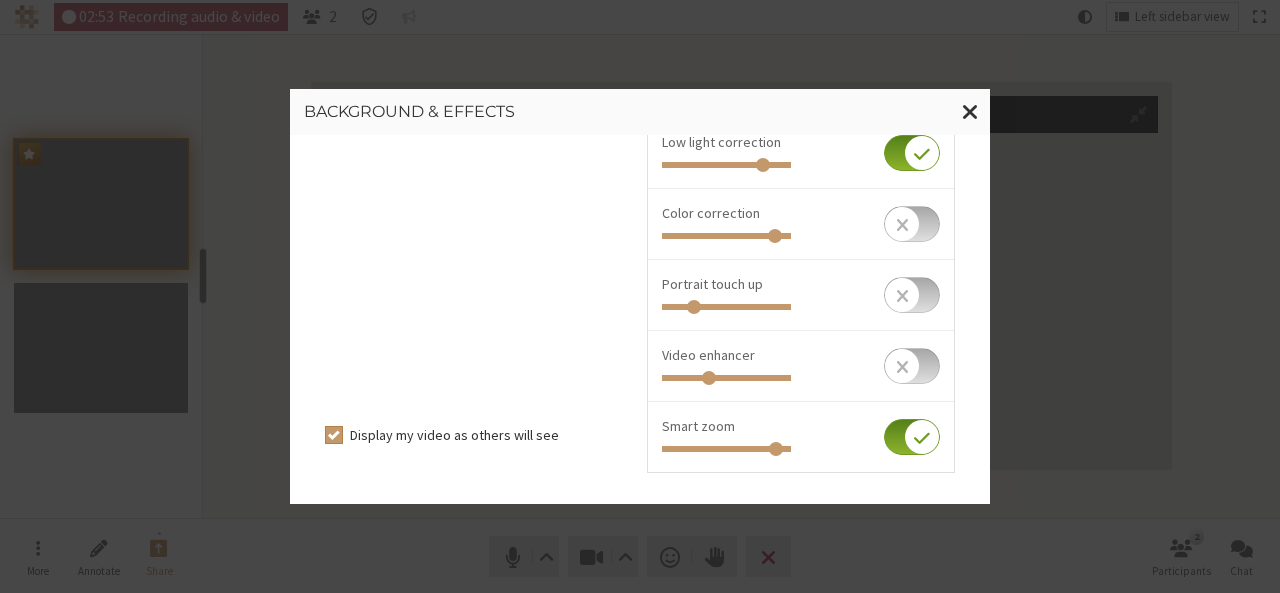 click at bounding box center (912, 437) 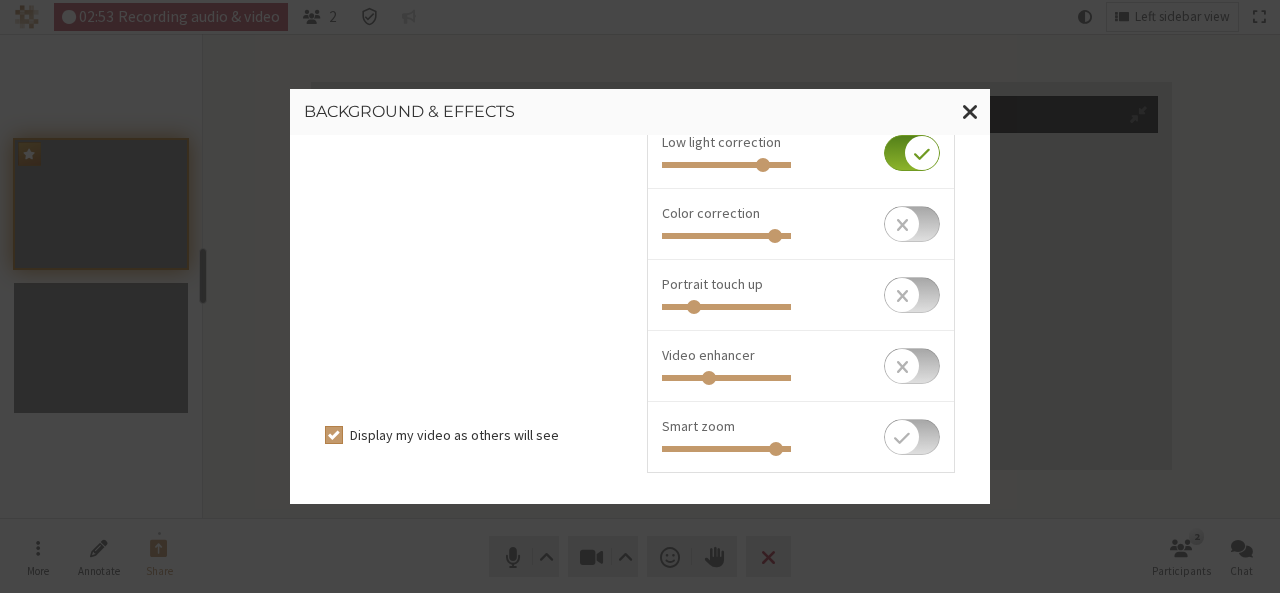 checkbox on "false" 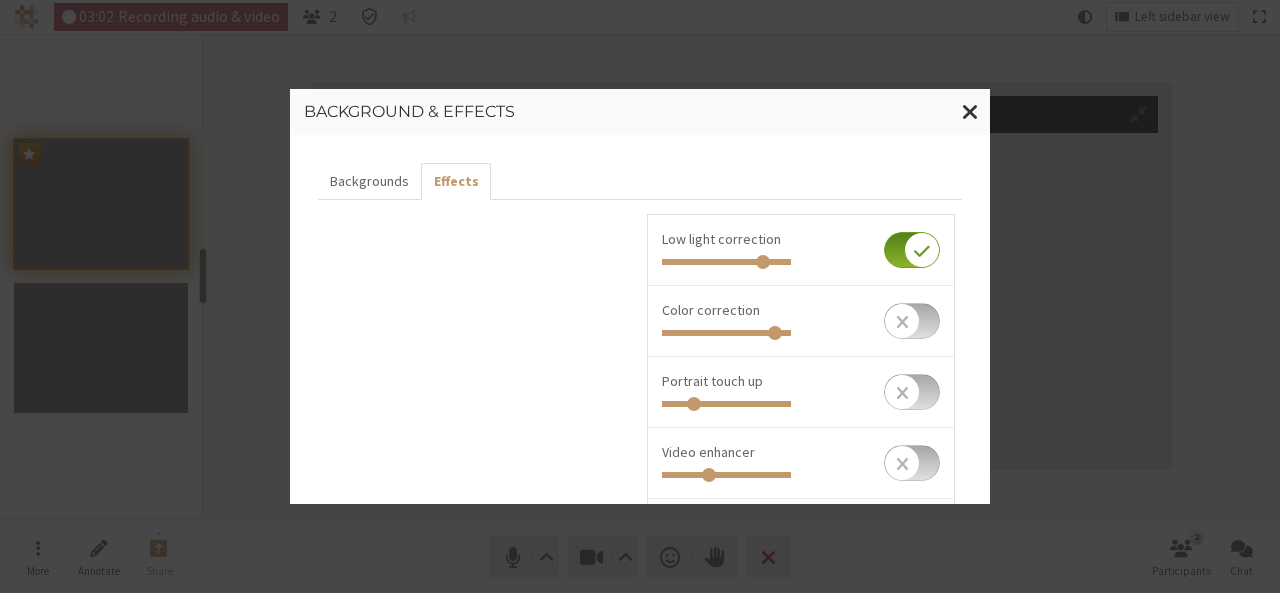 scroll, scrollTop: 254, scrollLeft: 0, axis: vertical 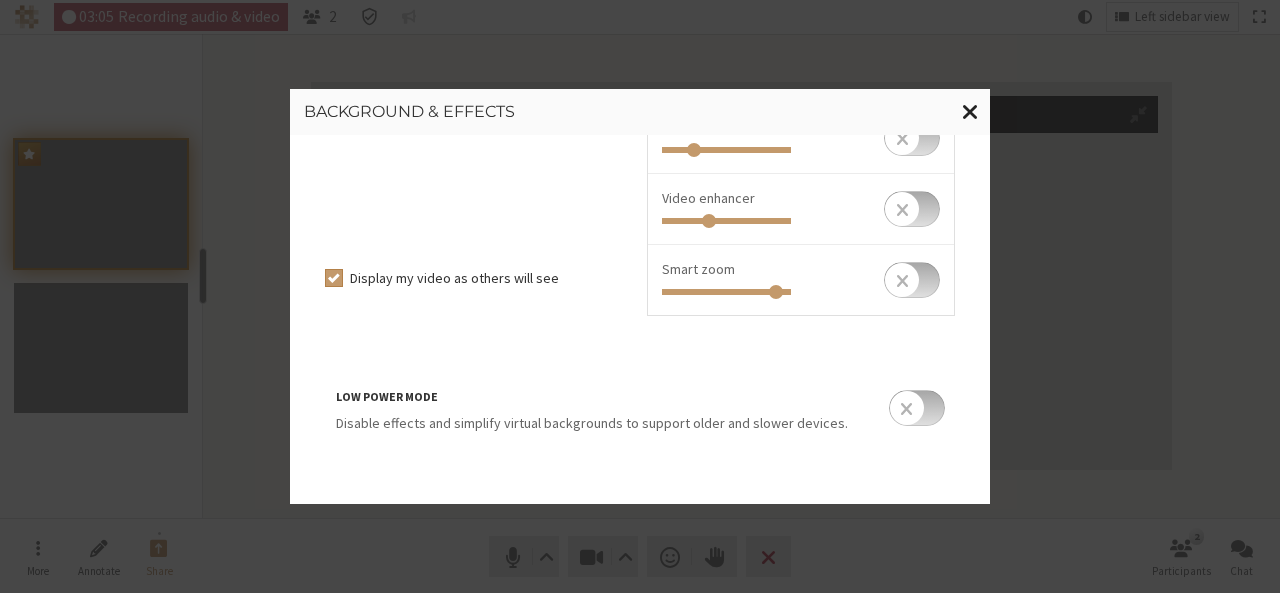 click at bounding box center (970, 111) 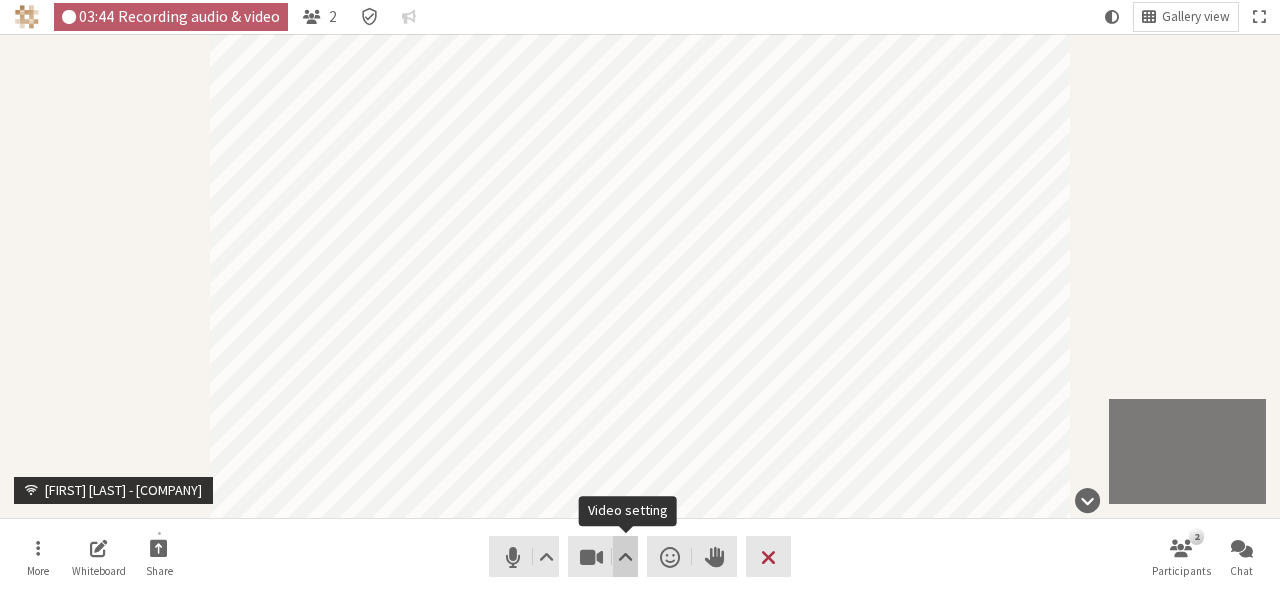 click at bounding box center (625, 557) 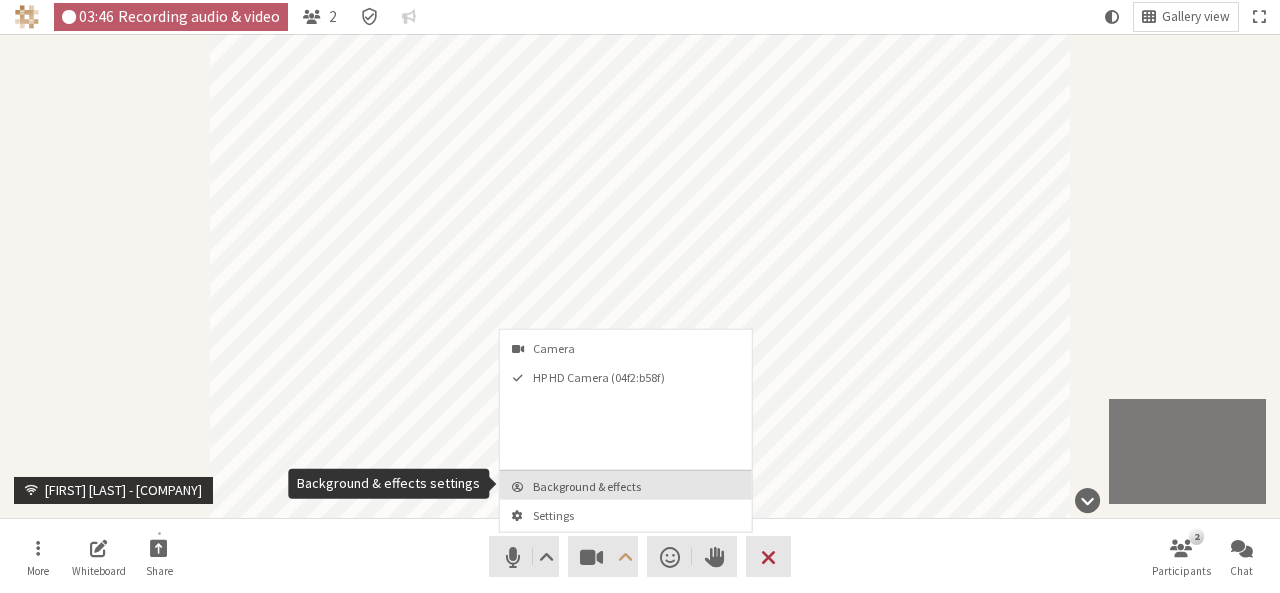 click on "Background & effects" at bounding box center (638, 486) 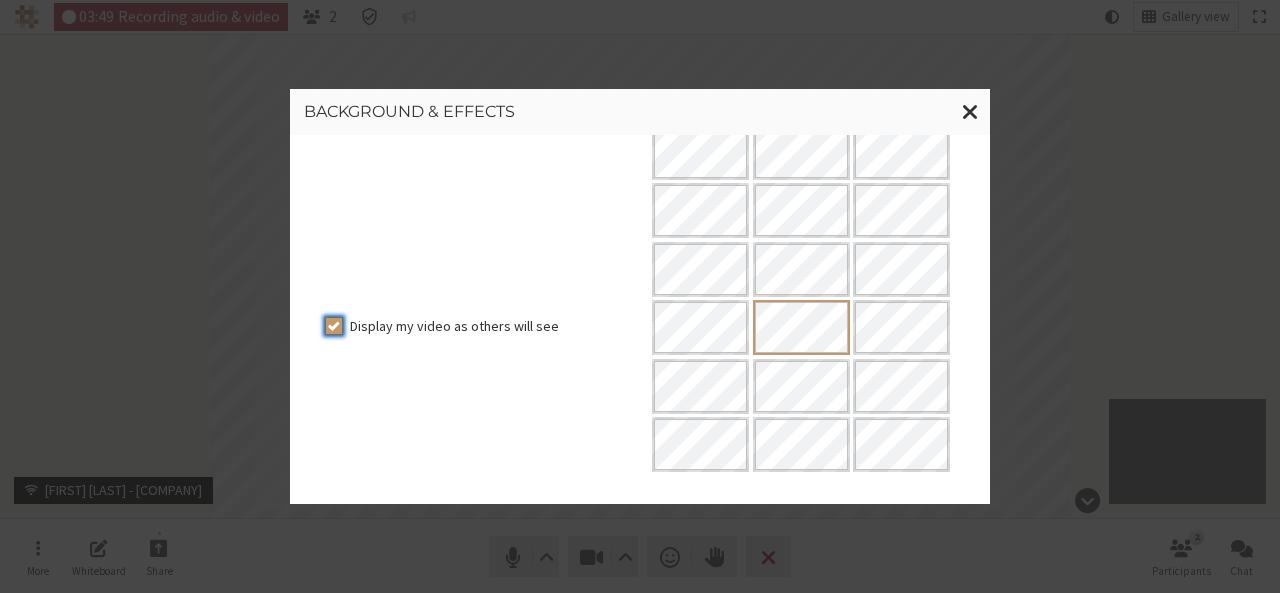 scroll, scrollTop: 0, scrollLeft: 0, axis: both 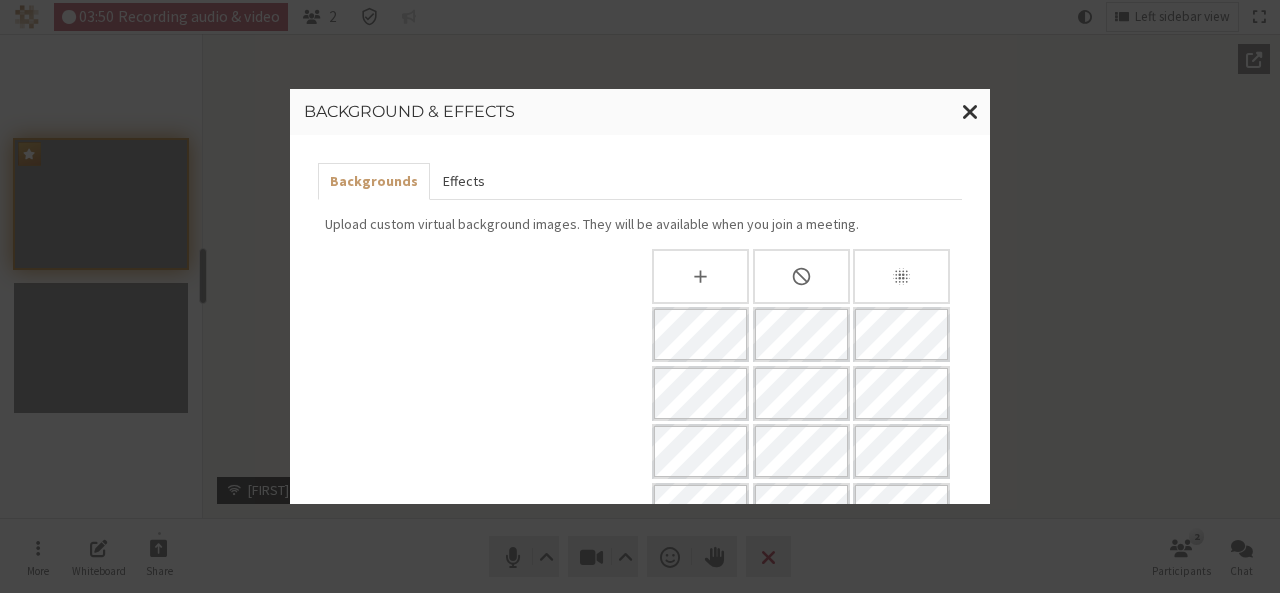 click on "Effects" at bounding box center [463, 181] 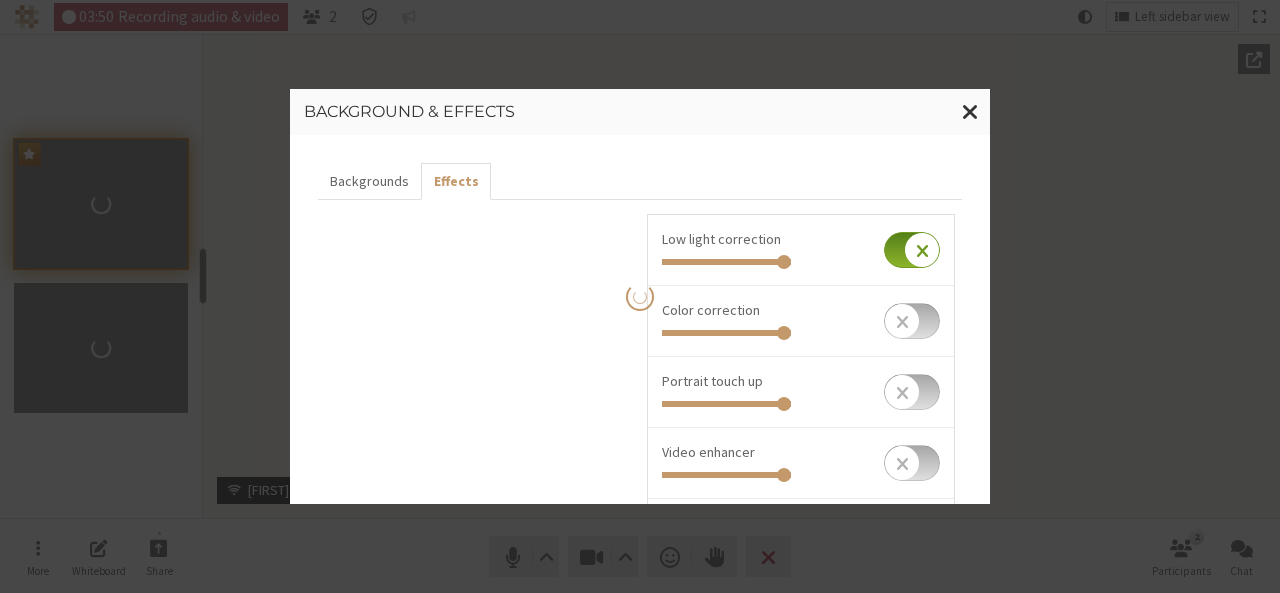 checkbox on "true" 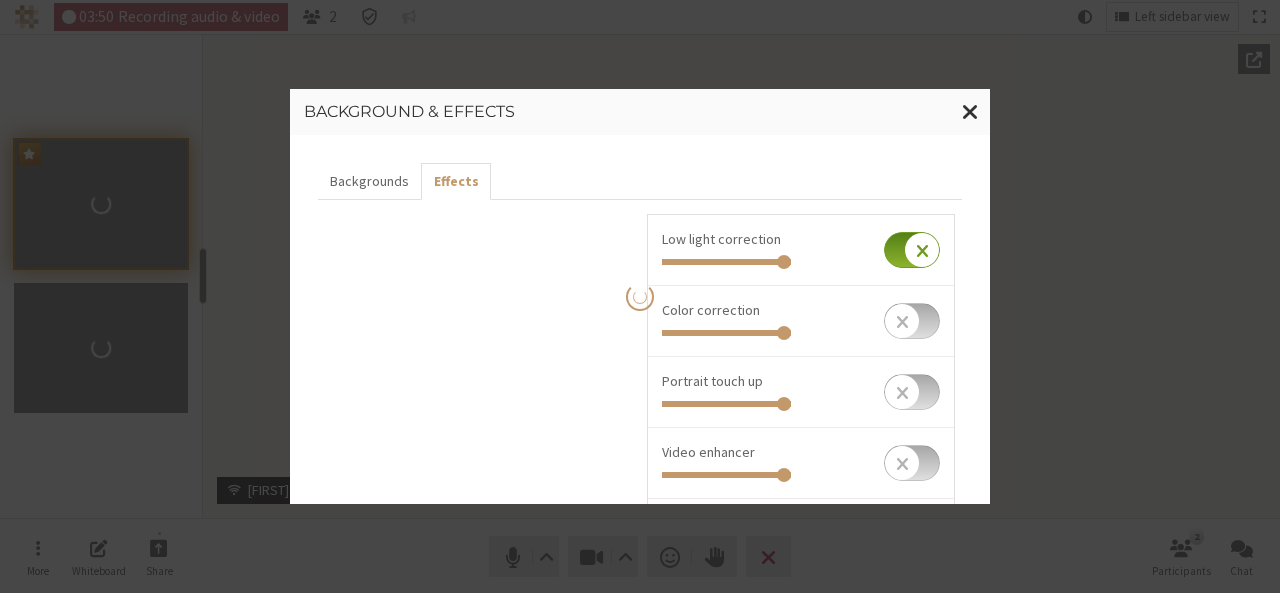 type on "0.814" 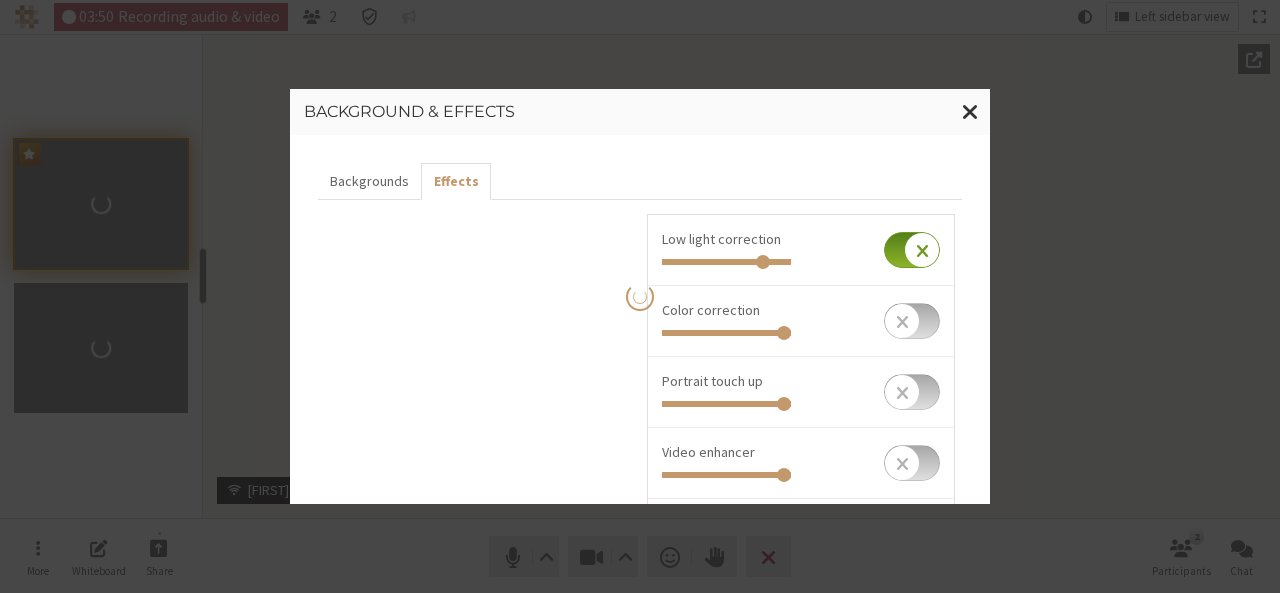 type on "0.919" 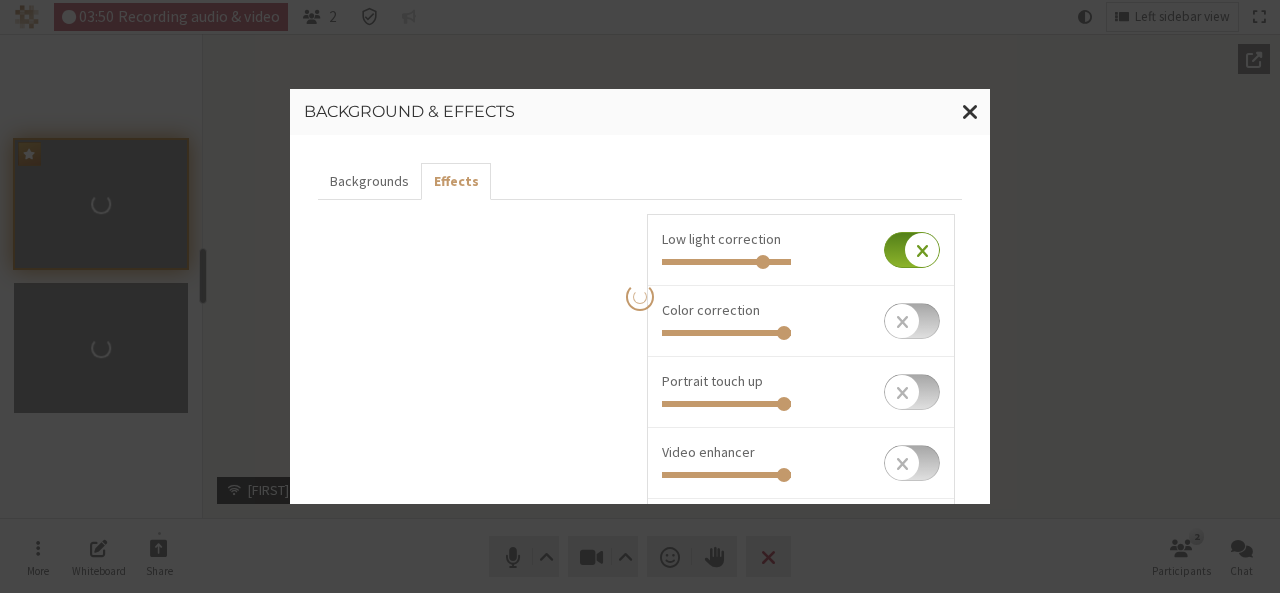 type on "0.22" 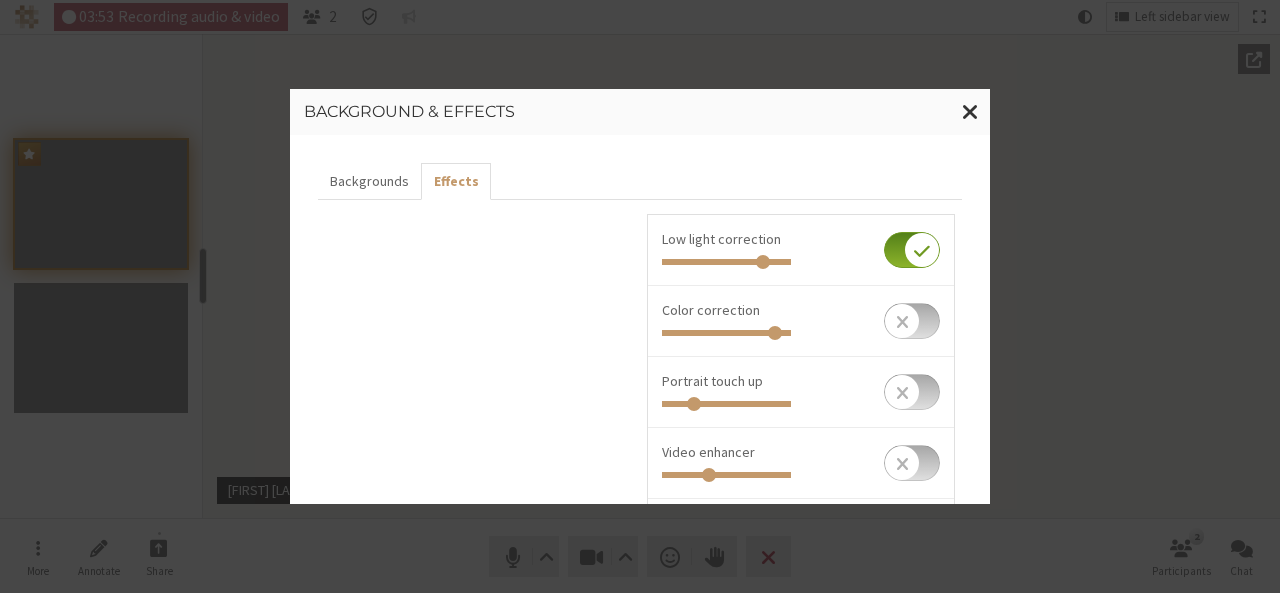 click at bounding box center [912, 250] 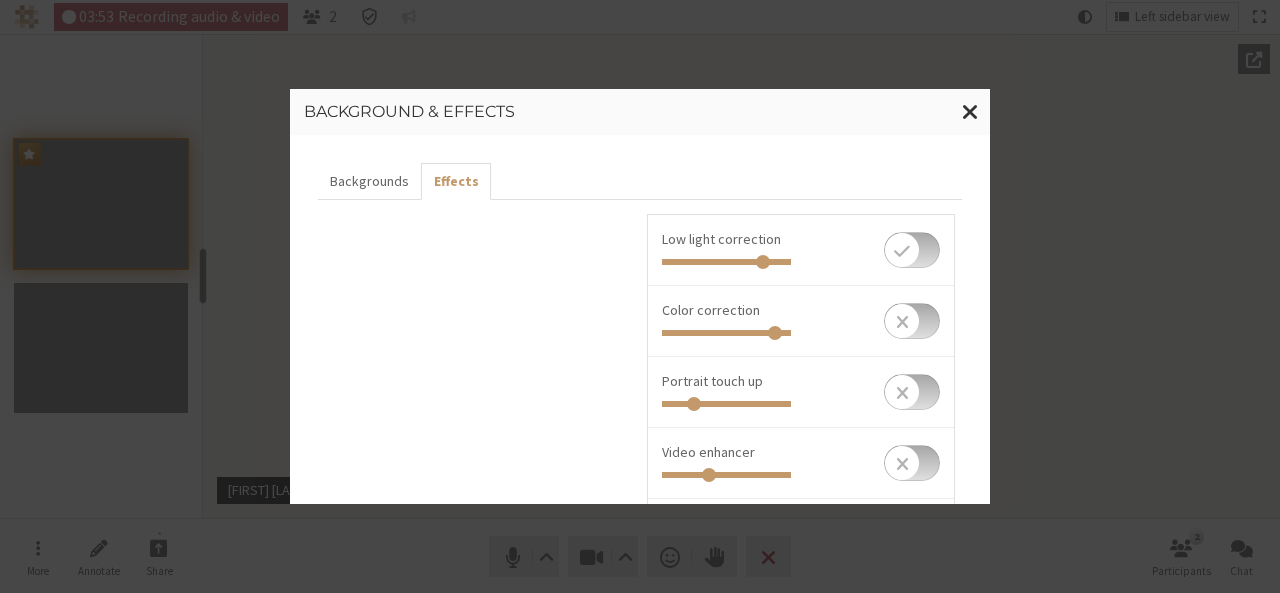 checkbox on "false" 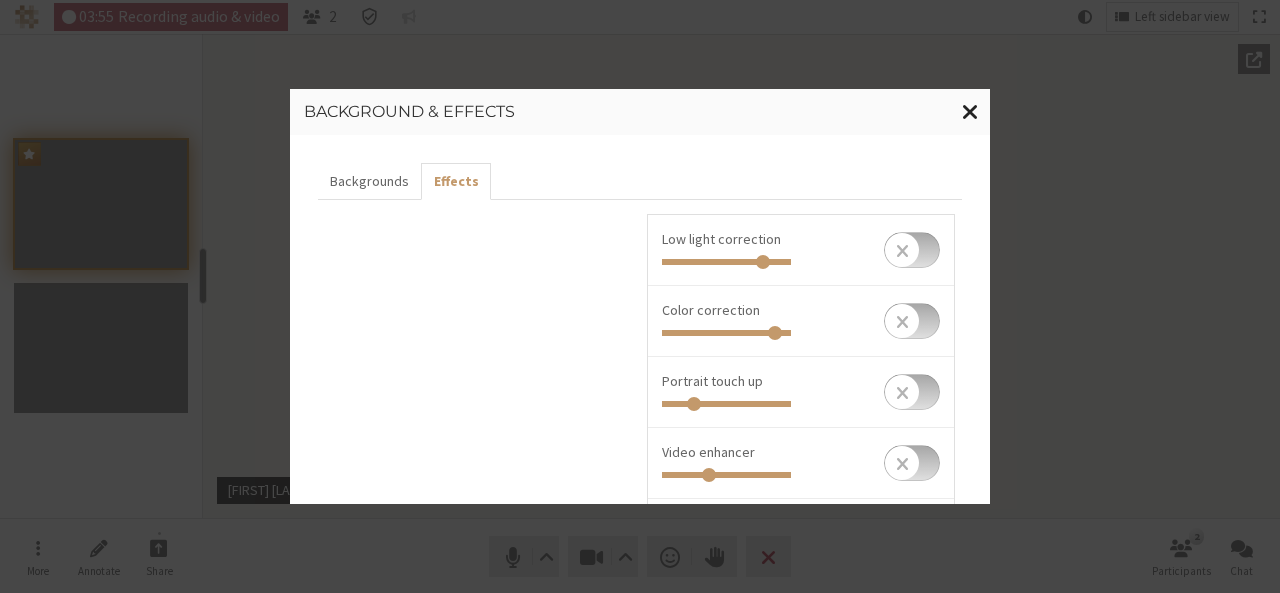 click at bounding box center [970, 112] 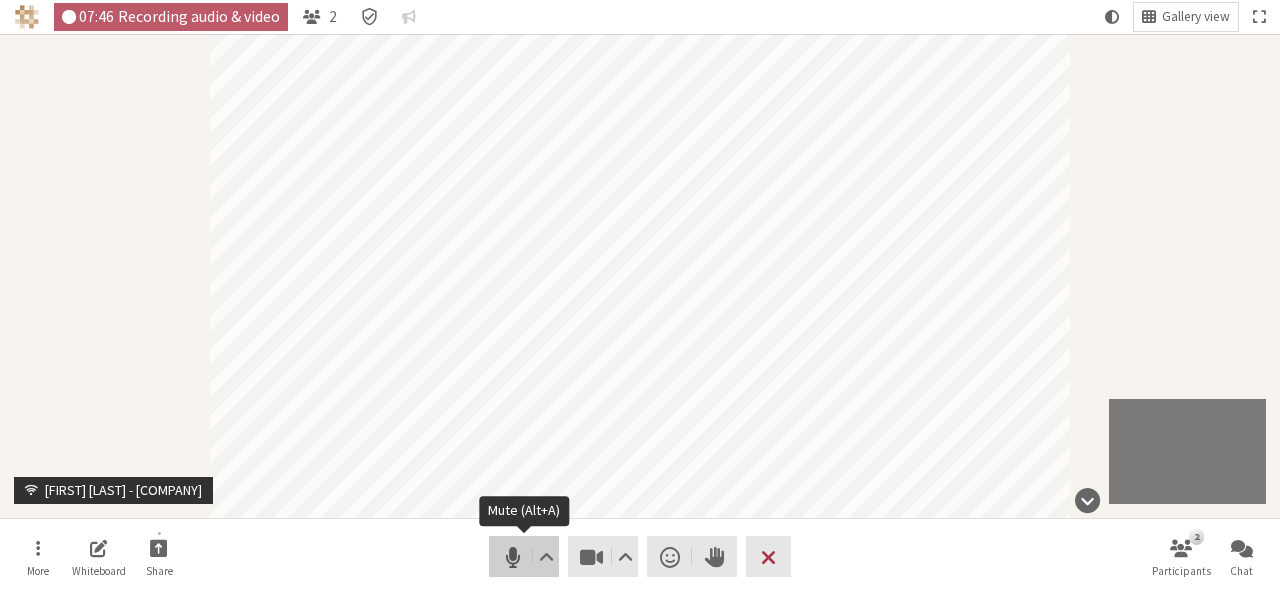 click on "Audio" at bounding box center [524, 556] 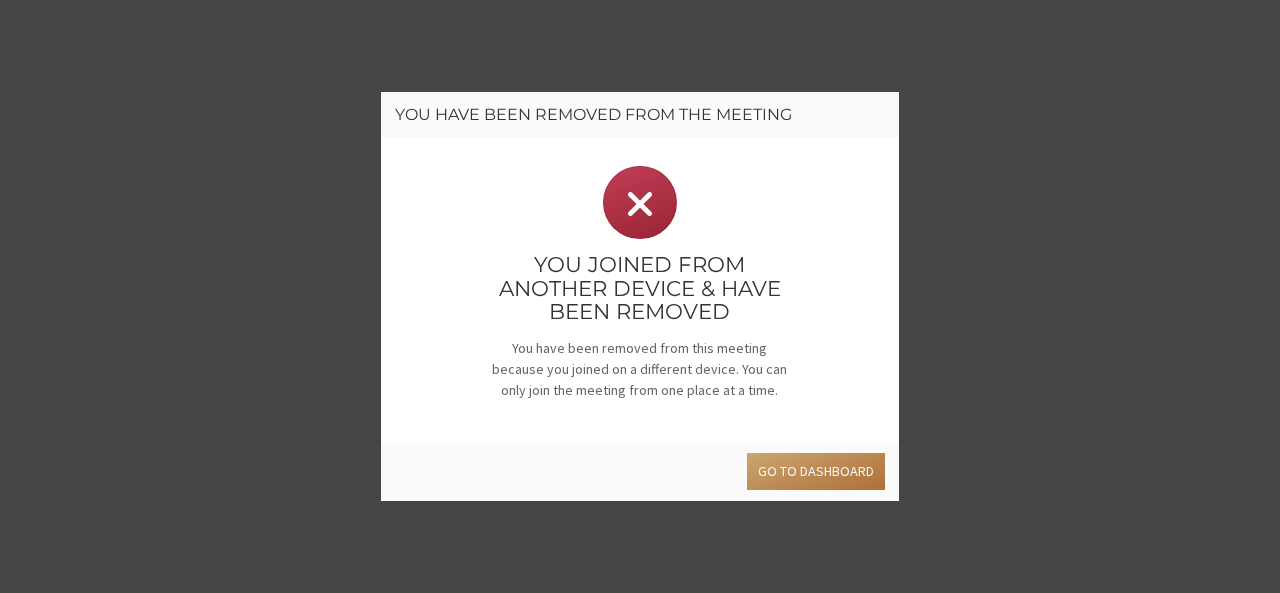 click on "Go to dashboard" at bounding box center (816, 471) 